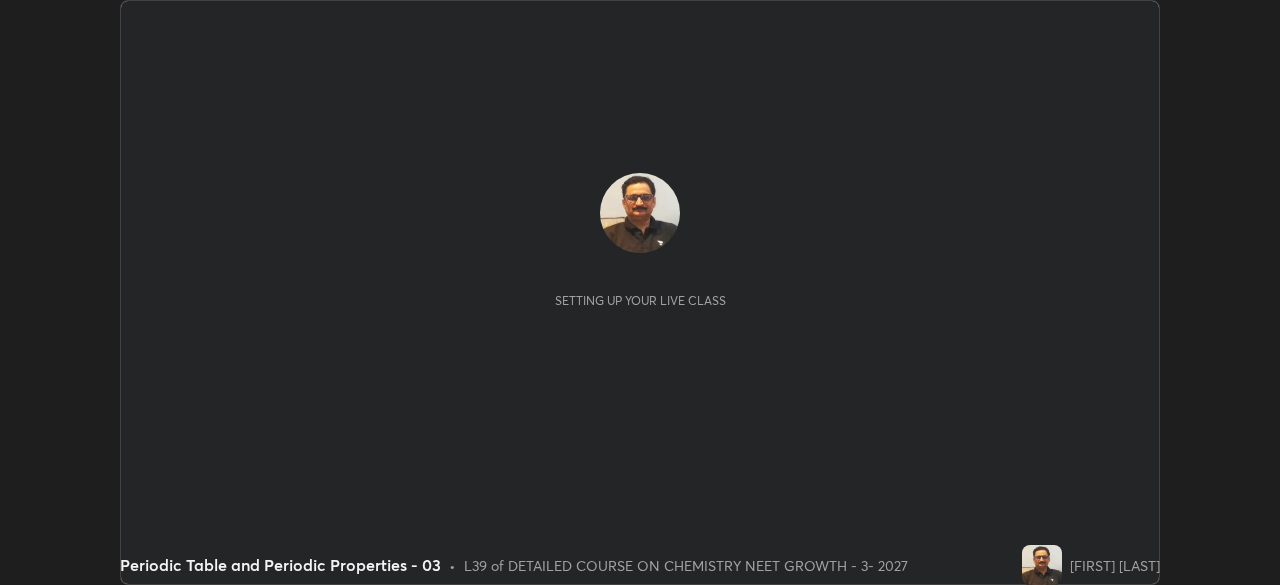 scroll, scrollTop: 0, scrollLeft: 0, axis: both 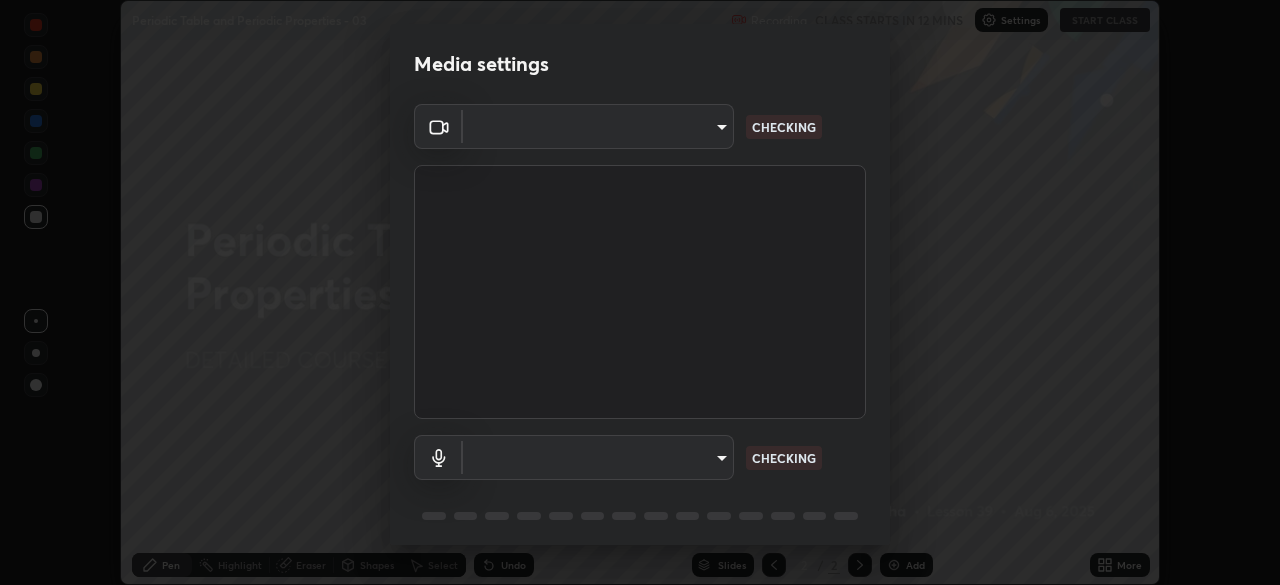 click on "Erase all Periodic Table and Periodic Properties - 03 Recording CLASS STARTS IN 12 MINS Settings START CLASS Setting up your live class Periodic Table and Periodic Properties - 03 • L39 of DETAILED COURSE ON CHEMISTRY NEET GROWTH - 3- 2027 [FIRST] [LAST] Pen Highlight Eraser Shapes Select Undo Slides 2 / 2 Add More No doubts shared Encourage your learners to ask a doubt for better clarity Report an issue Reason for reporting Buffering Chat not working Audio - Video sync issue Educator video quality low ​ Attach an image Report Media settings ​ CHECKING ​ CHECKING 1 / 5 Next" at bounding box center [640, 292] 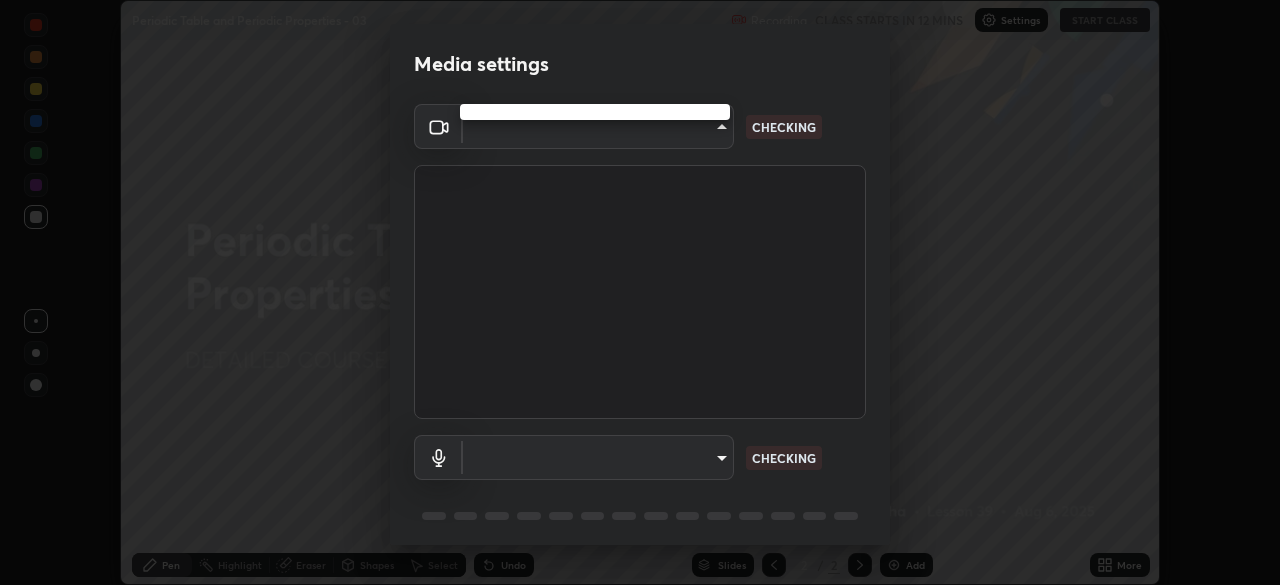 click at bounding box center [640, 292] 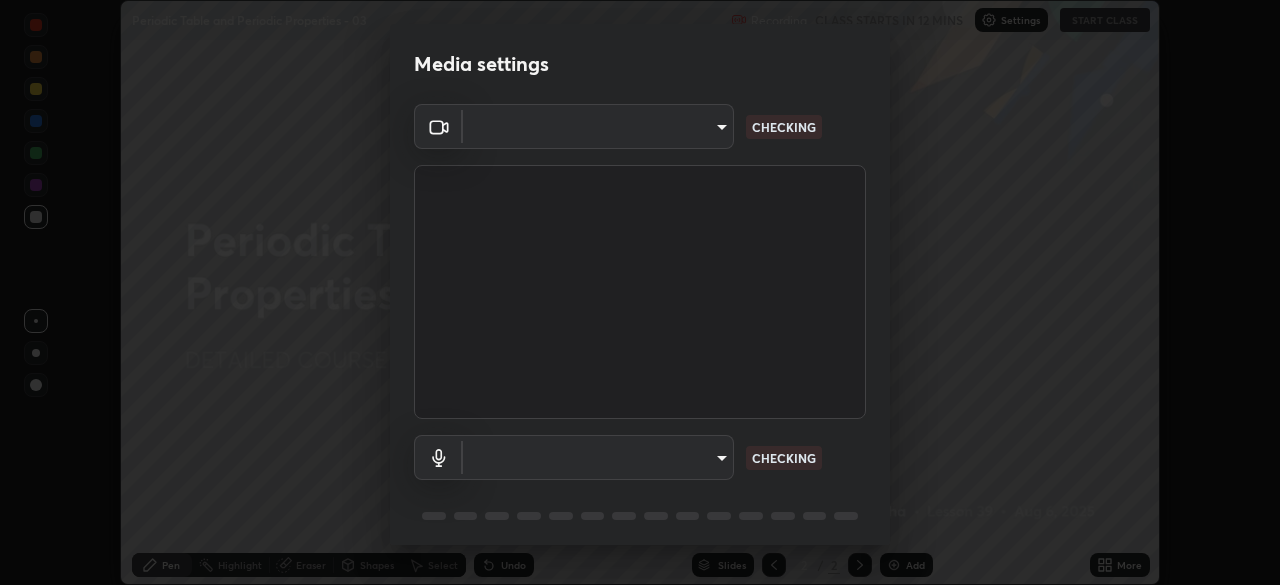 type on "23f9ab4963ea7bf9f5a0f139eca0a7722ce6801474d7e6497cd6fb859b15e8b8" 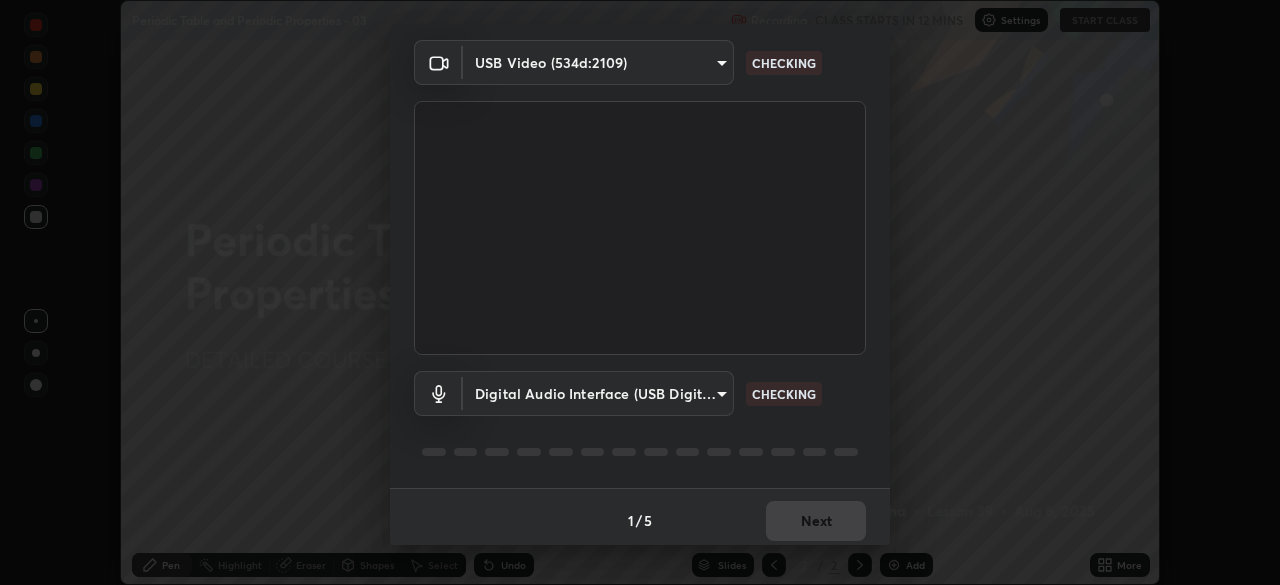 scroll, scrollTop: 71, scrollLeft: 0, axis: vertical 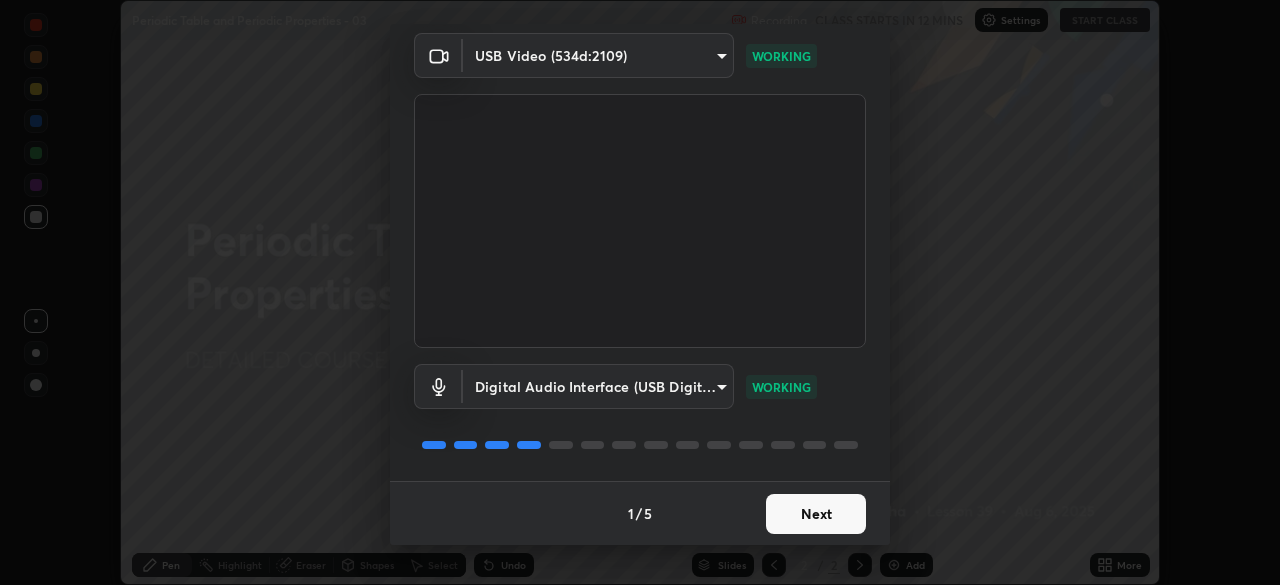click on "Next" at bounding box center [816, 514] 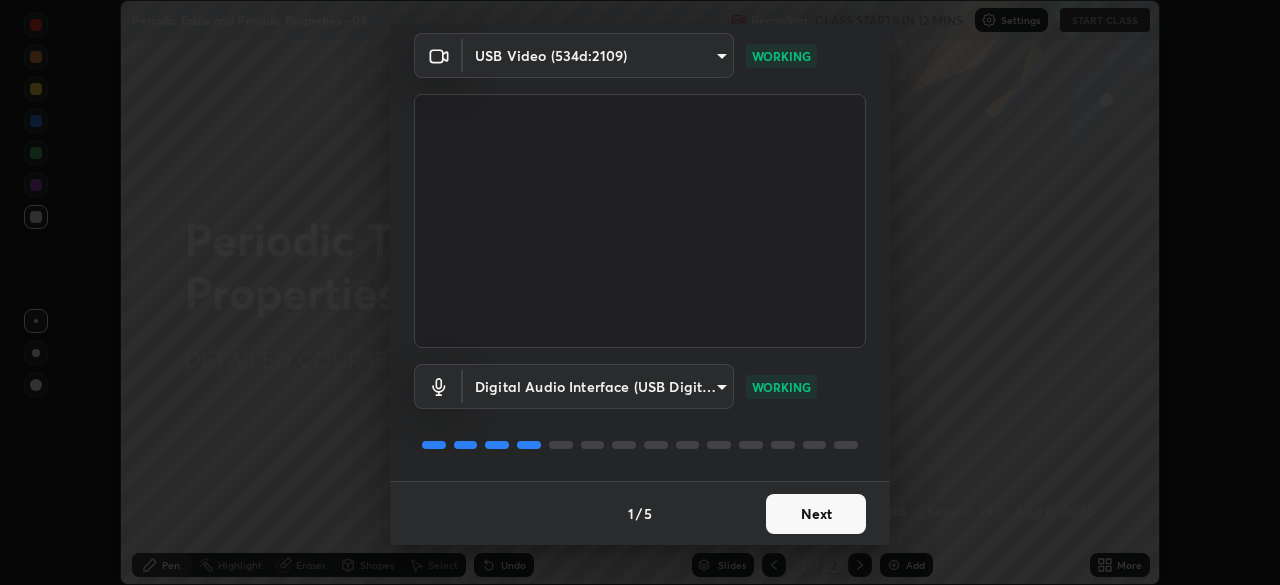scroll, scrollTop: 0, scrollLeft: 0, axis: both 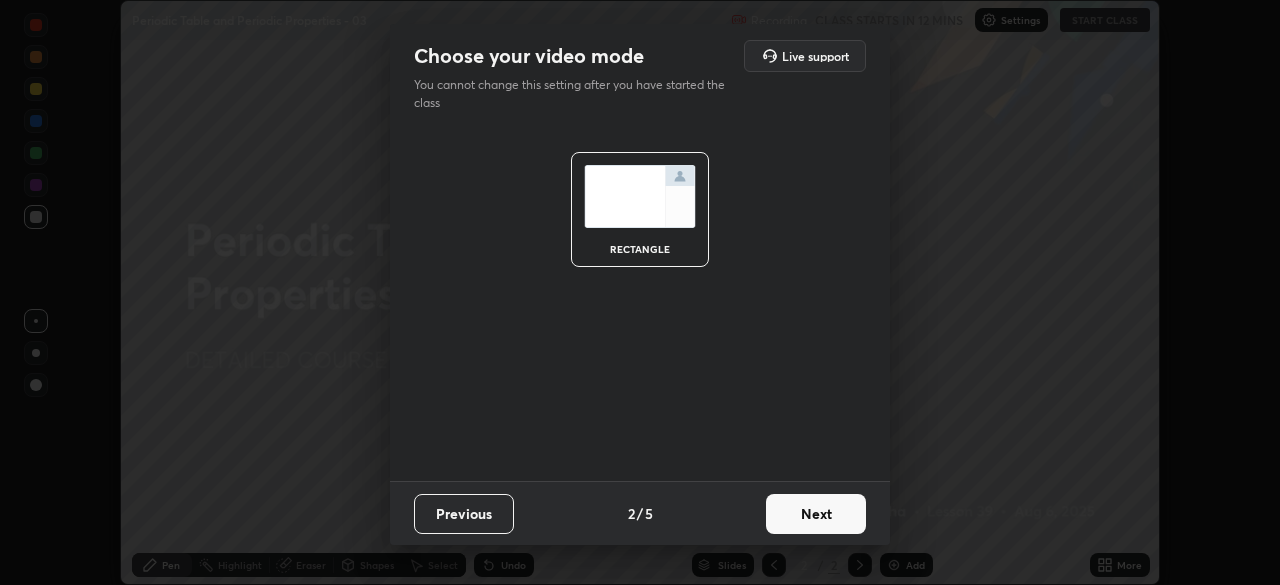 click on "Next" at bounding box center [816, 514] 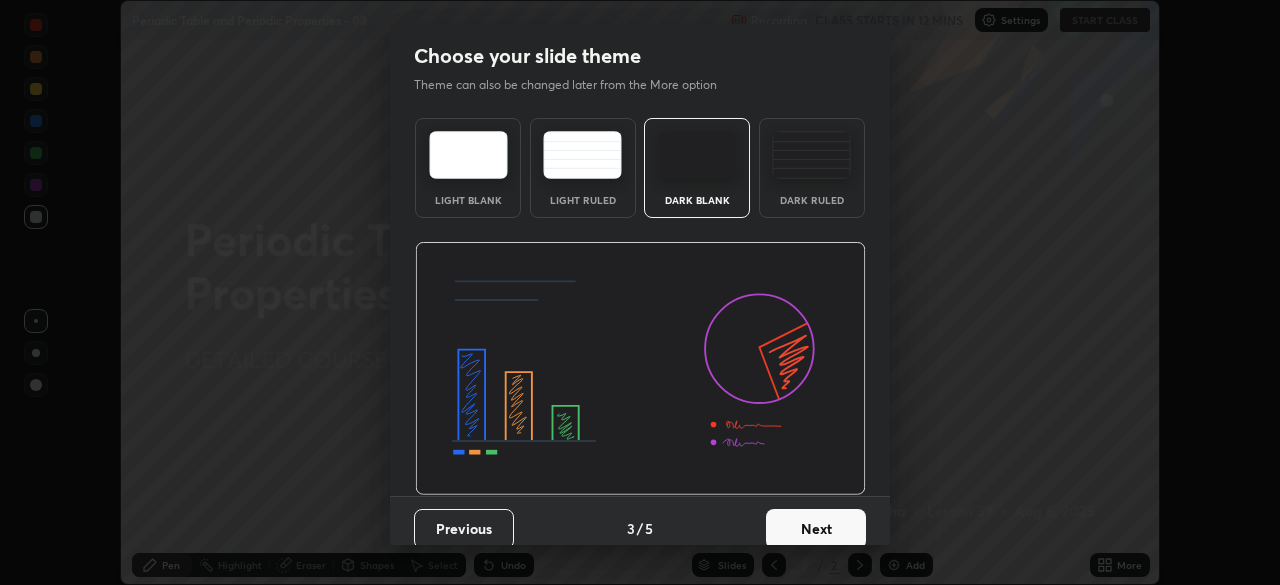 click on "Next" at bounding box center (816, 529) 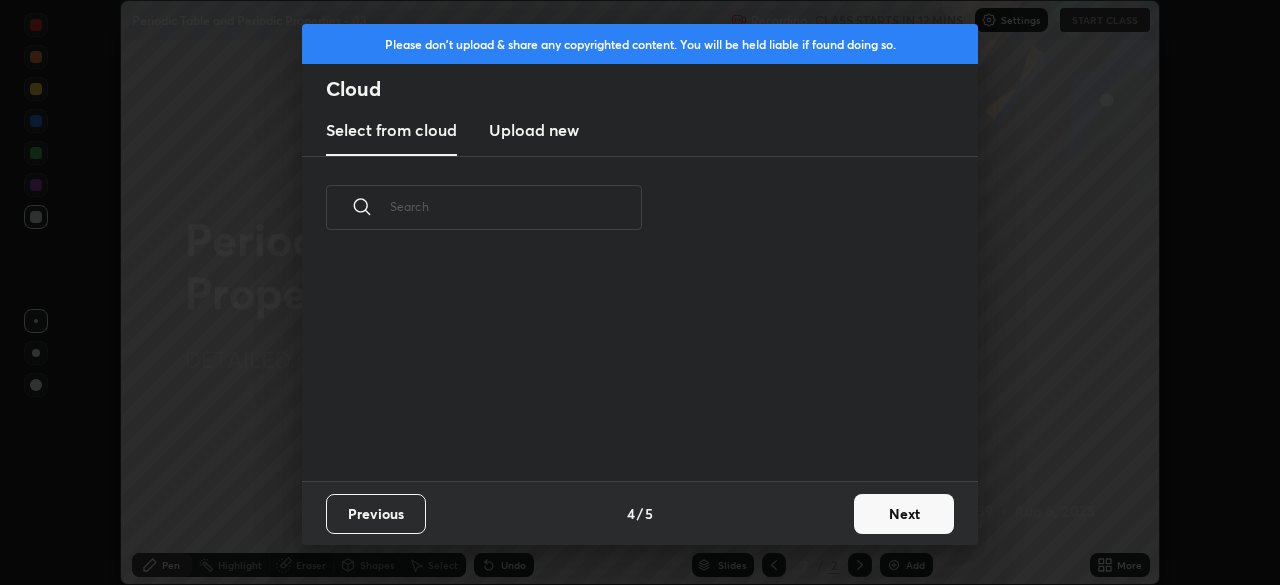 click on "Next" at bounding box center (904, 514) 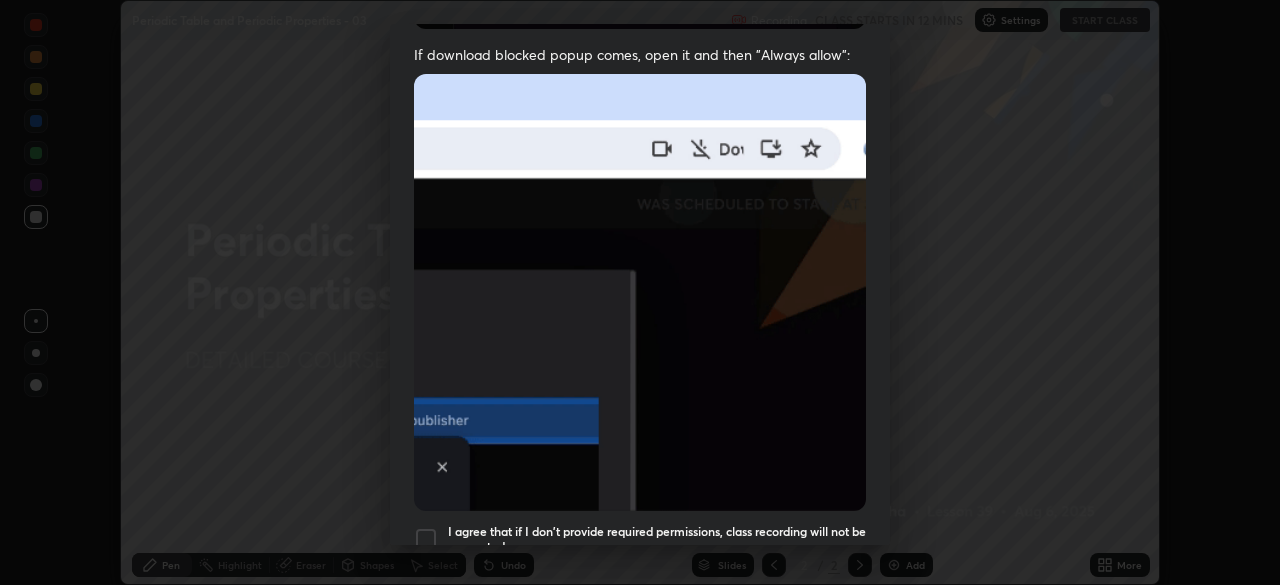 scroll, scrollTop: 479, scrollLeft: 0, axis: vertical 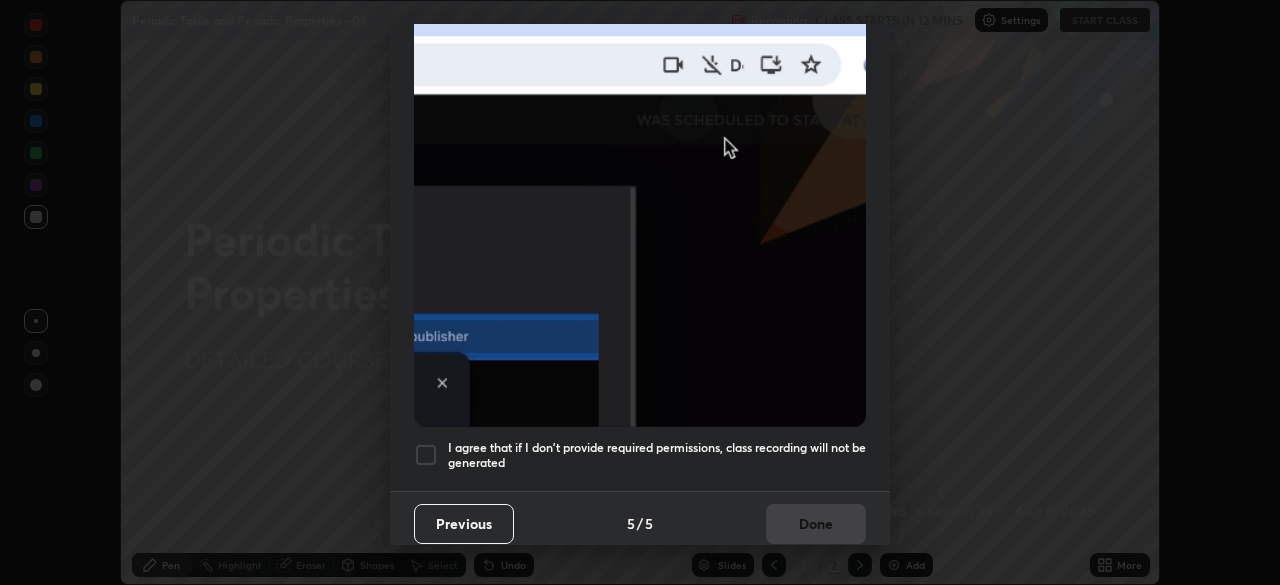 click at bounding box center [426, 455] 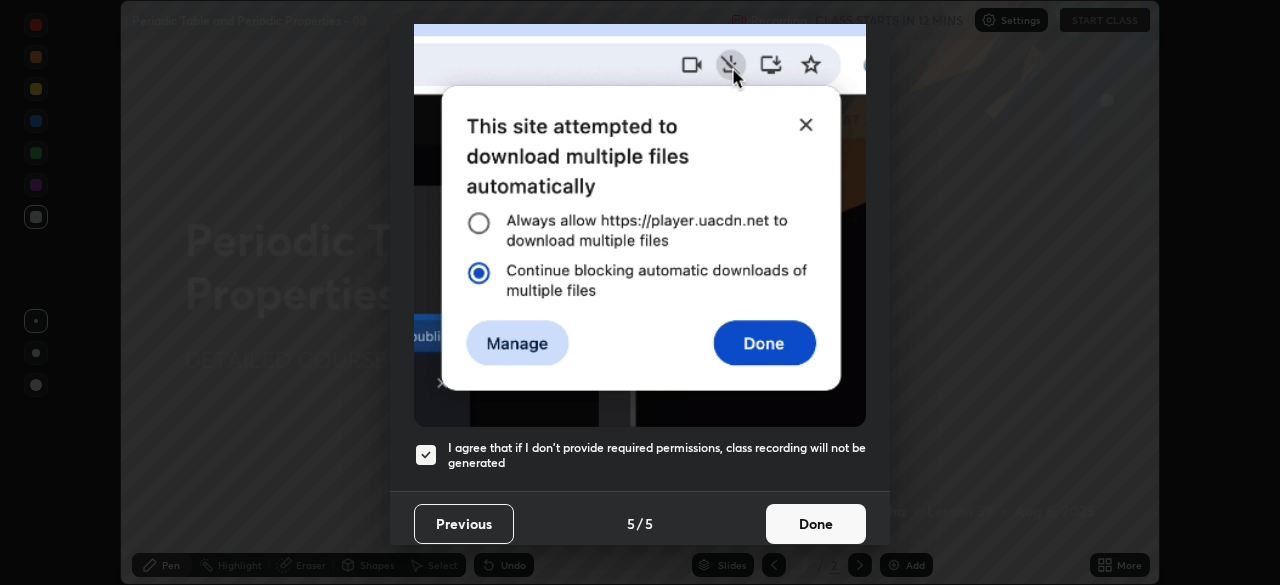 click on "Done" at bounding box center [816, 524] 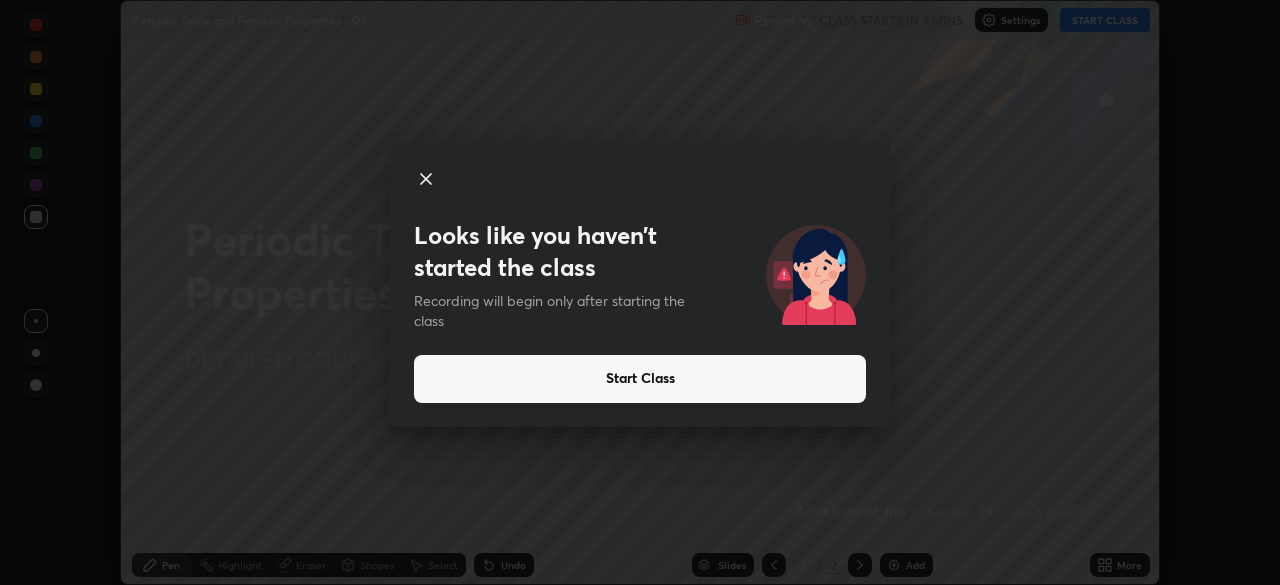 click 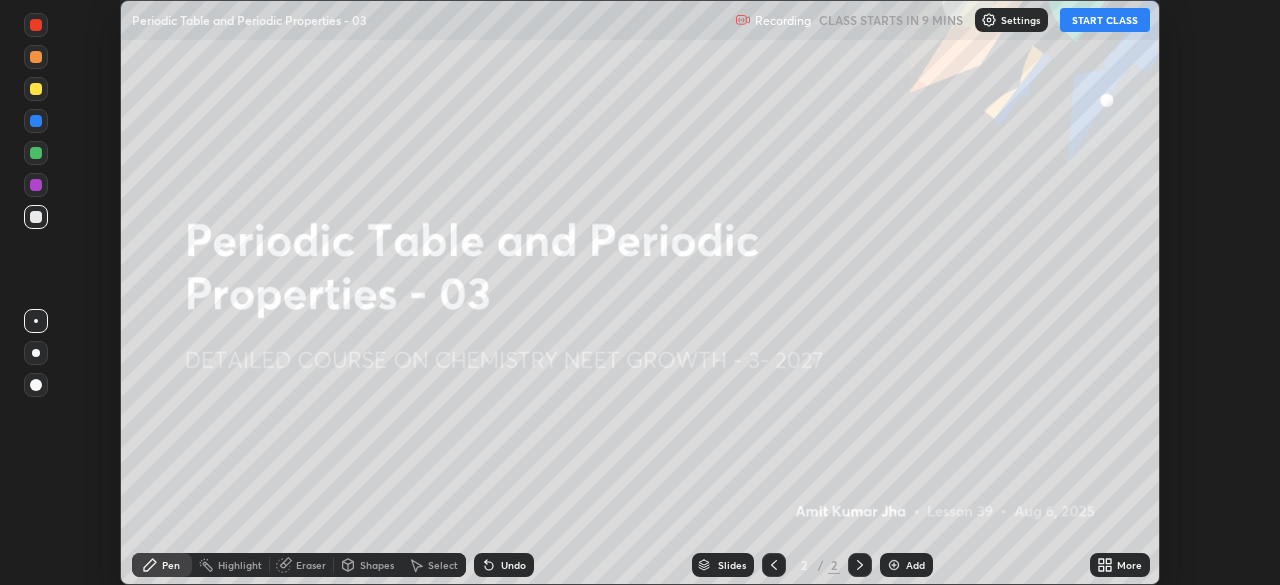 click 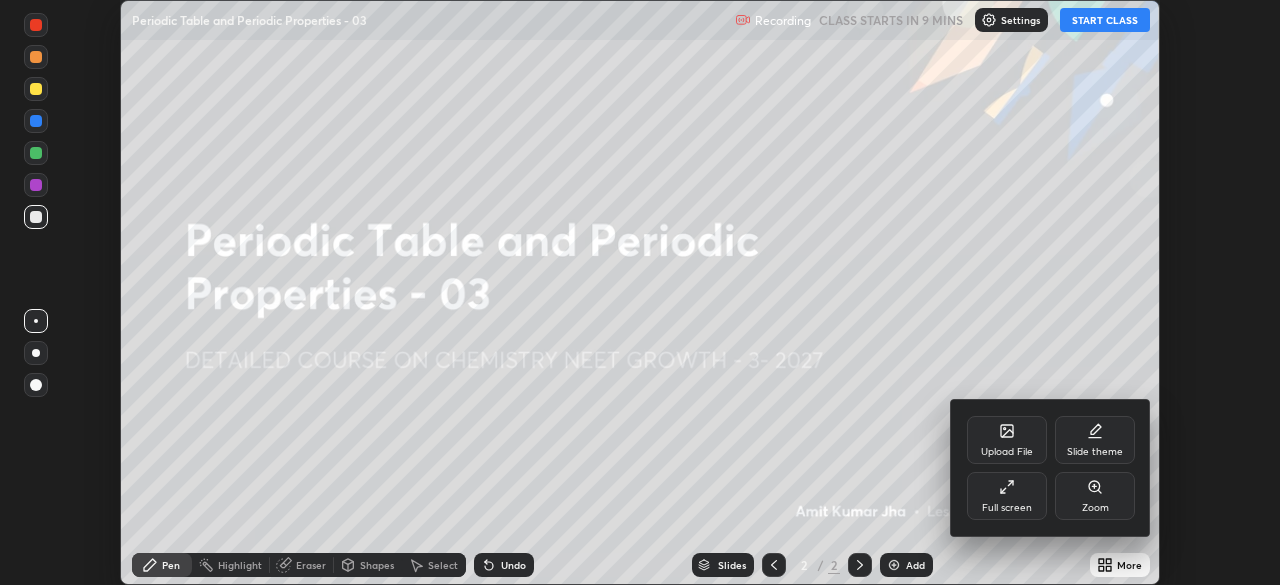 click on "Upload File" at bounding box center (1007, 440) 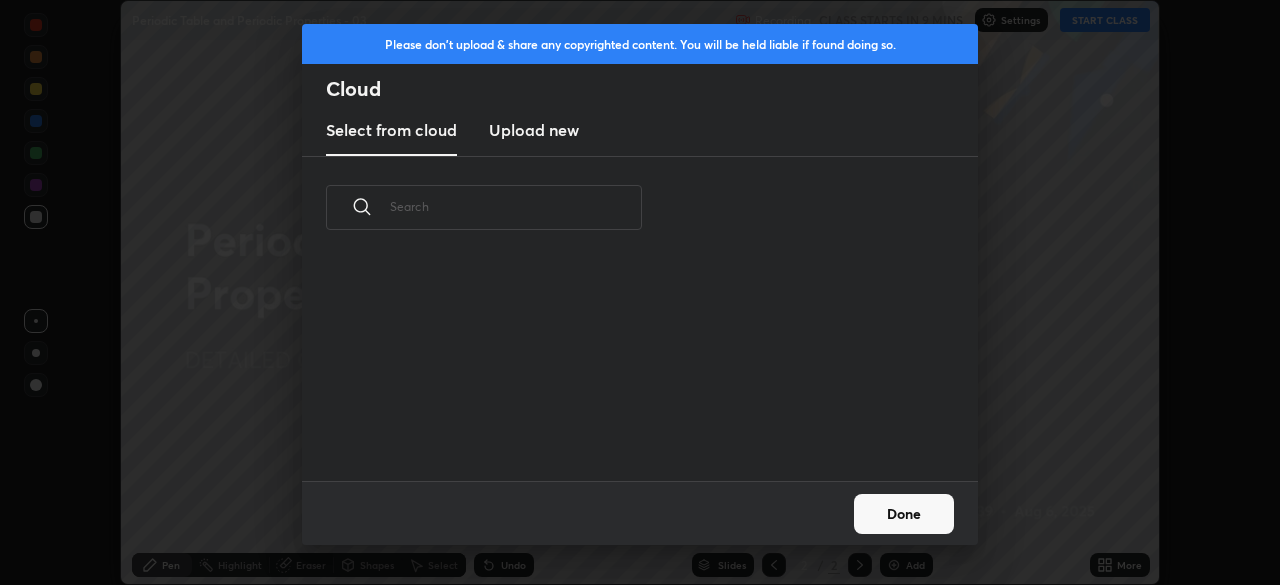 scroll, scrollTop: 7, scrollLeft: 11, axis: both 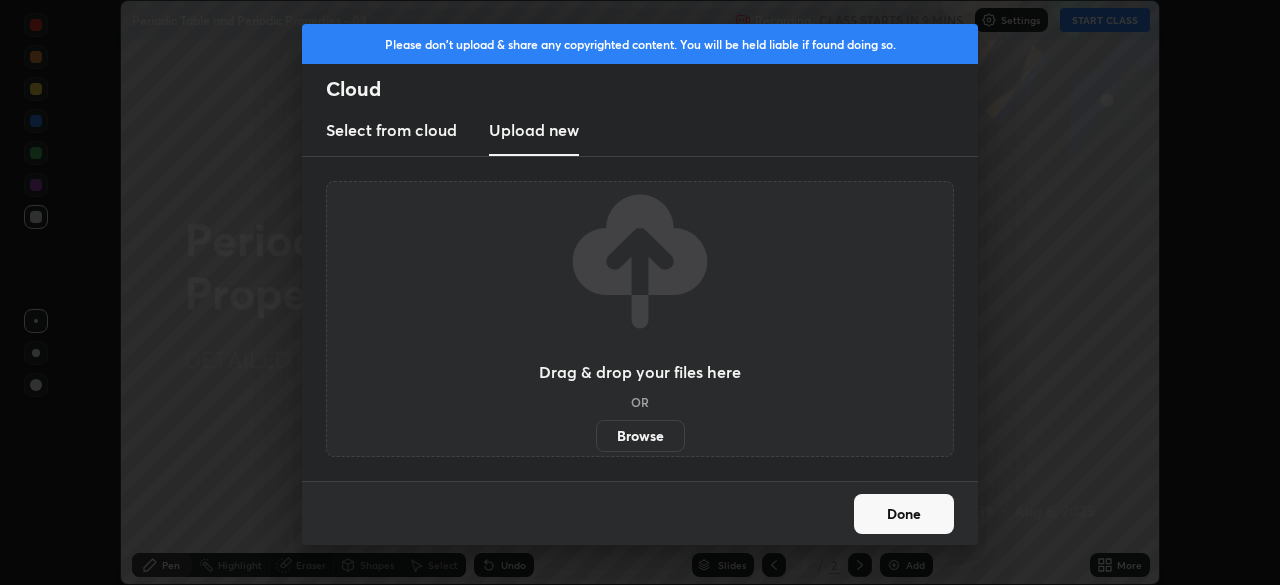 click on "Browse" at bounding box center [640, 436] 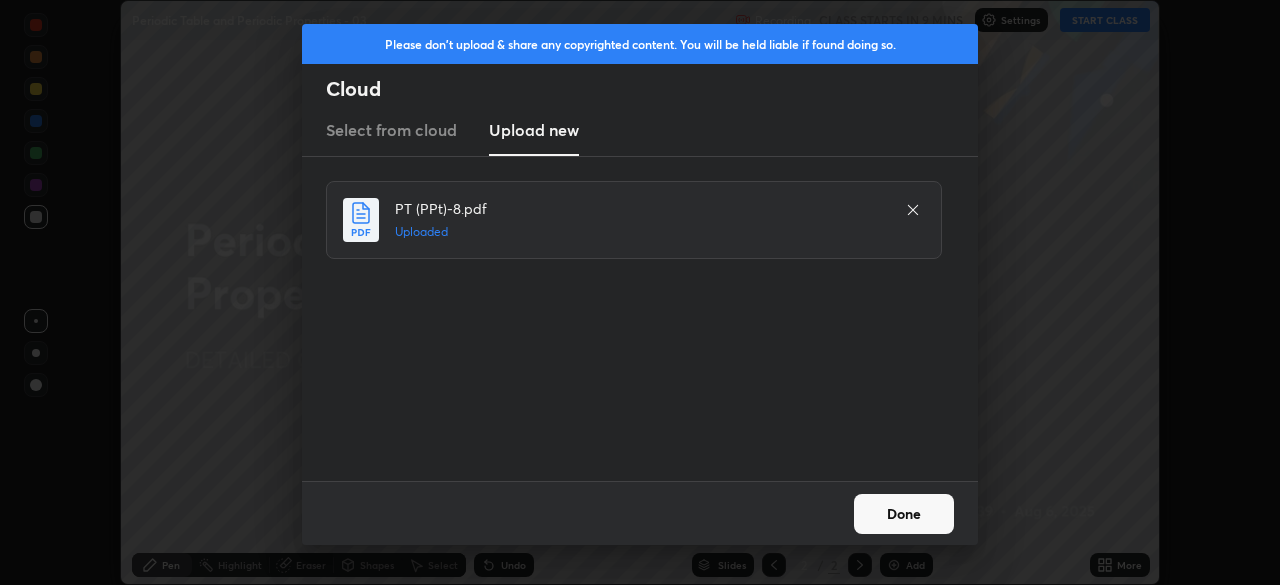 click on "Done" at bounding box center (904, 514) 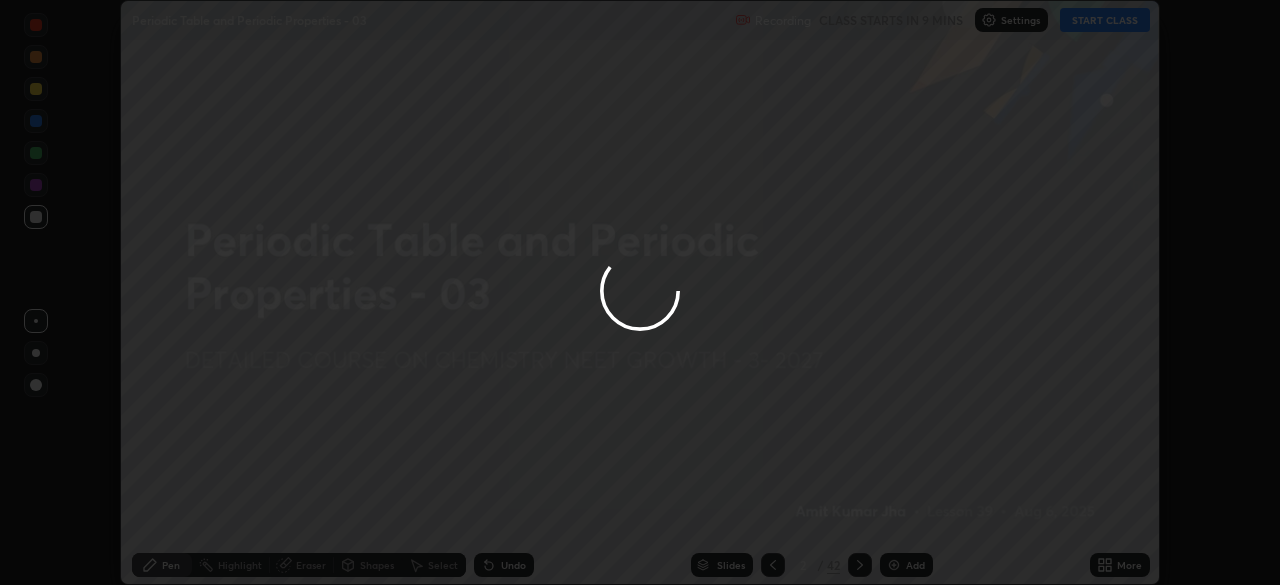click 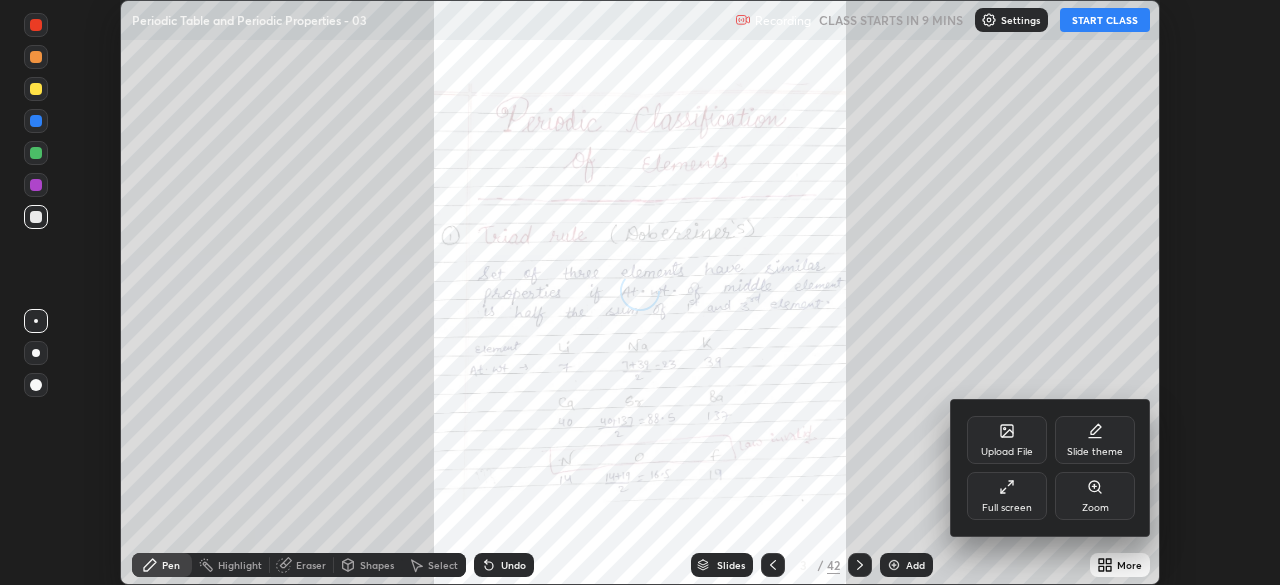 click on "Full screen" at bounding box center (1007, 508) 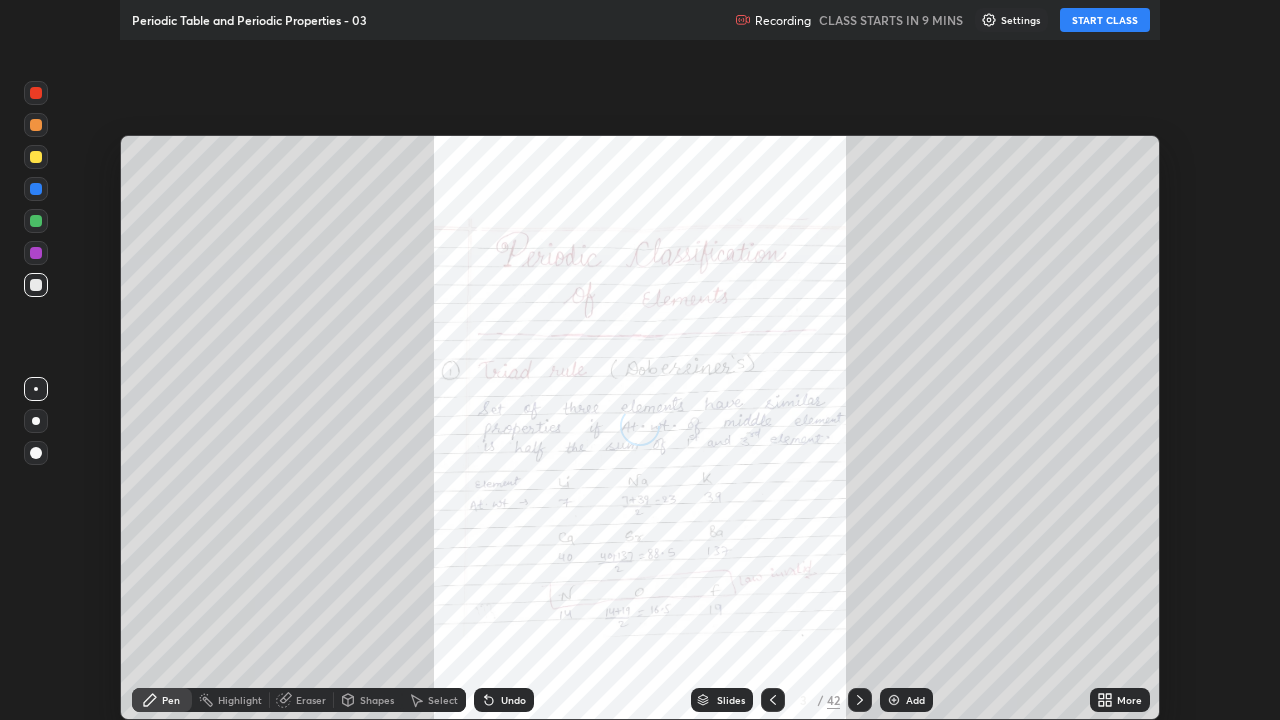 scroll, scrollTop: 99280, scrollLeft: 98720, axis: both 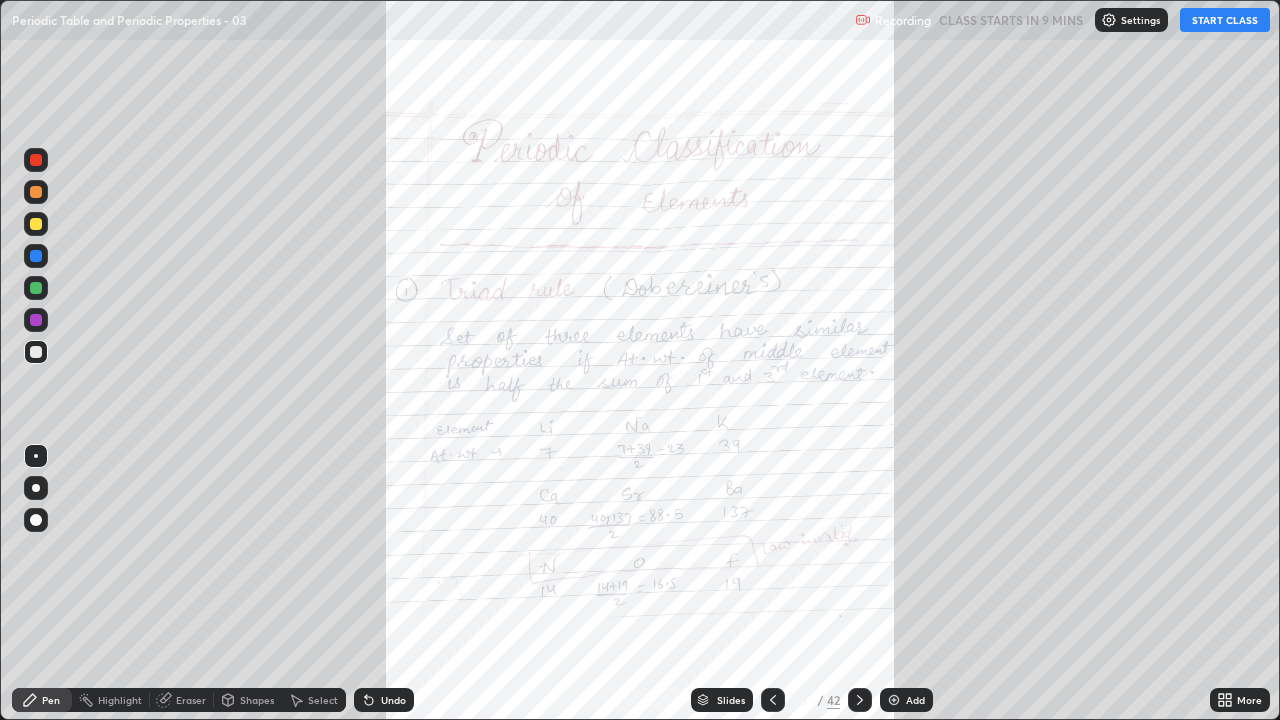 click 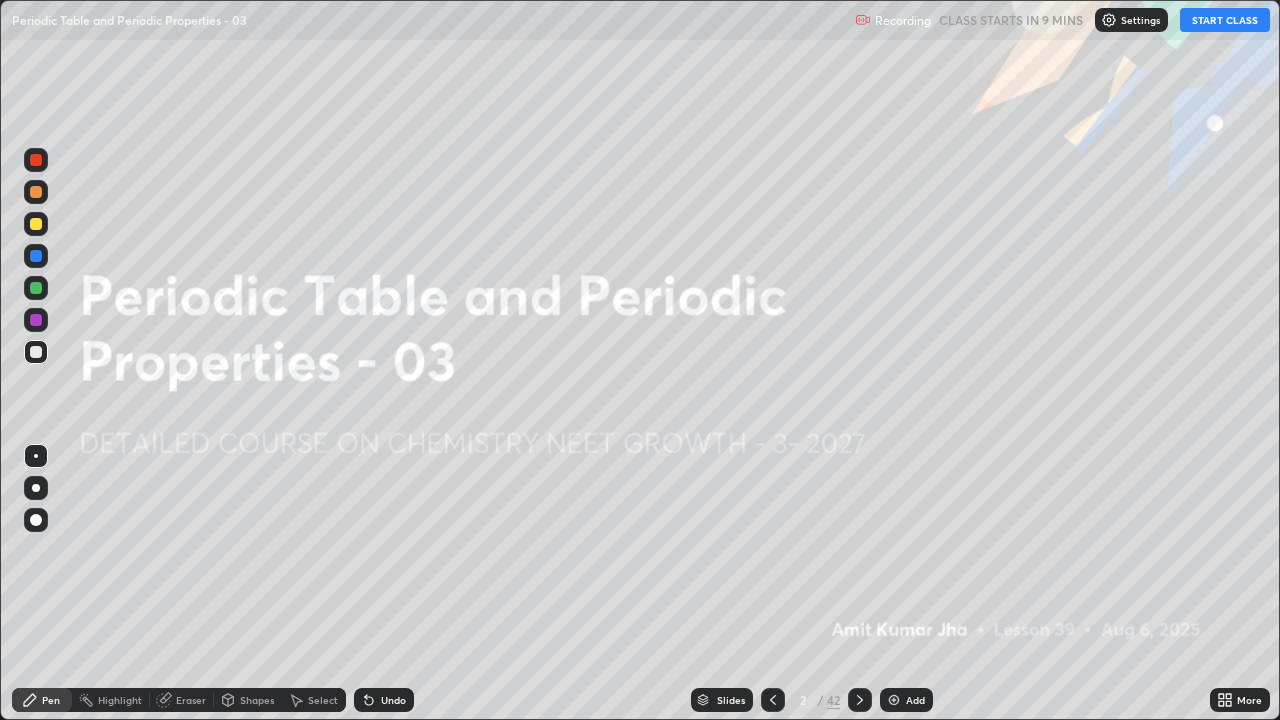 click on "Settings" at bounding box center [1131, 20] 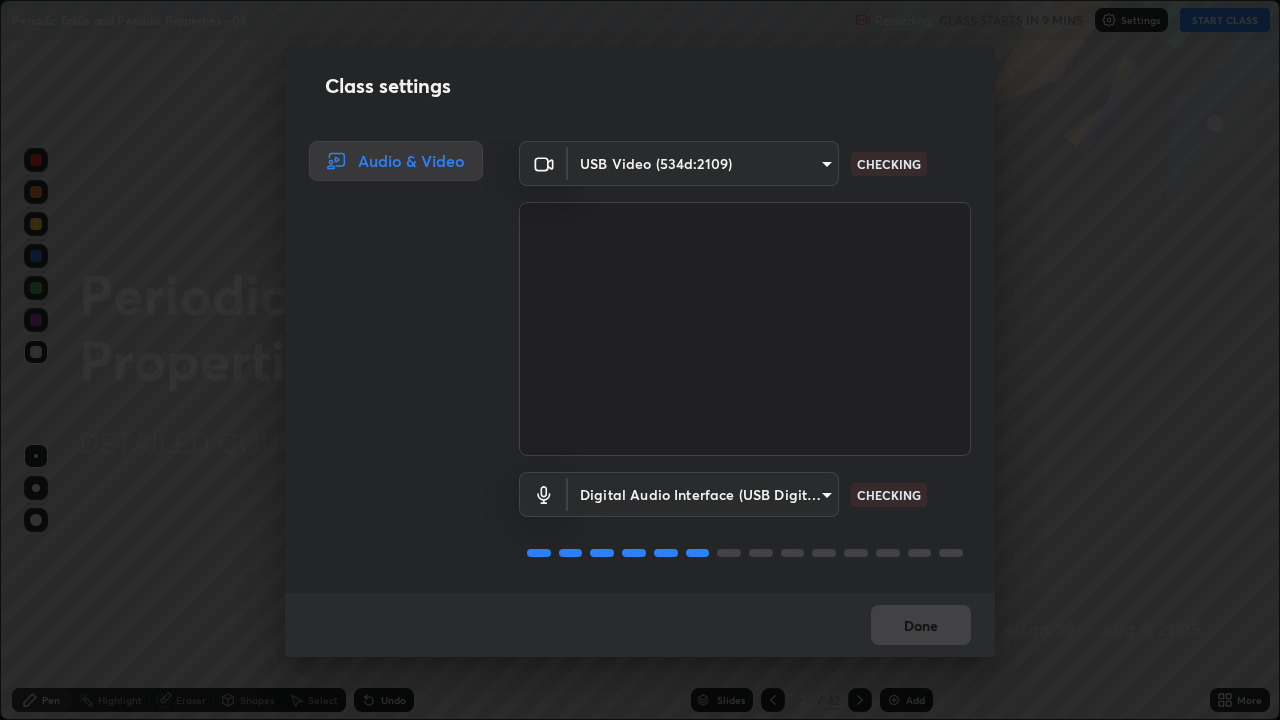 scroll, scrollTop: 2, scrollLeft: 0, axis: vertical 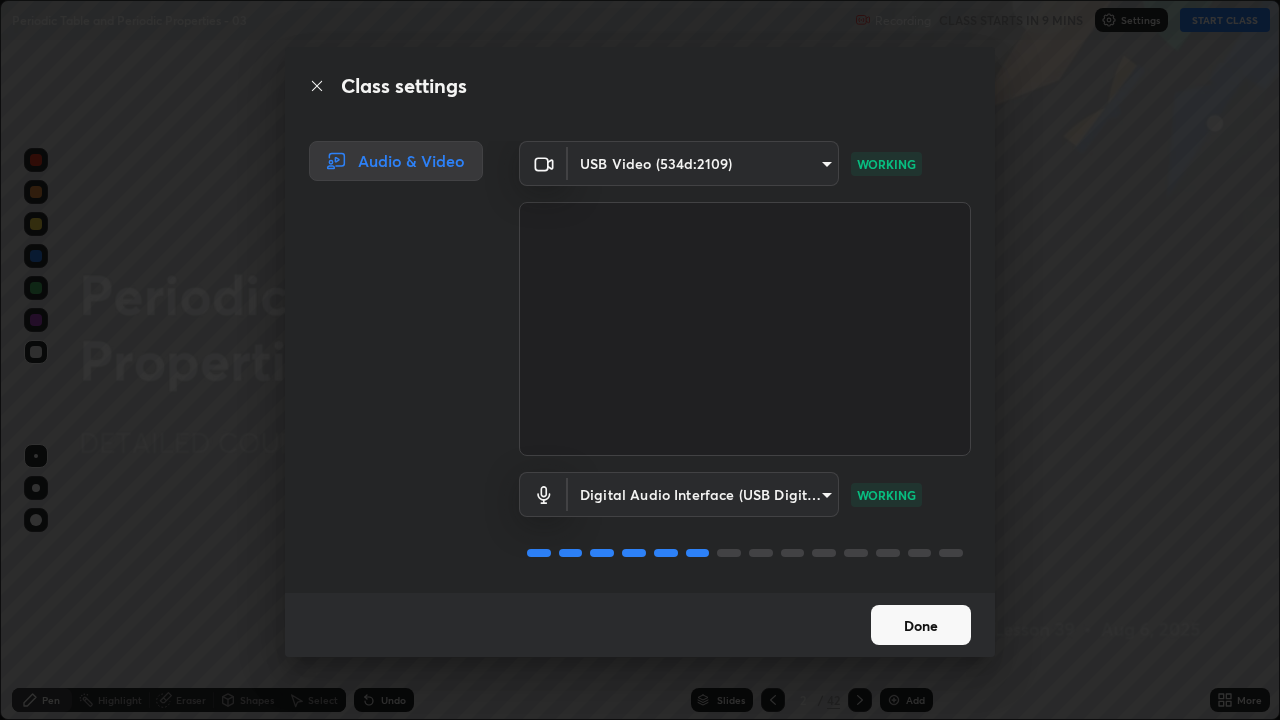 click on "Done" at bounding box center [921, 625] 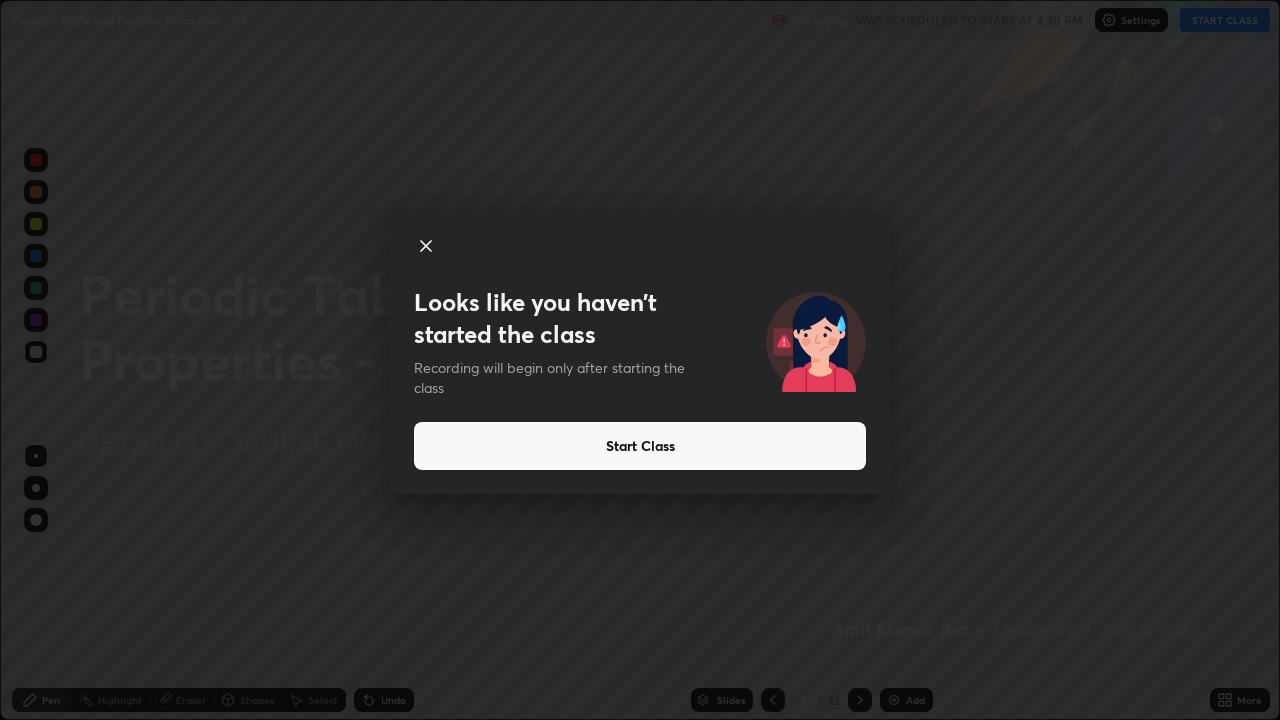 click on "Start Class" at bounding box center [640, 446] 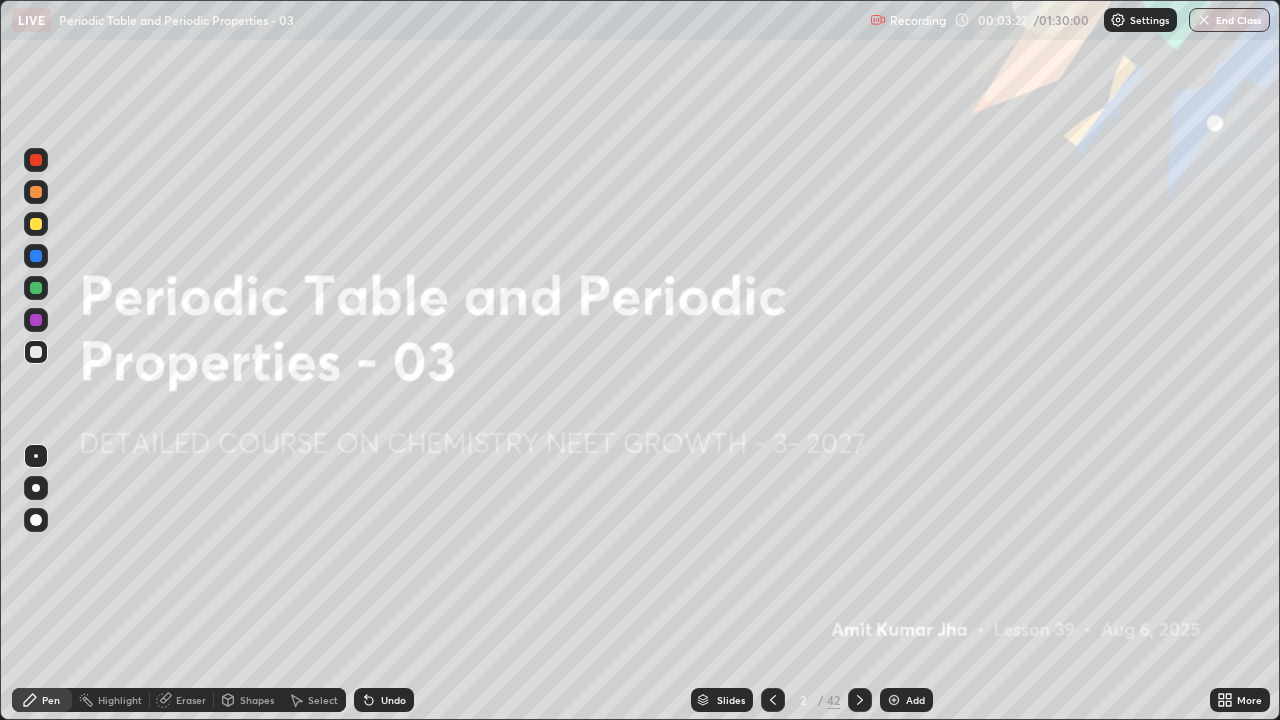 click 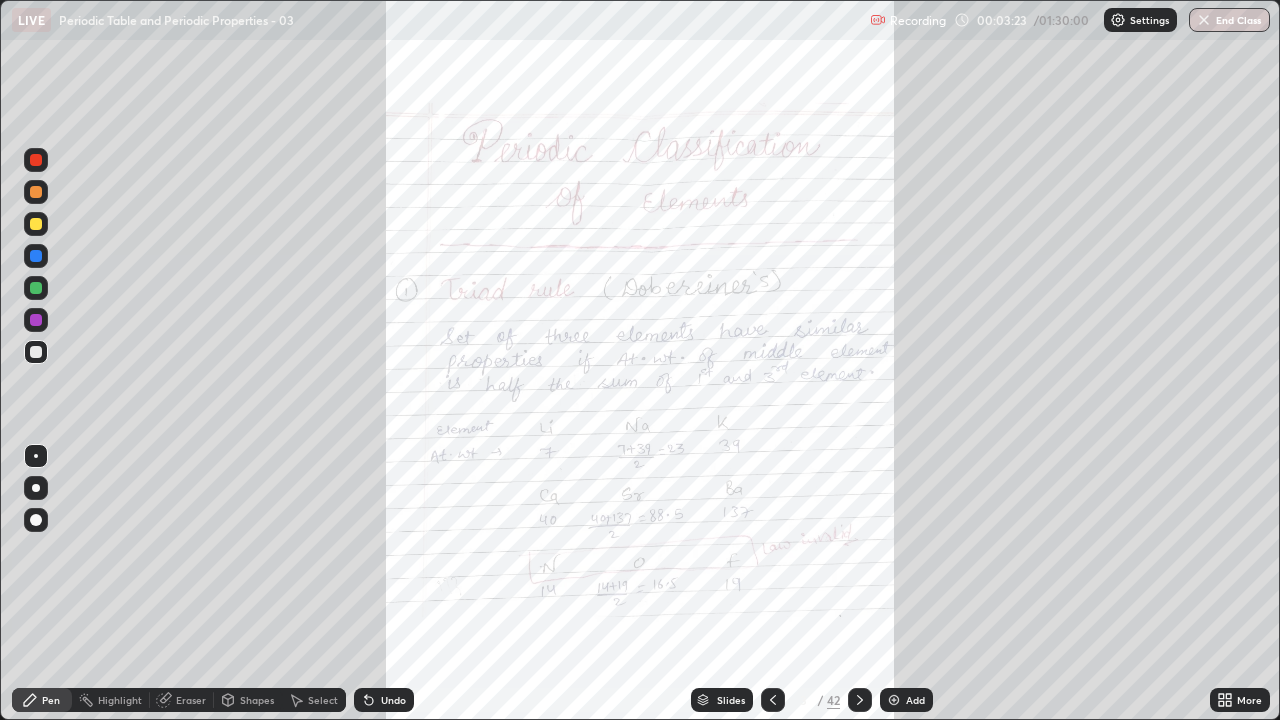 click on "Slides" at bounding box center (731, 700) 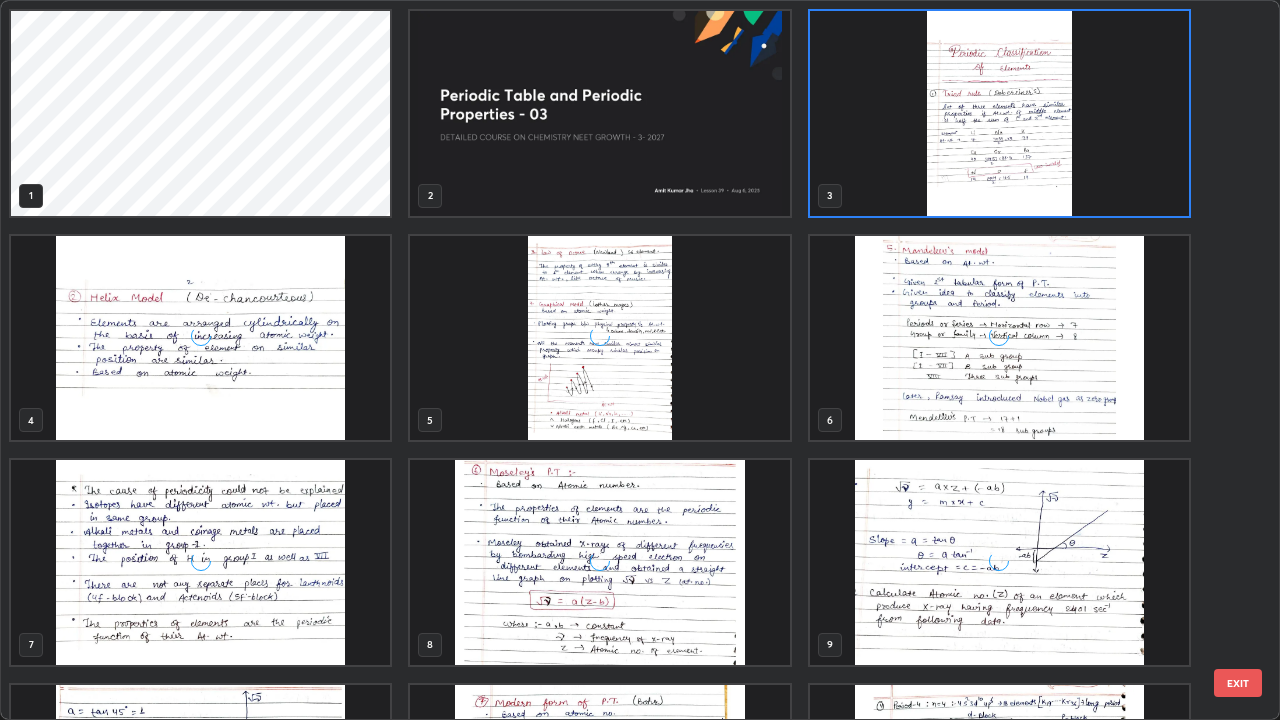 scroll, scrollTop: 7, scrollLeft: 11, axis: both 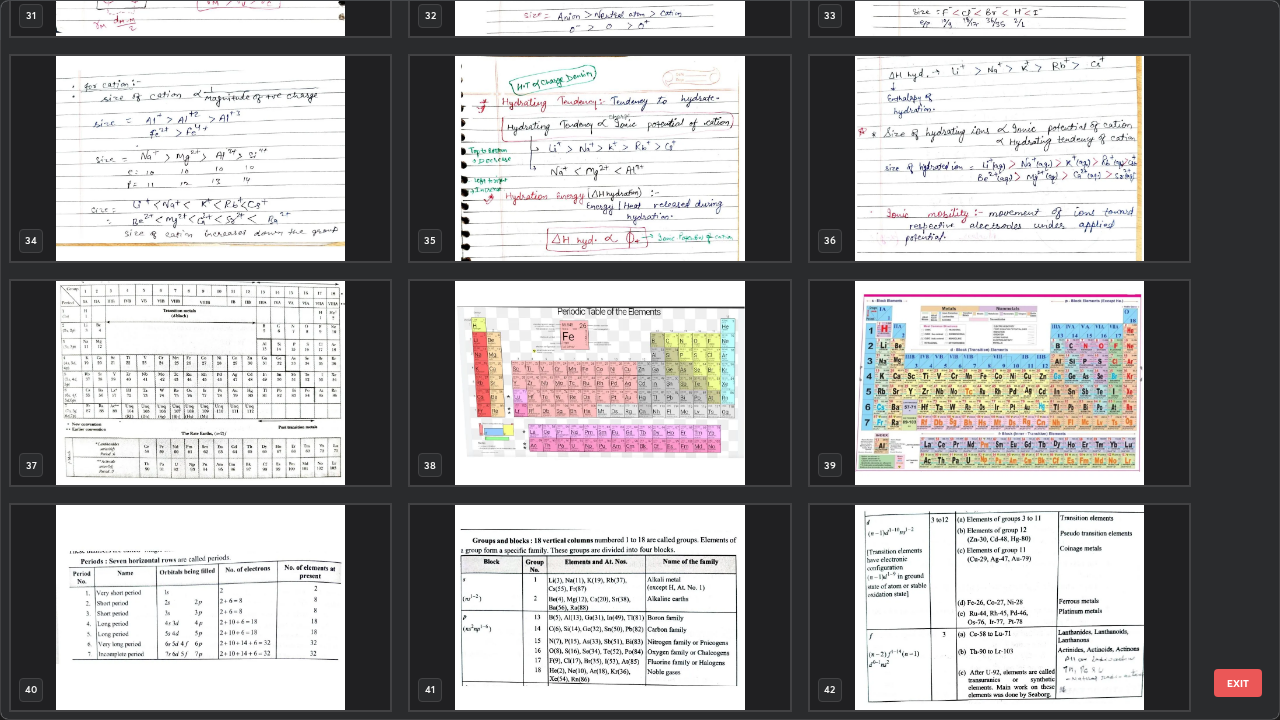 click at bounding box center [200, 607] 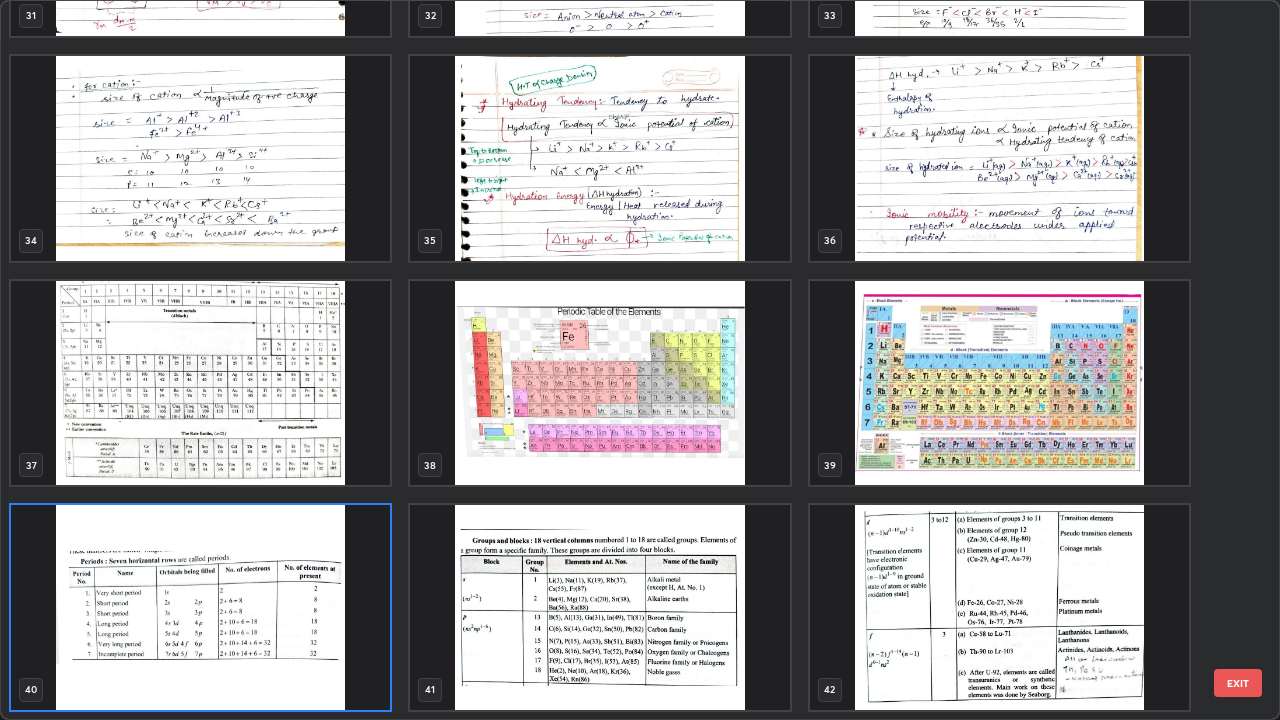 click at bounding box center [200, 607] 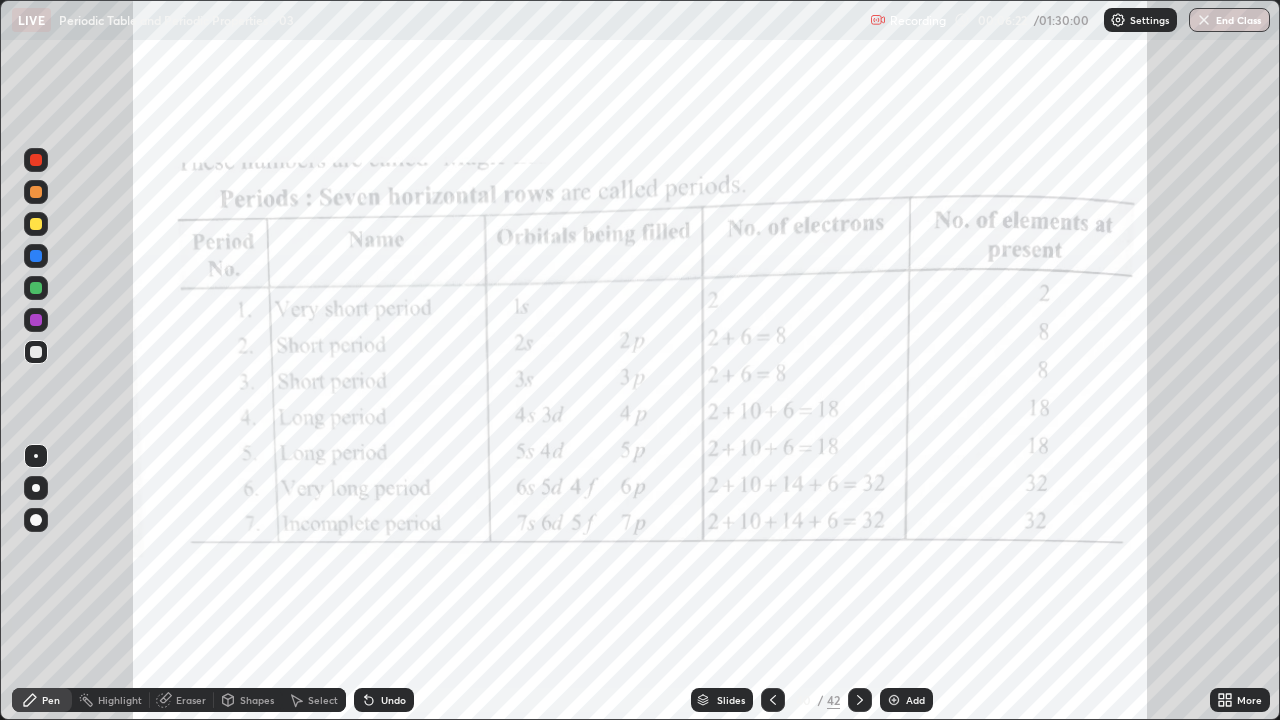 click on "Slides" at bounding box center (731, 700) 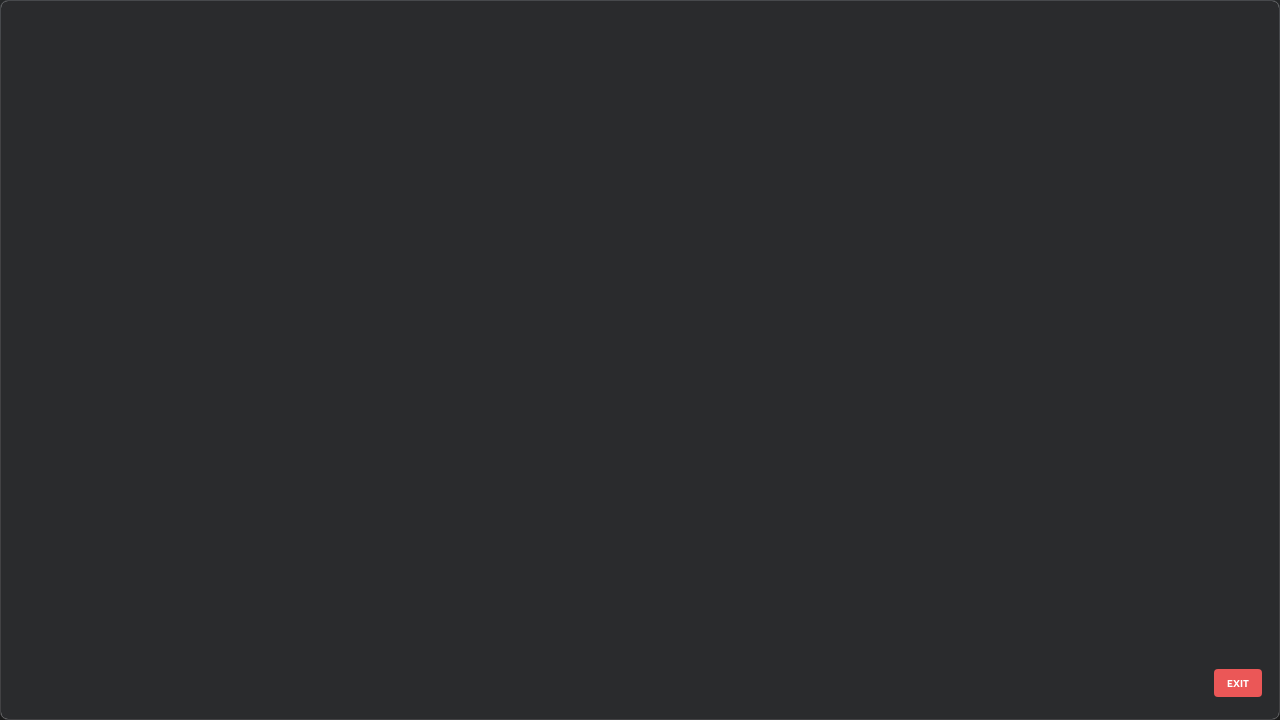 scroll, scrollTop: 2426, scrollLeft: 0, axis: vertical 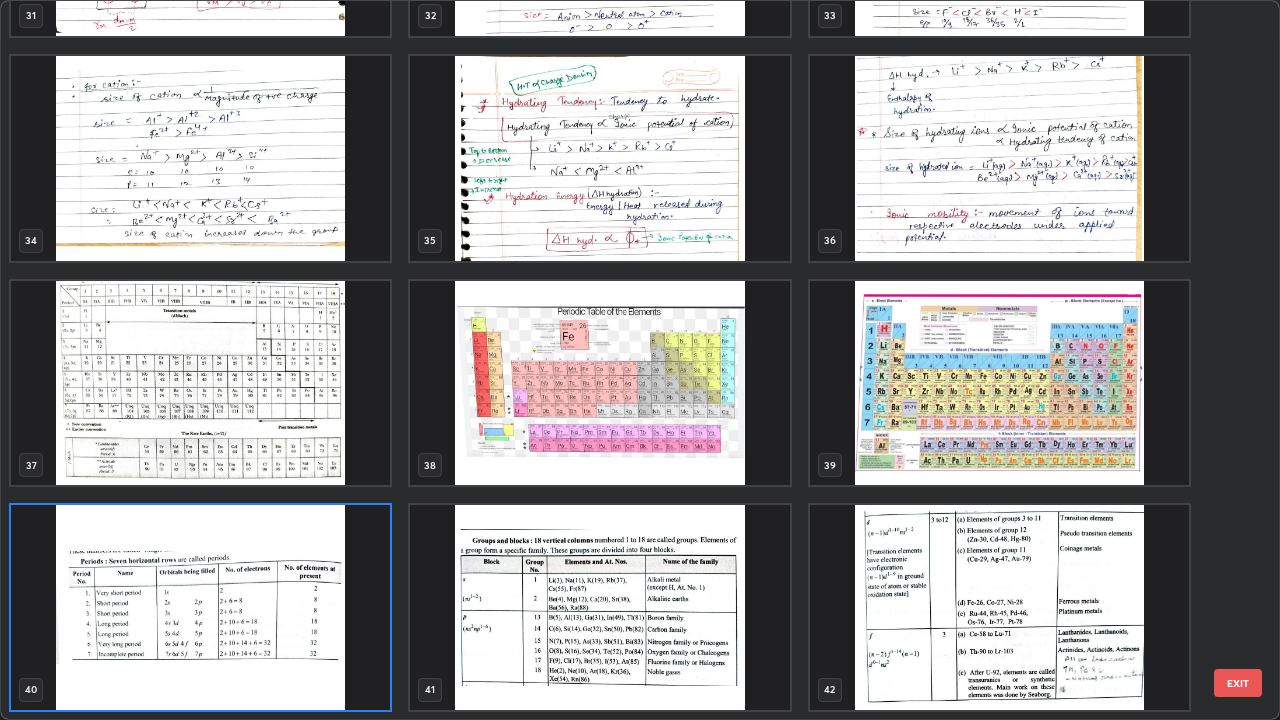 click at bounding box center (599, 383) 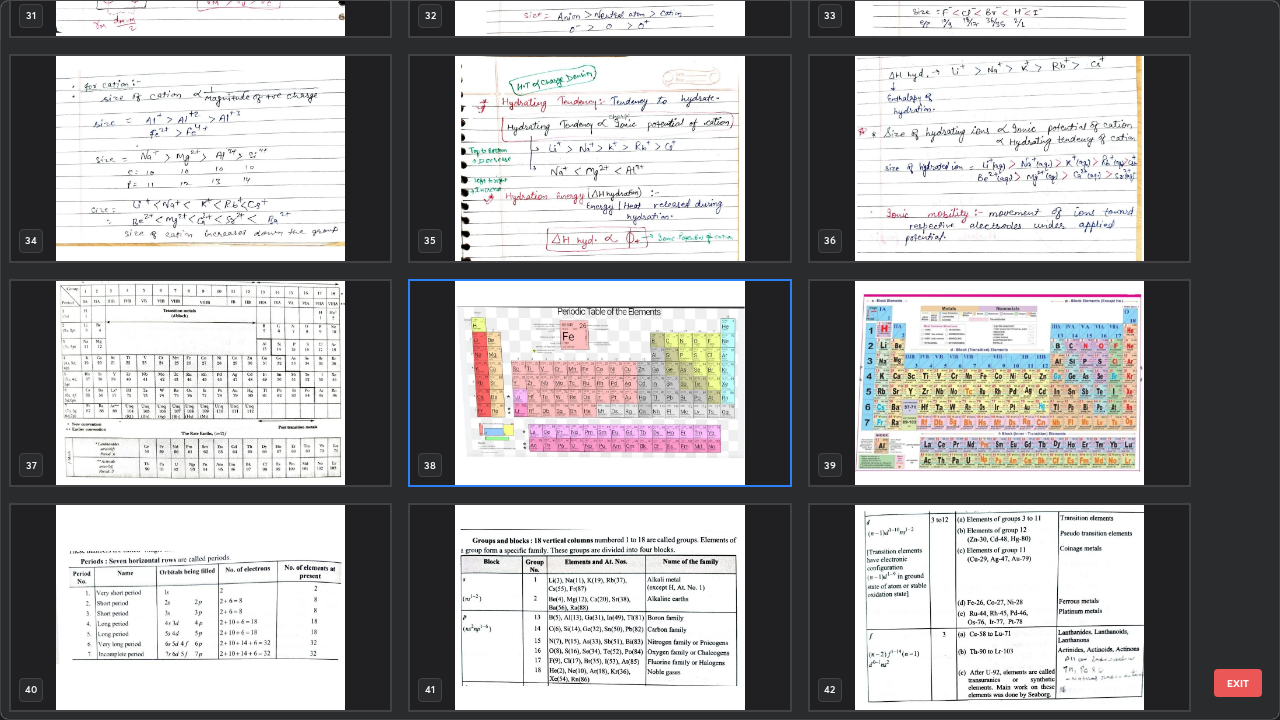 click at bounding box center [999, 383] 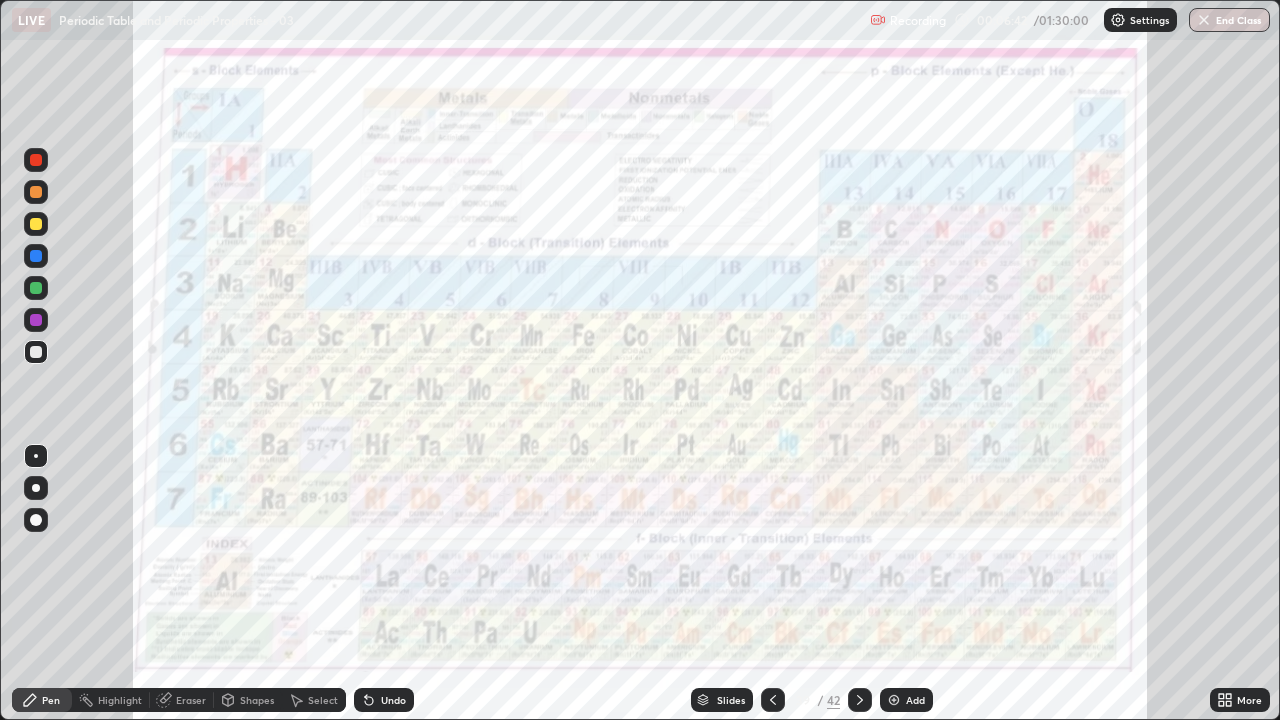 click at bounding box center [894, 700] 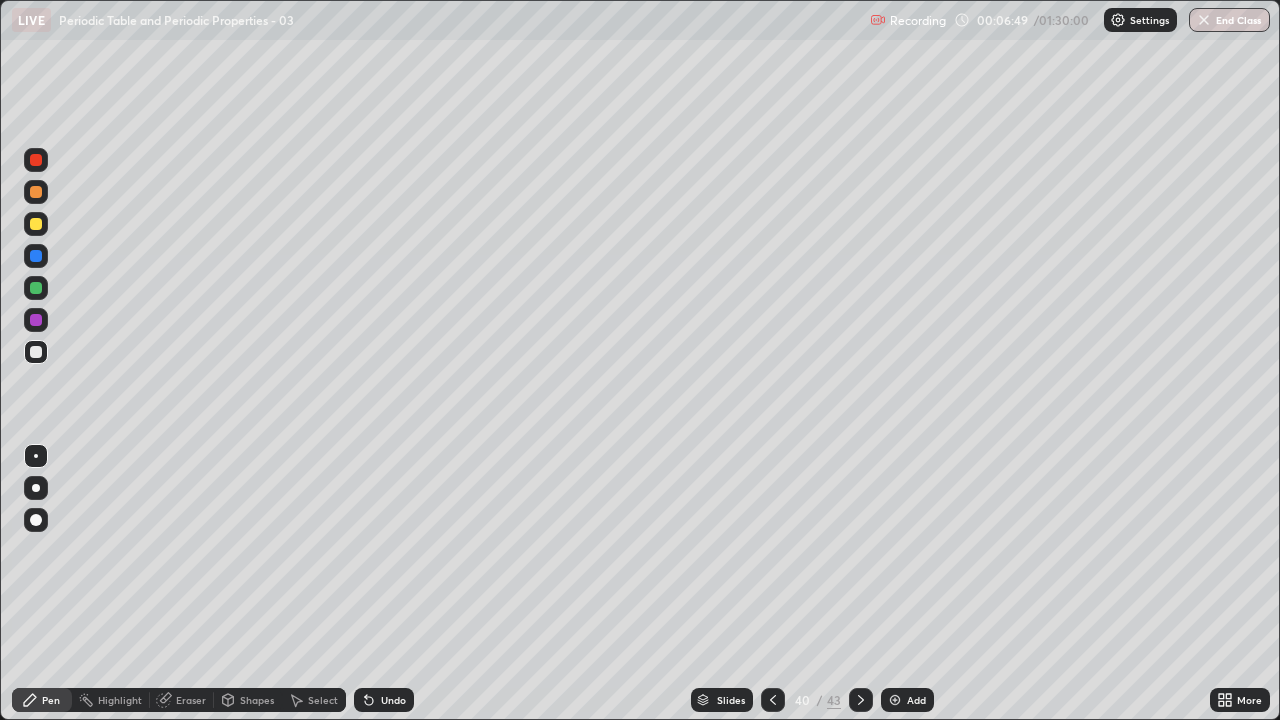 click at bounding box center (36, 224) 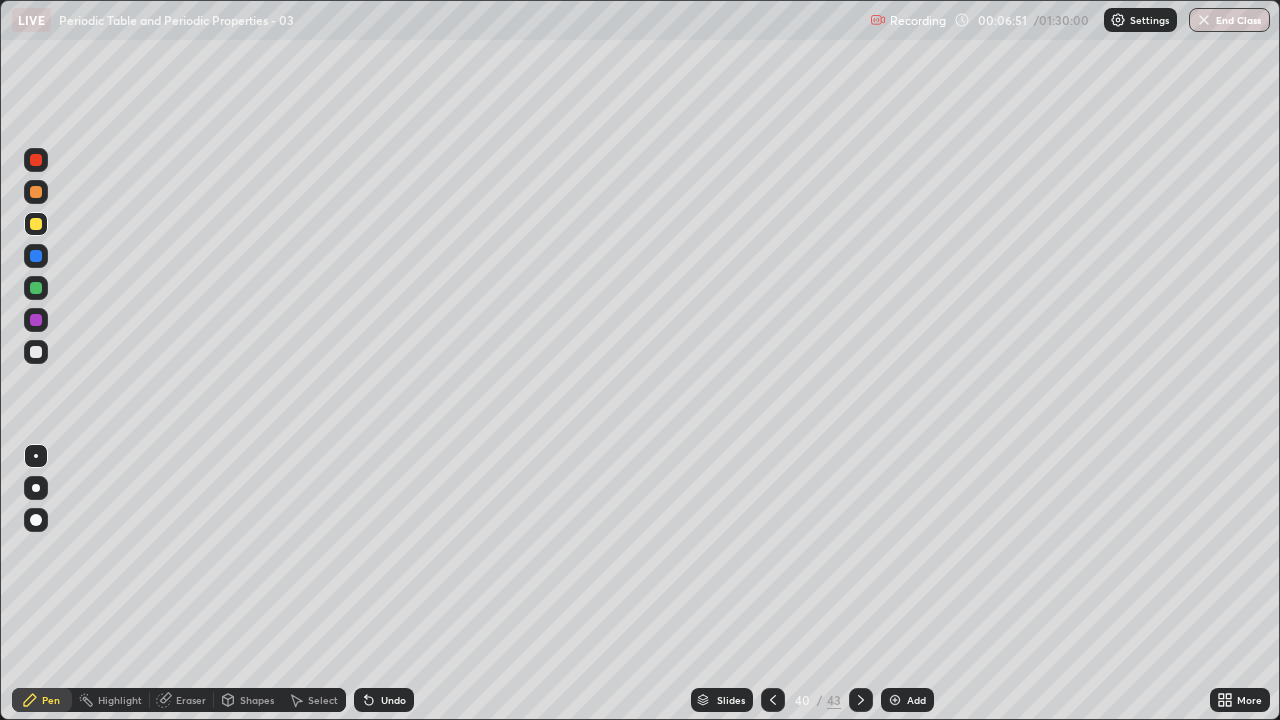 click at bounding box center (36, 352) 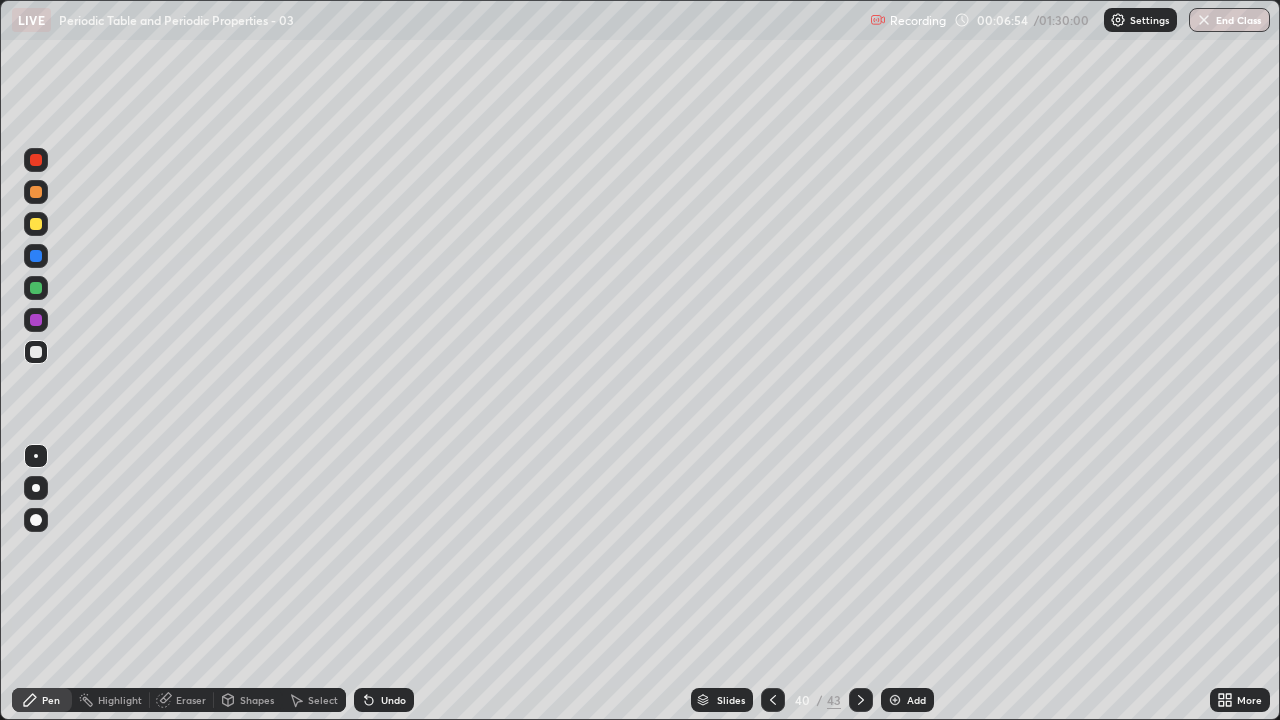 click 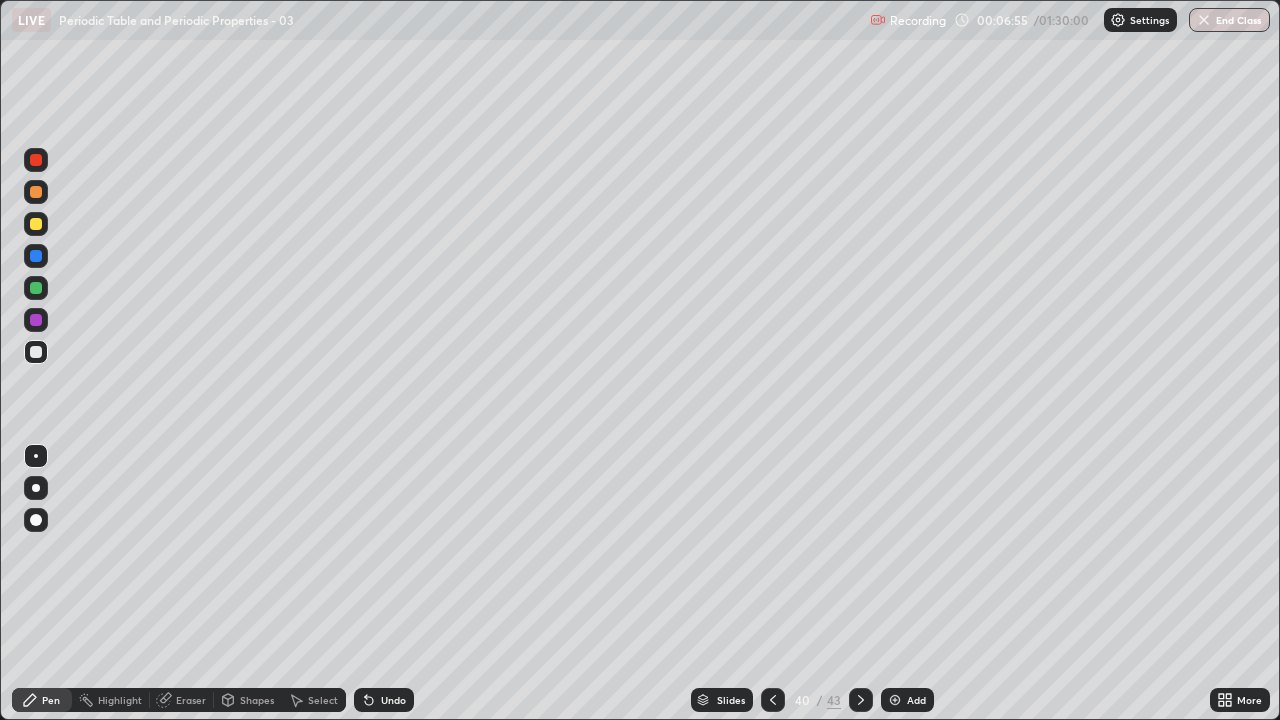 click at bounding box center [36, 520] 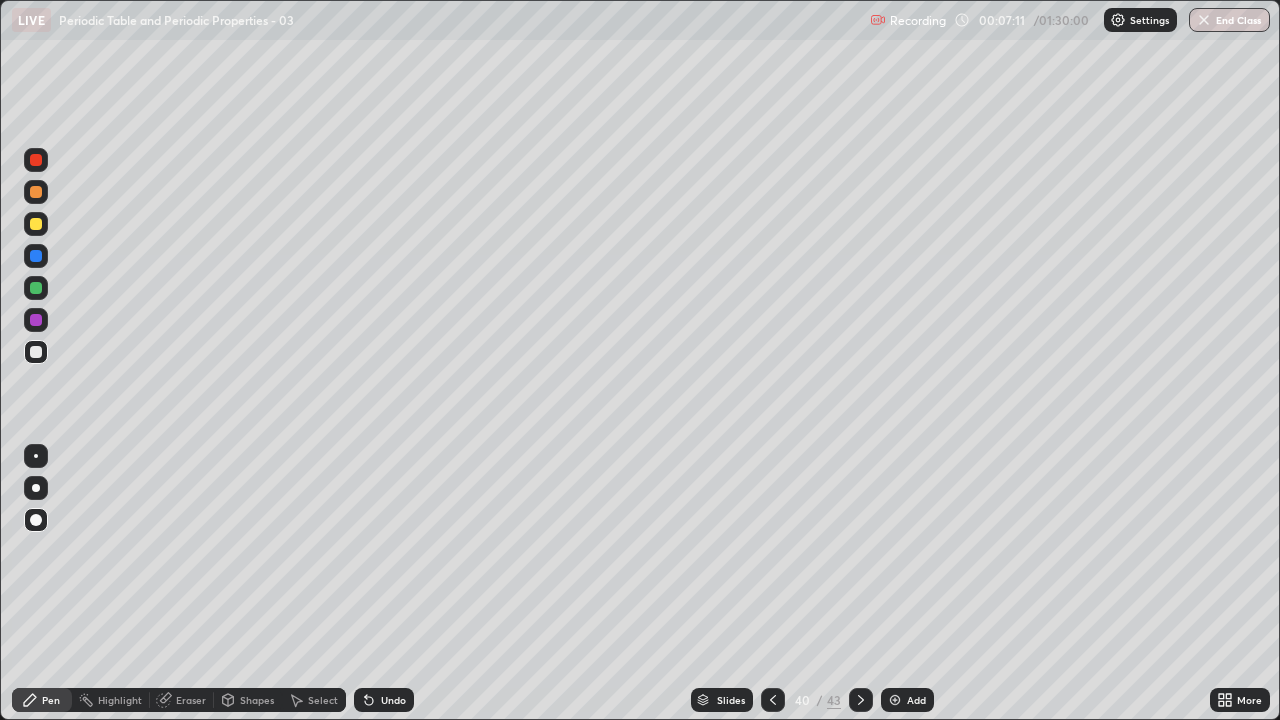 click on "Pen" at bounding box center [42, 700] 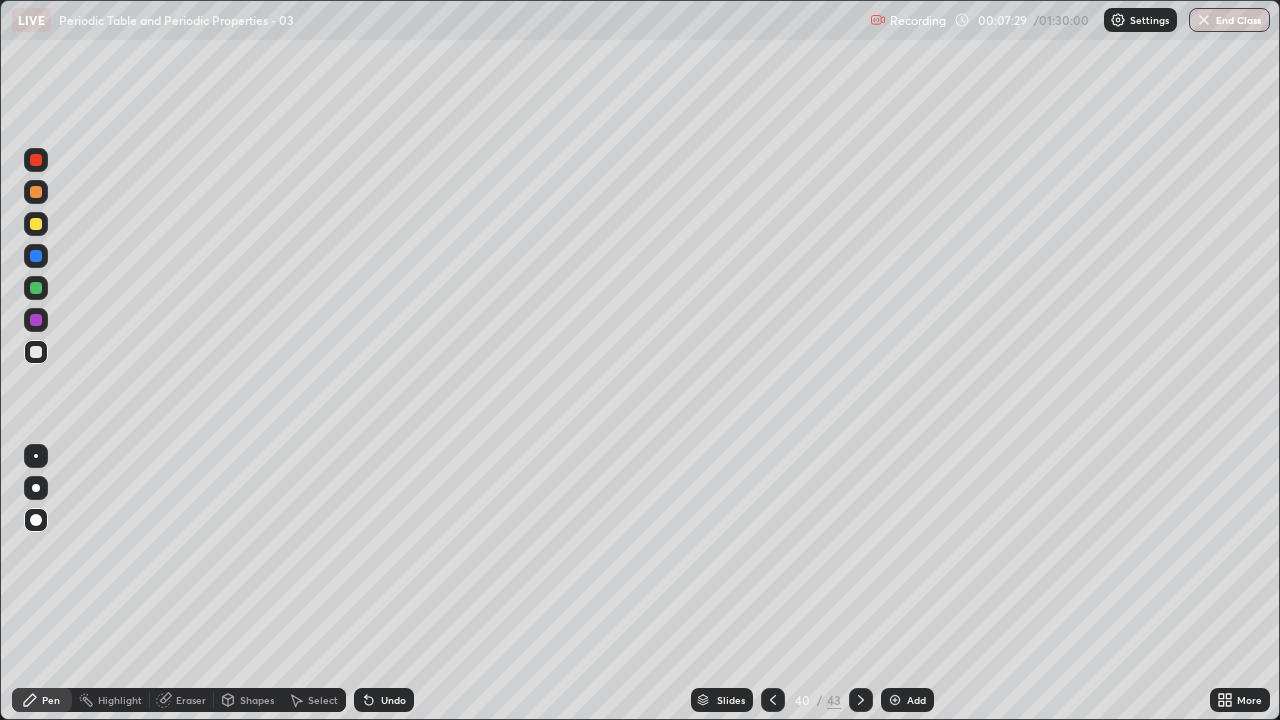 click at bounding box center [36, 192] 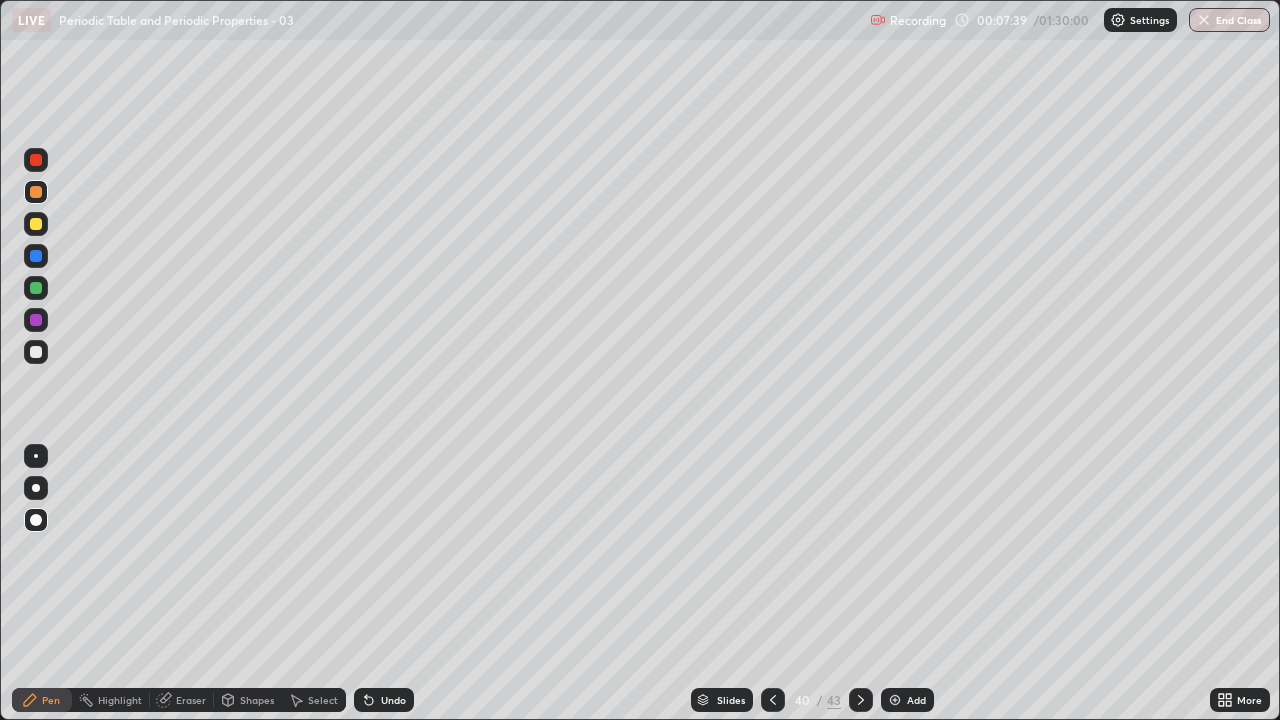 click 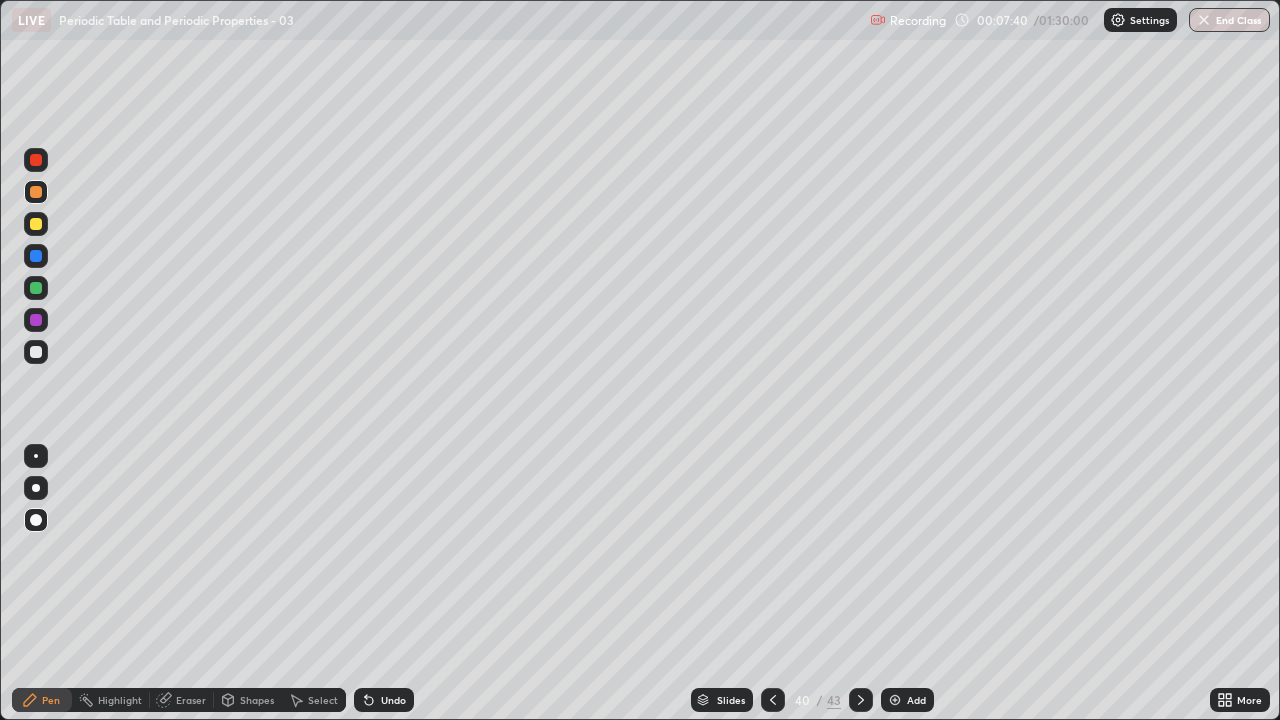 click 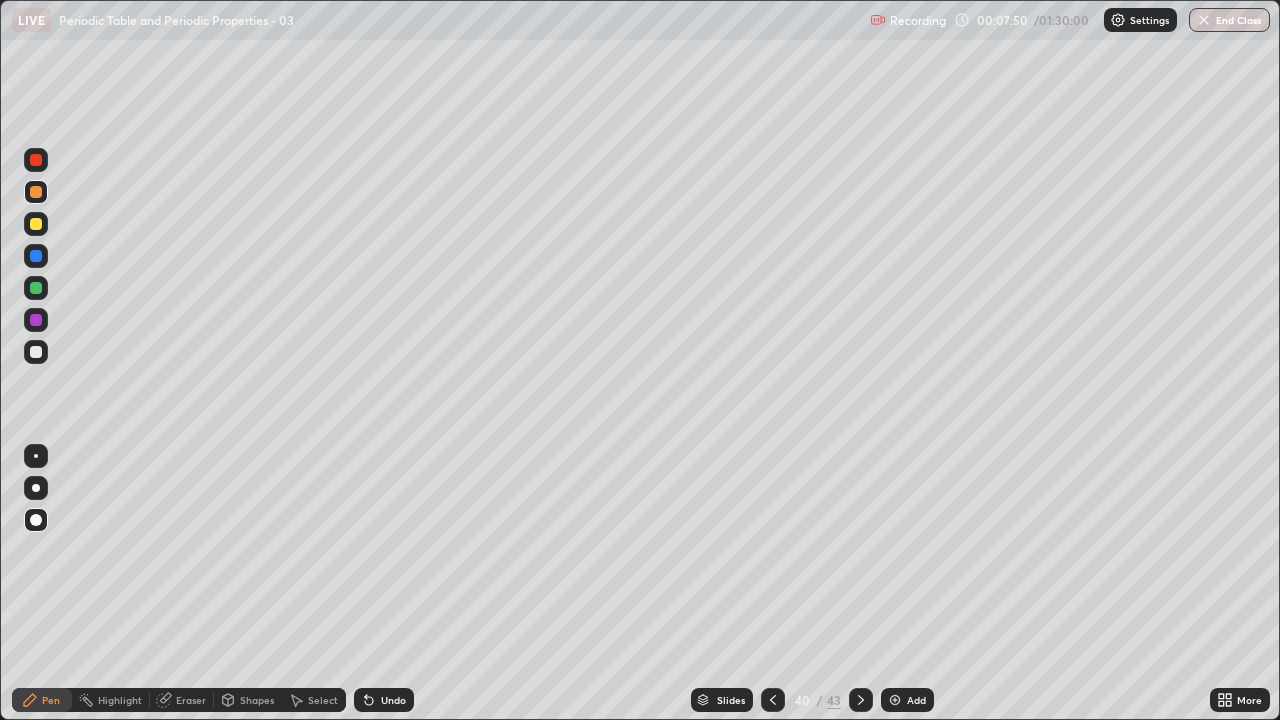 click at bounding box center [36, 224] 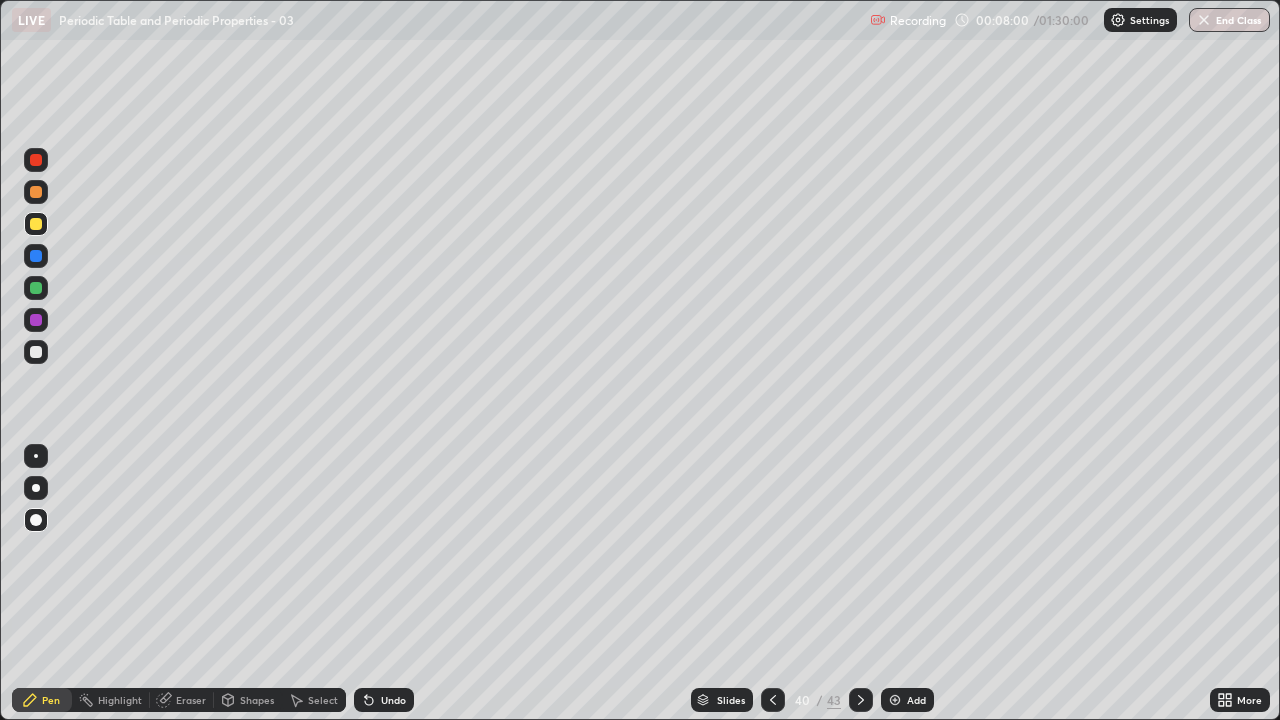 click 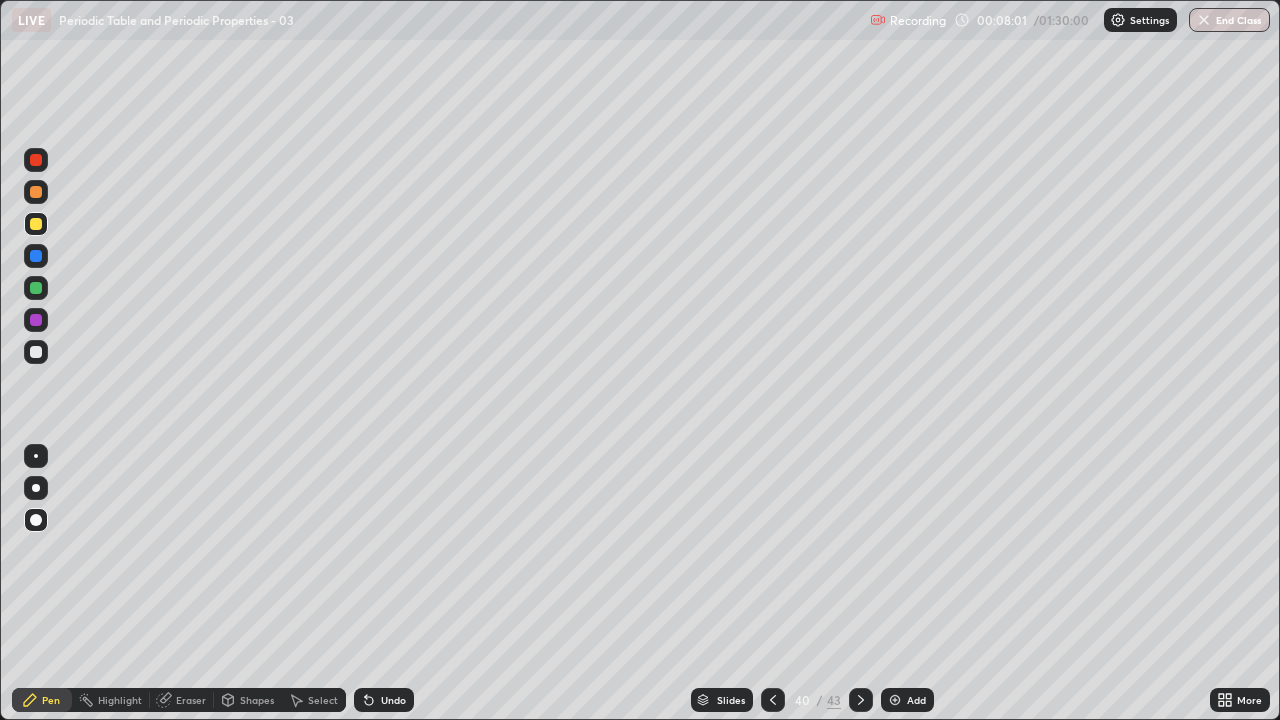click 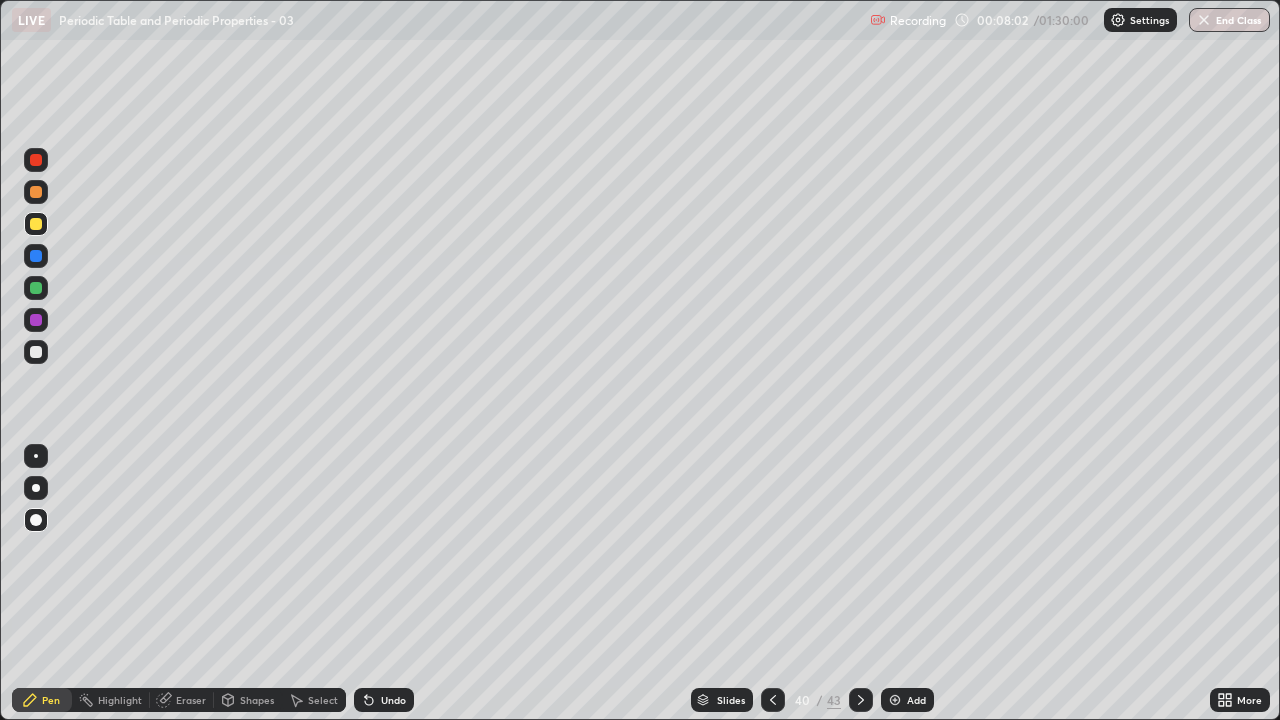 click 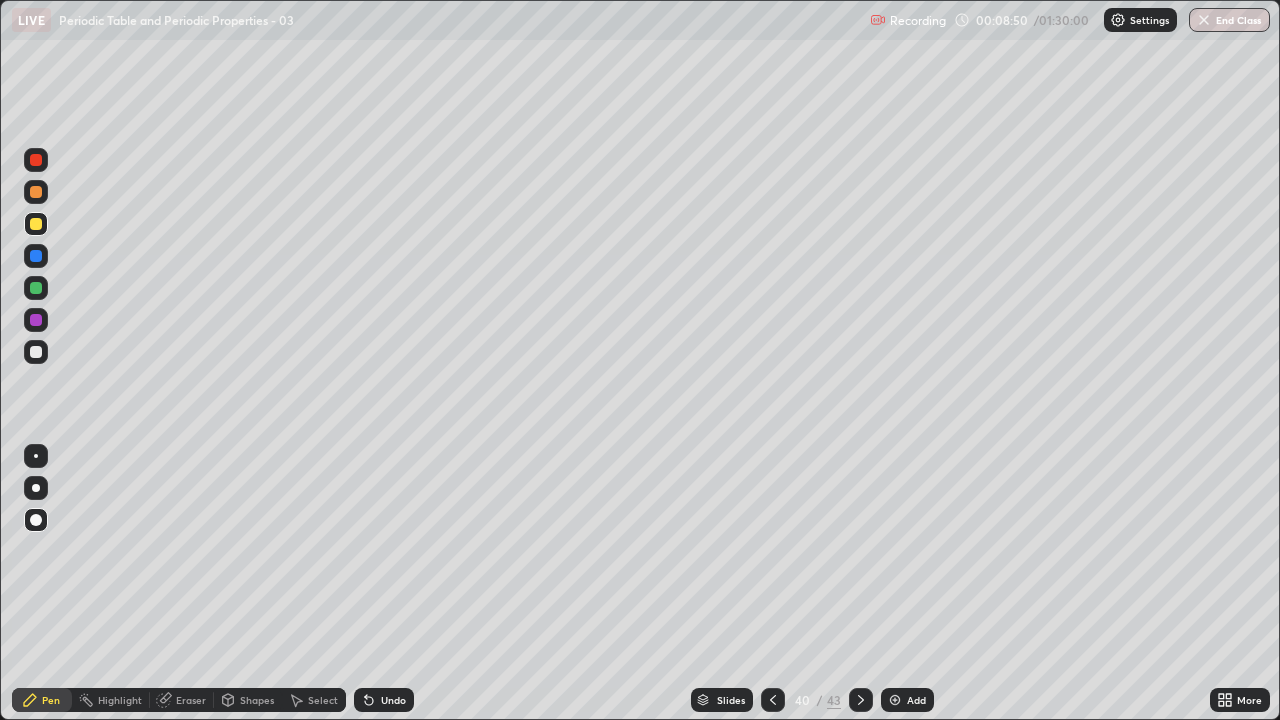 click at bounding box center [36, 192] 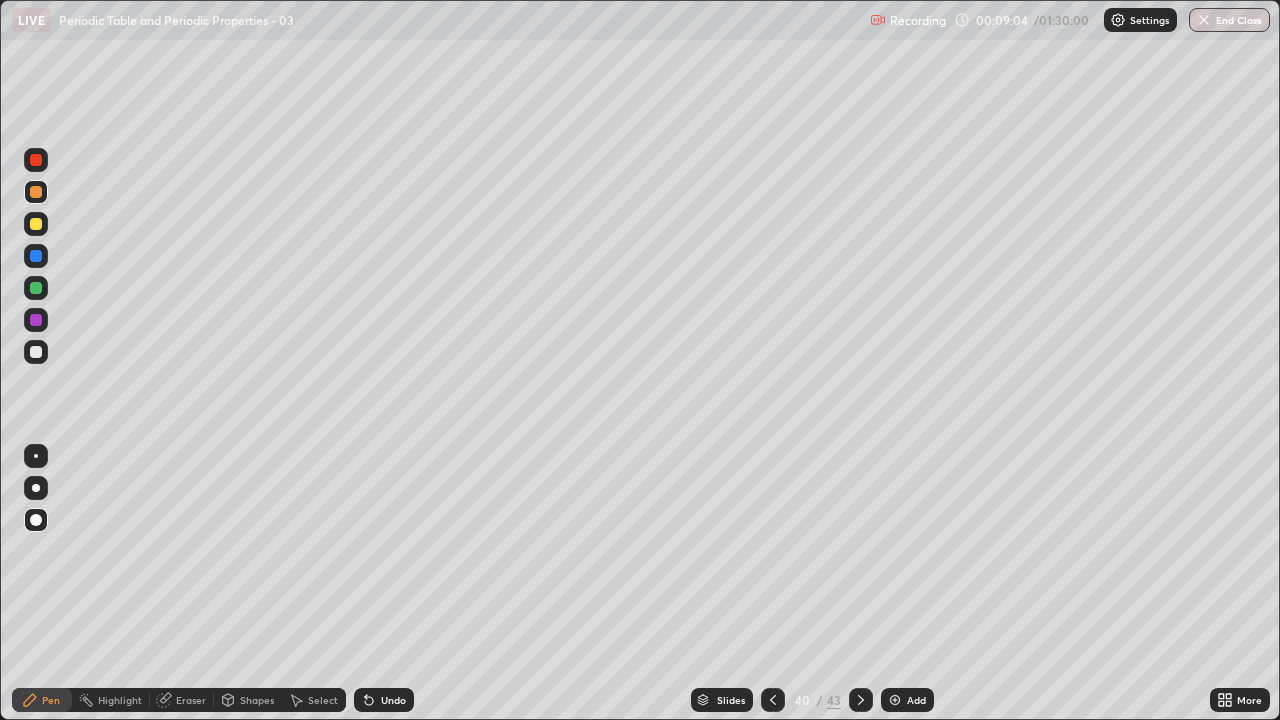 click at bounding box center [36, 224] 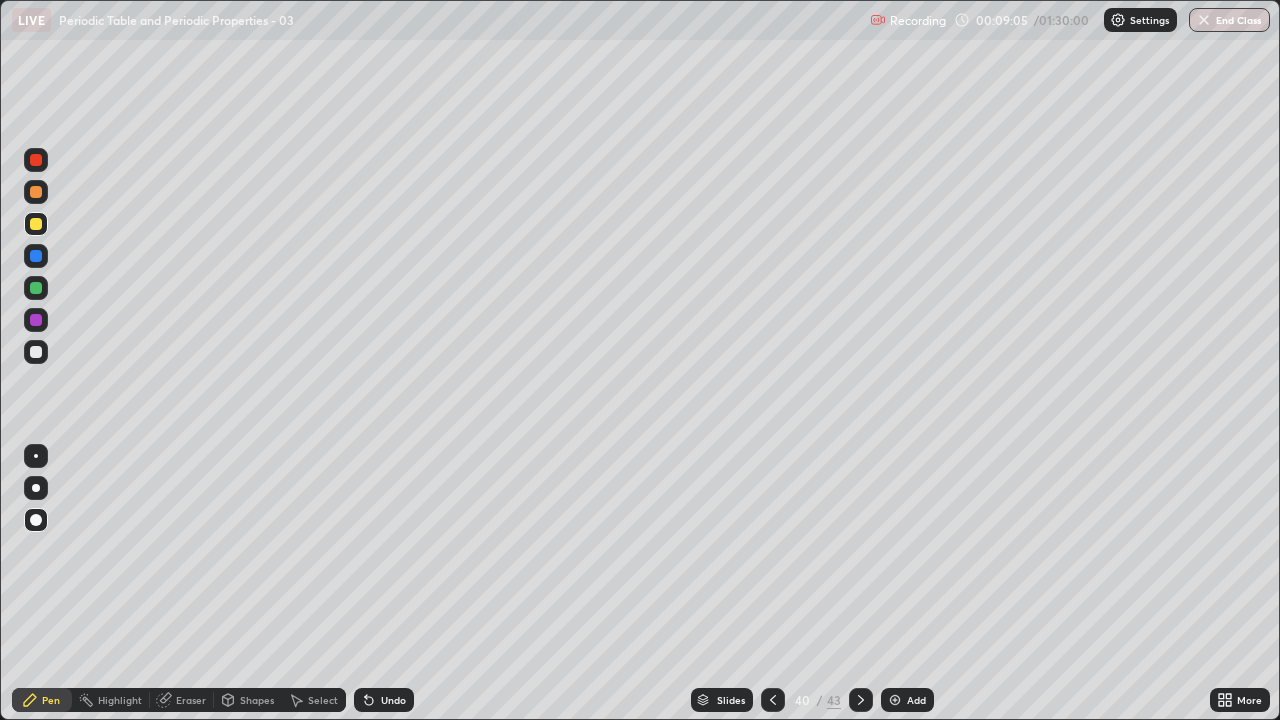 click at bounding box center (36, 192) 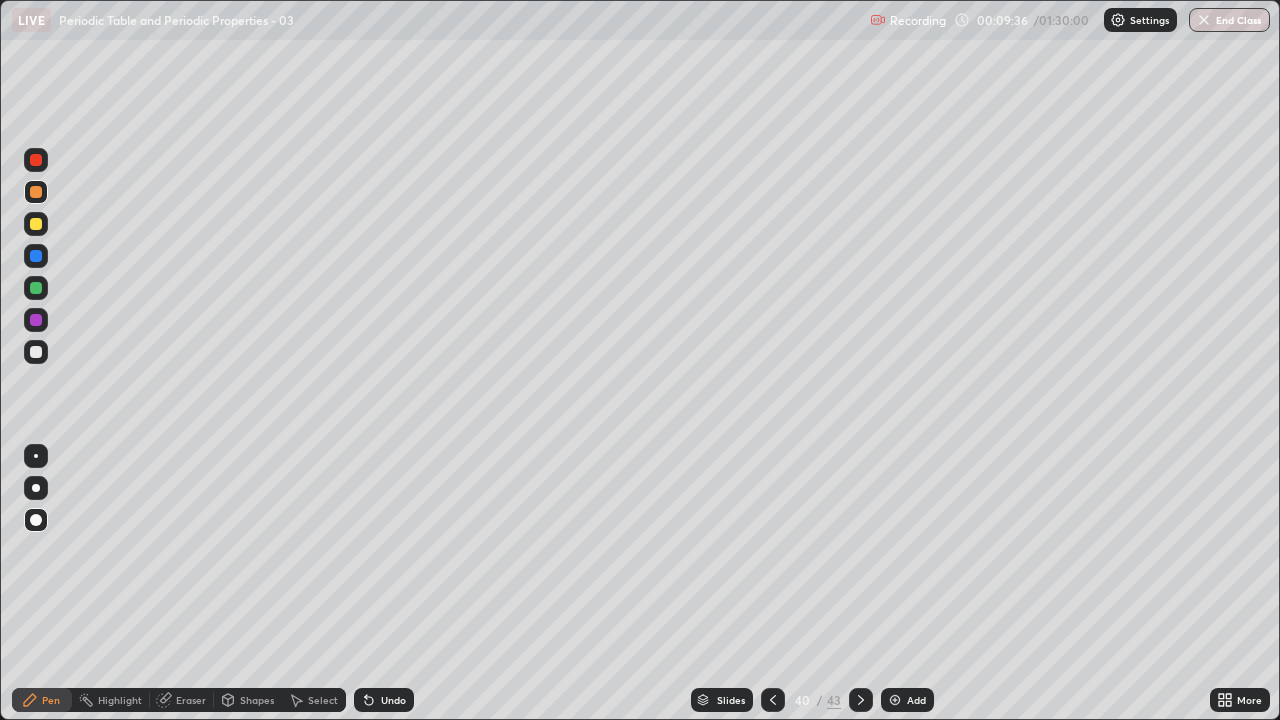 click at bounding box center (36, 224) 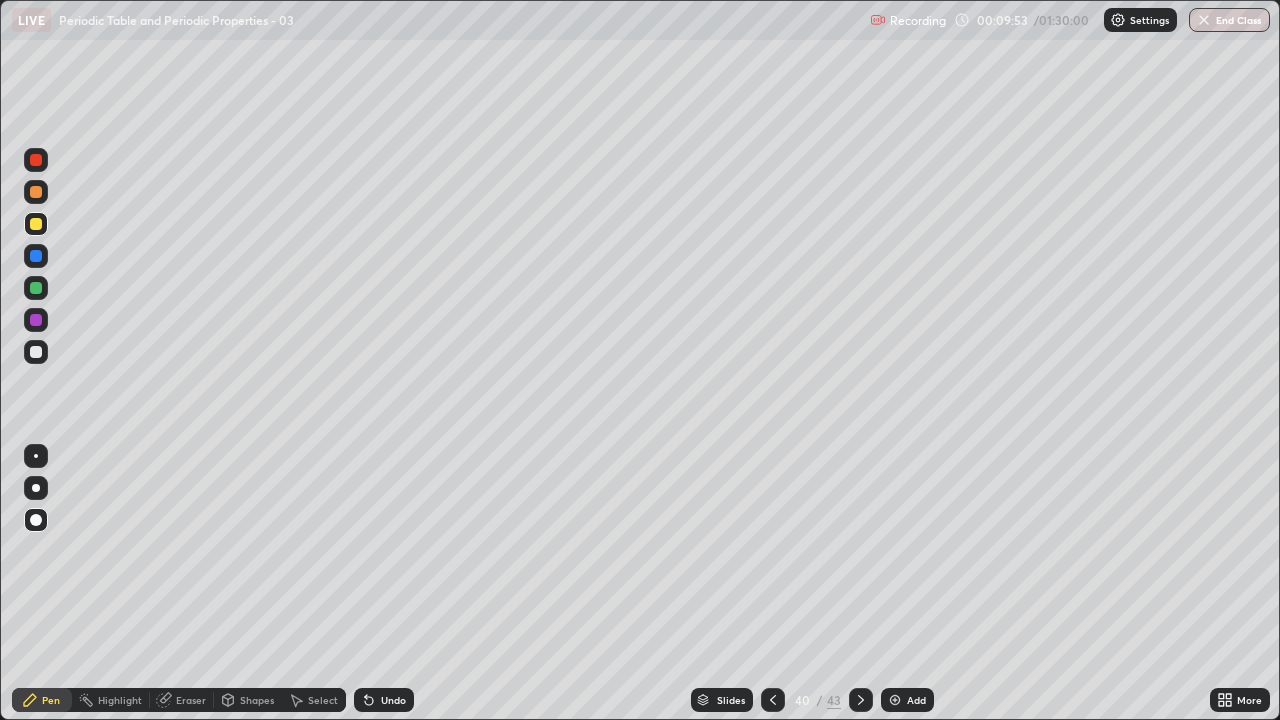 click at bounding box center (36, 192) 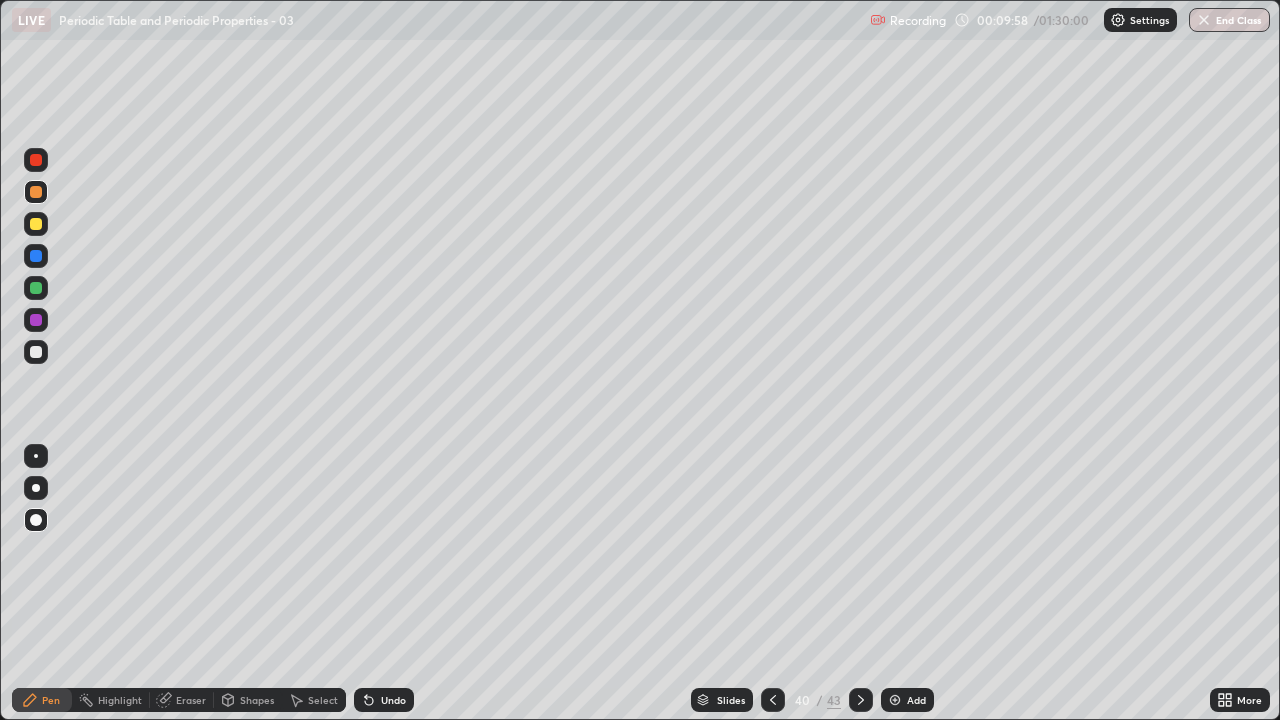 click 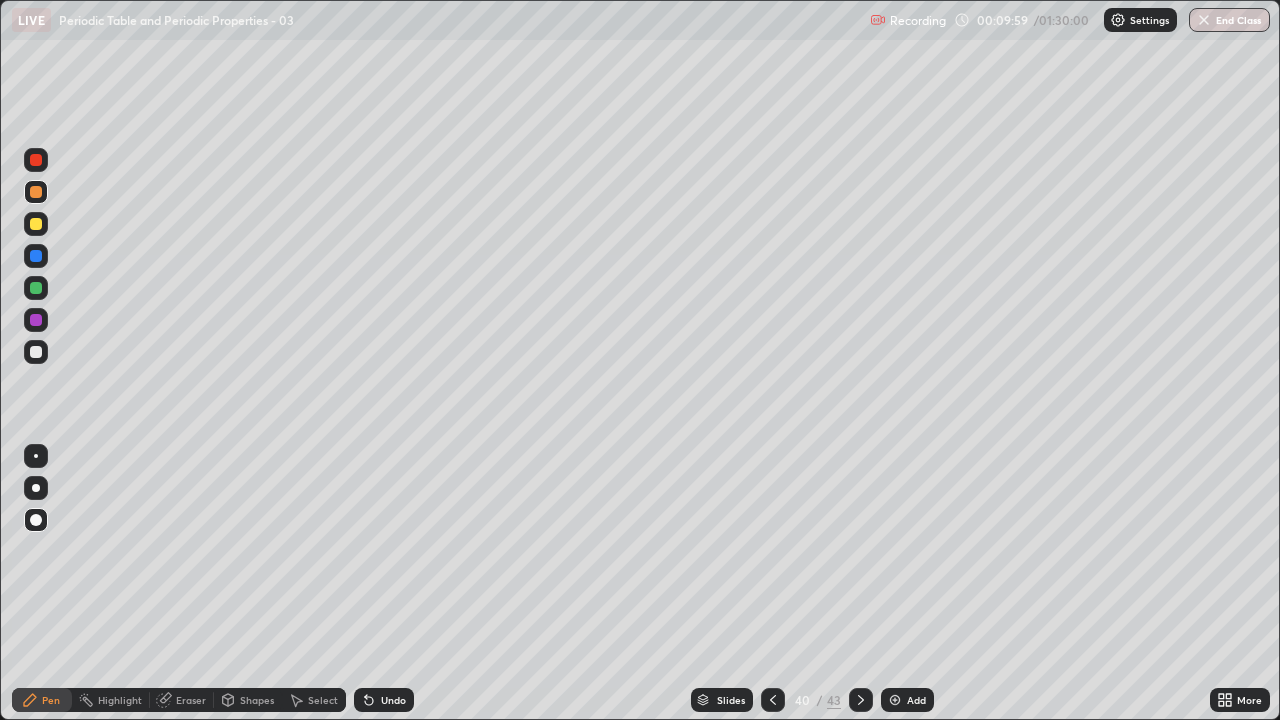 click 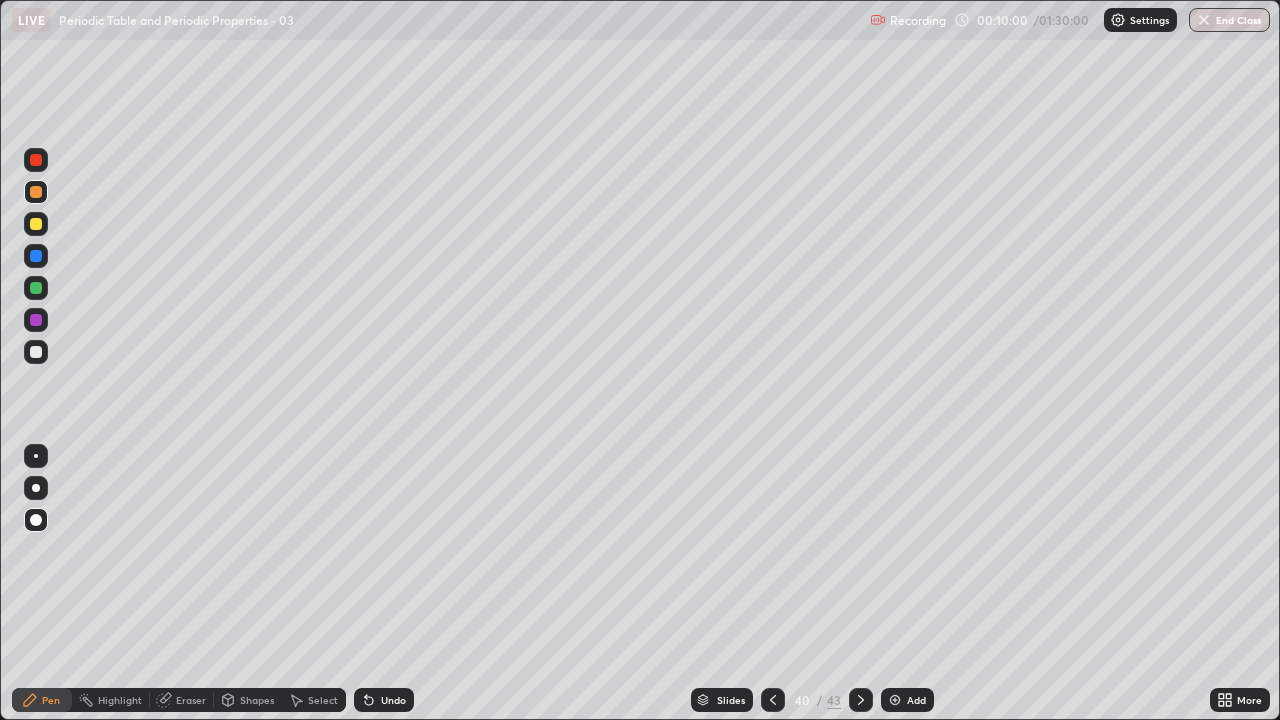click at bounding box center (36, 160) 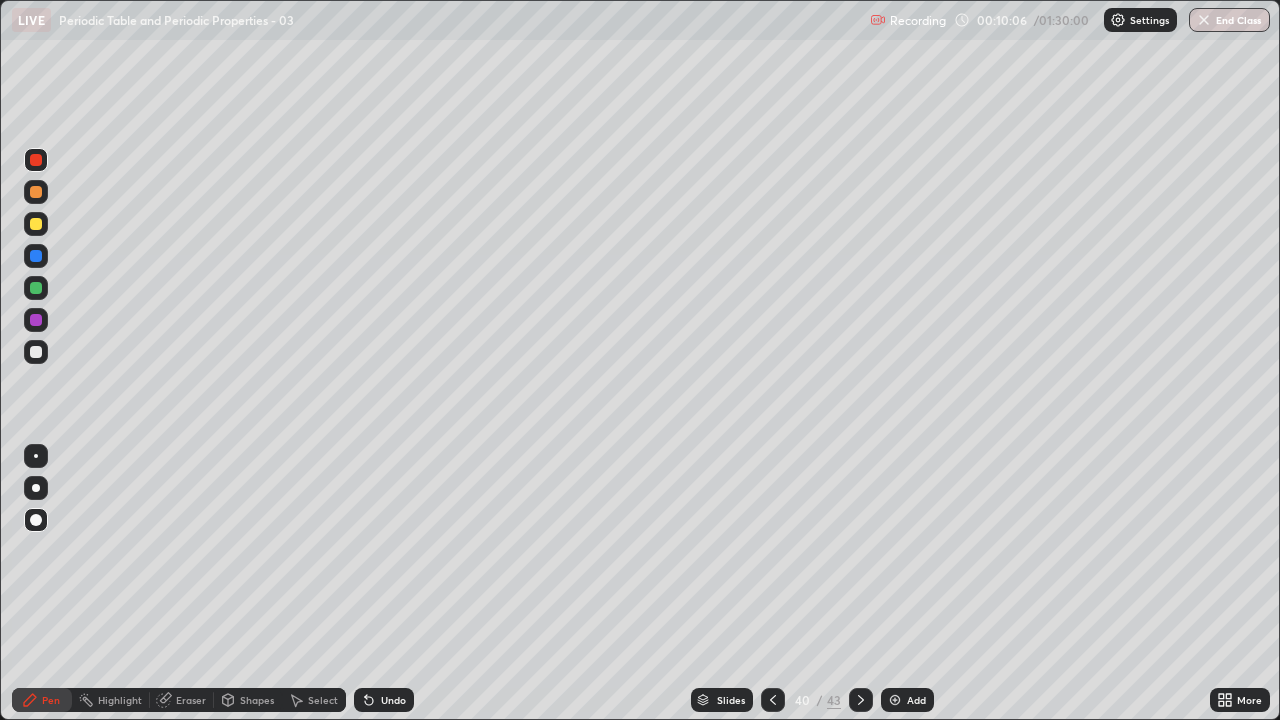 click at bounding box center (36, 224) 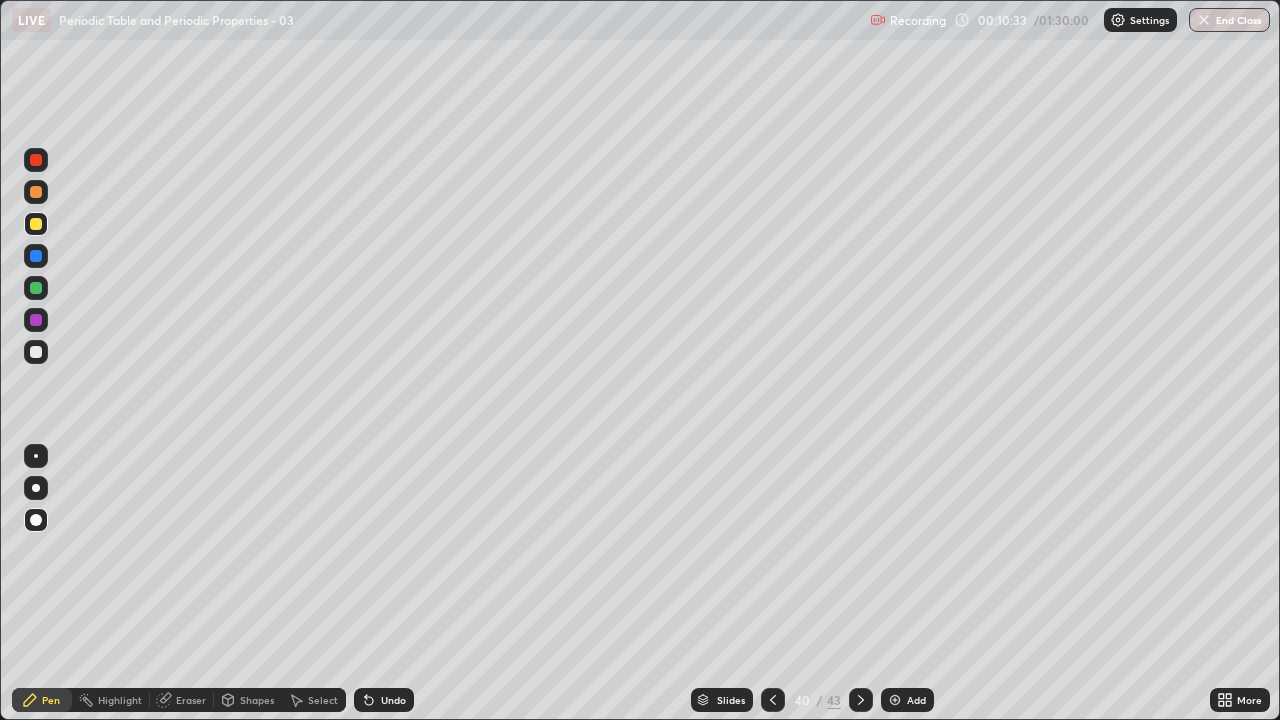 click 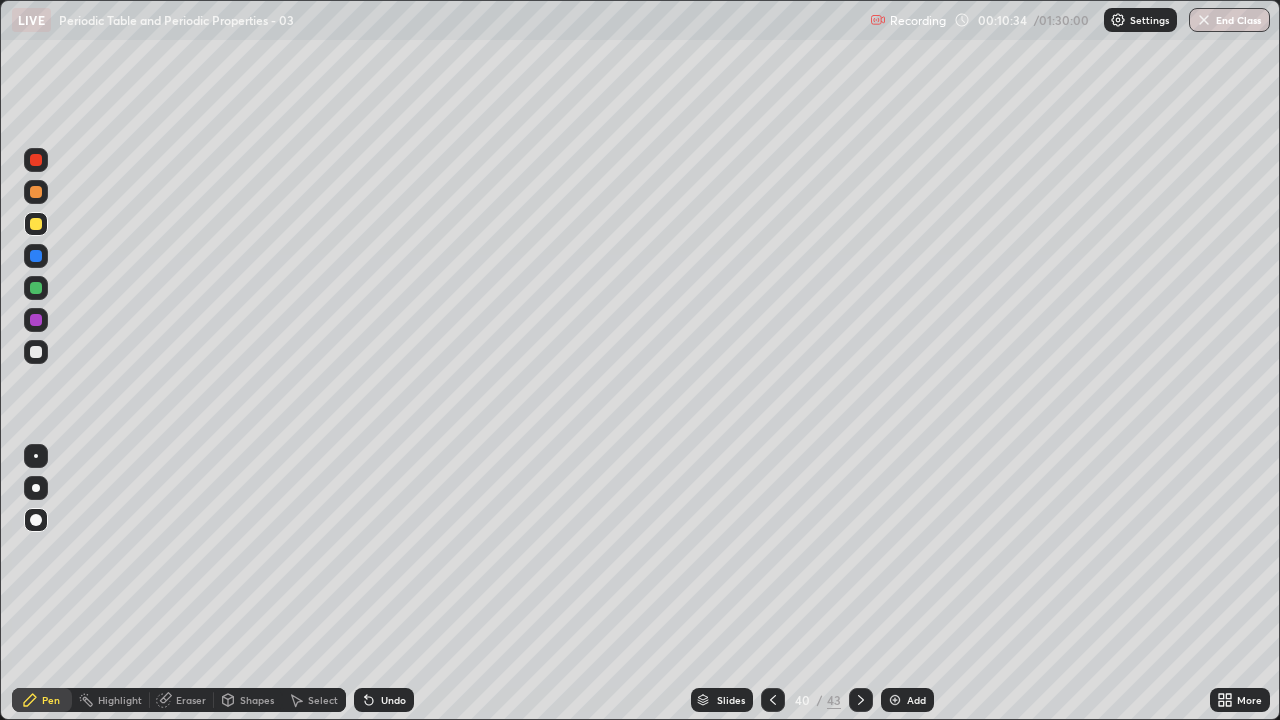 click at bounding box center [36, 160] 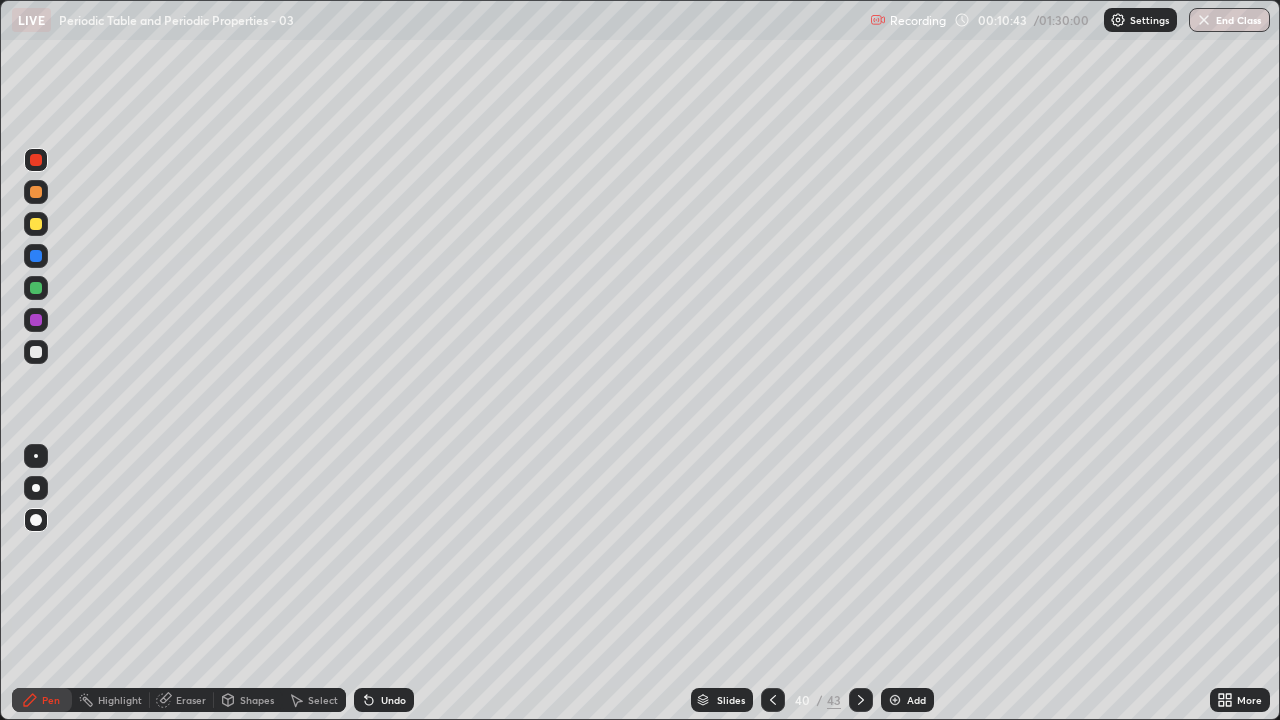 click on "Undo" at bounding box center (384, 700) 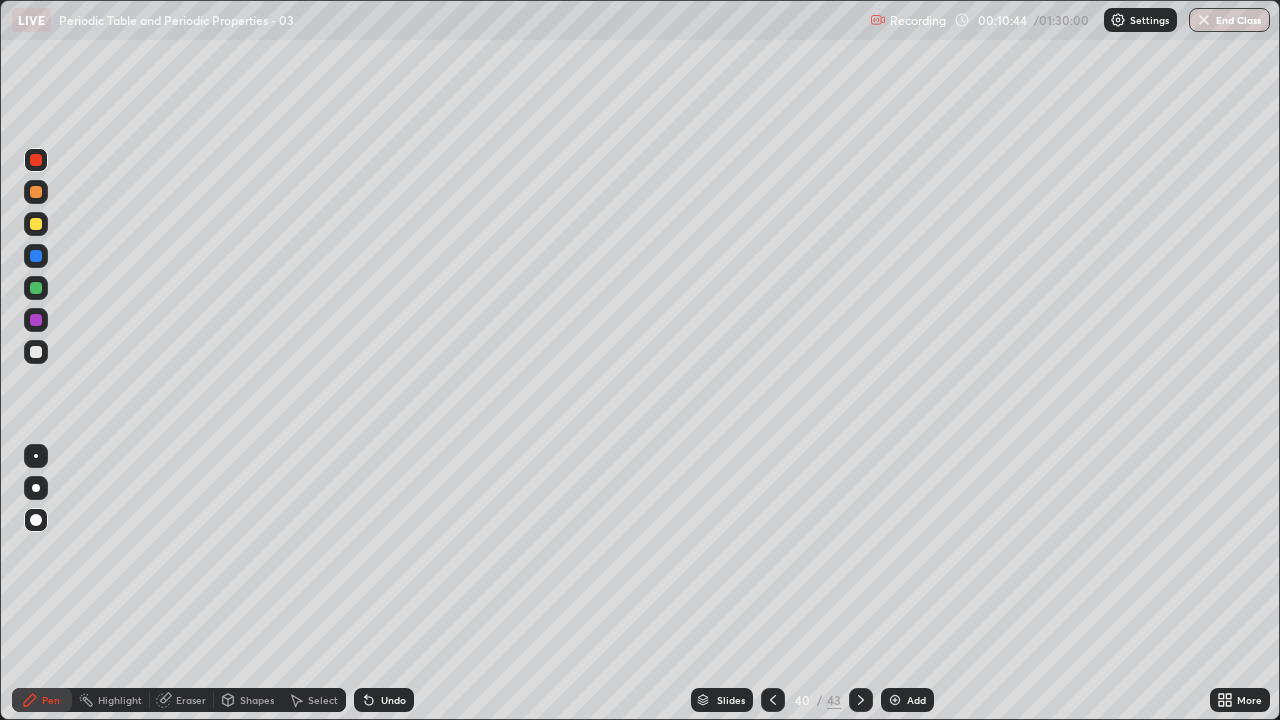 click on "Undo" at bounding box center (384, 700) 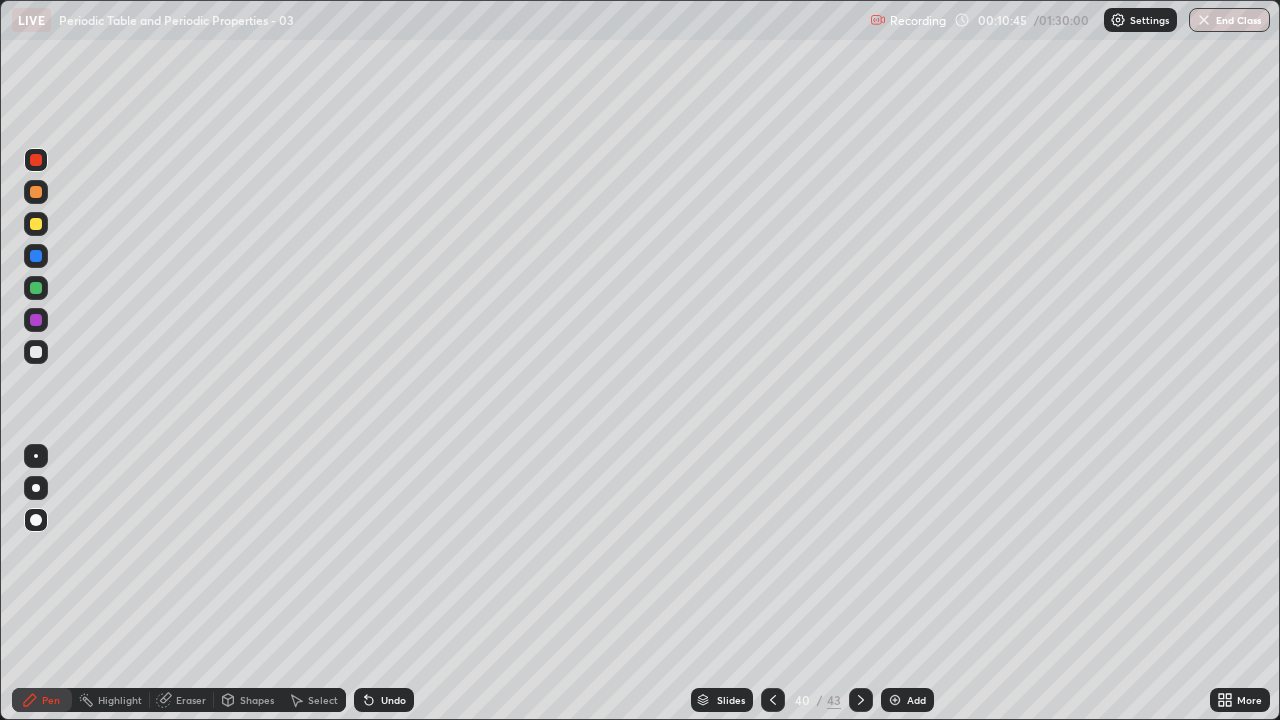 click at bounding box center [36, 224] 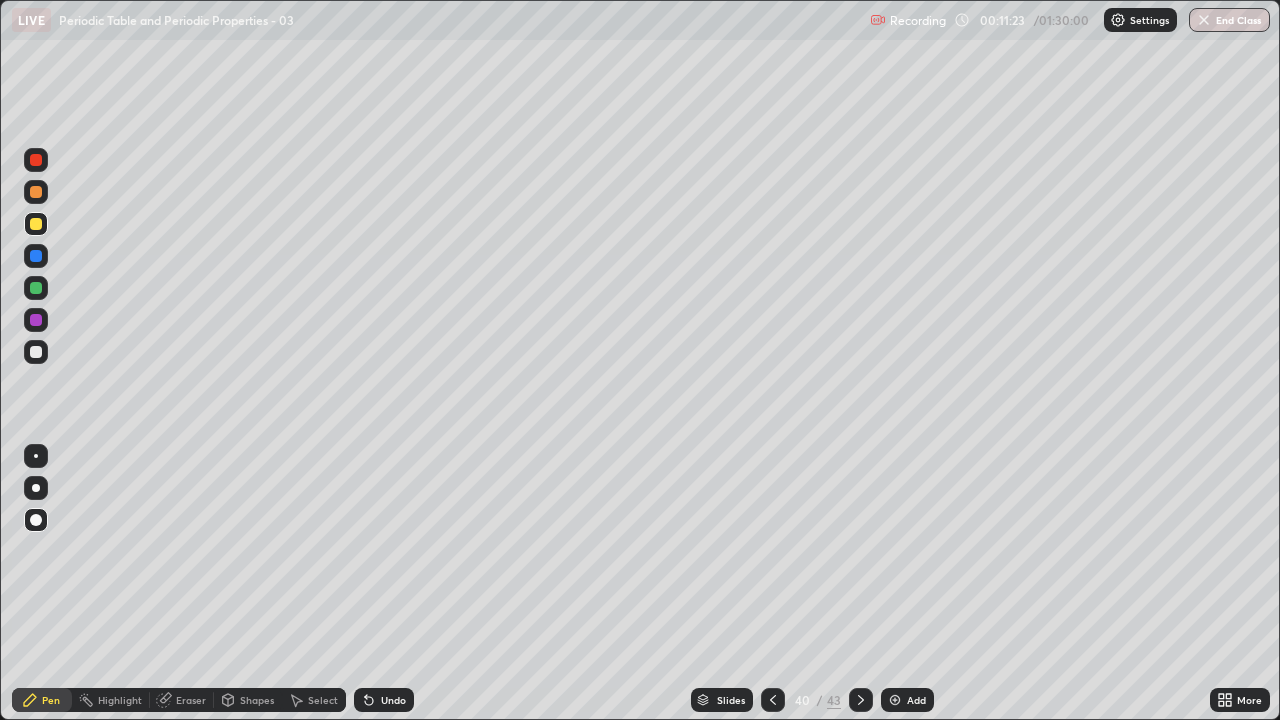 click at bounding box center (36, 192) 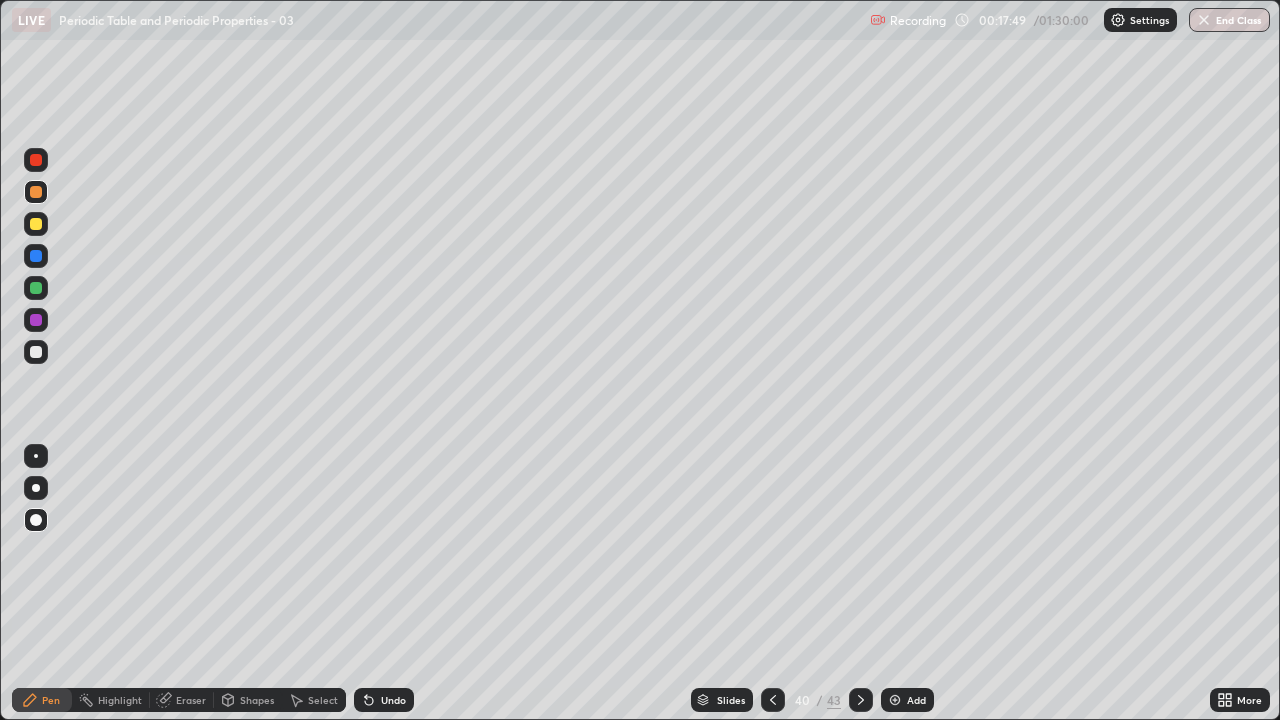 click at bounding box center (895, 700) 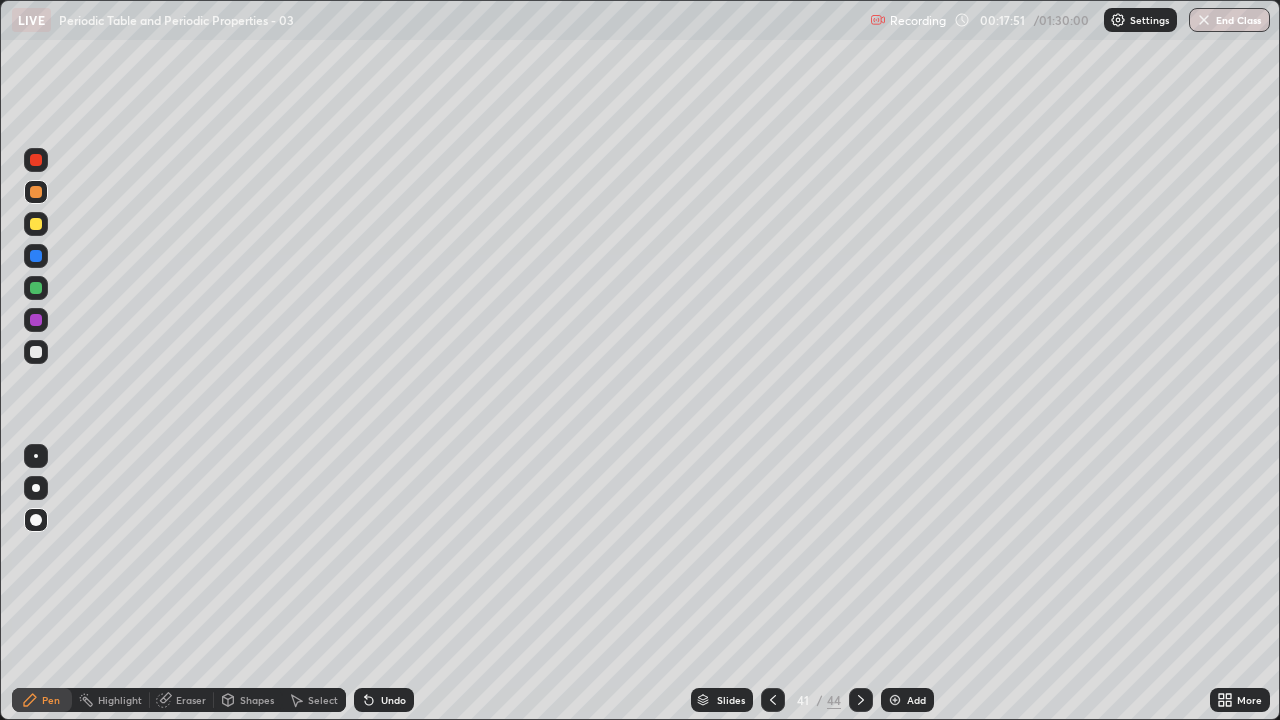 click at bounding box center [36, 224] 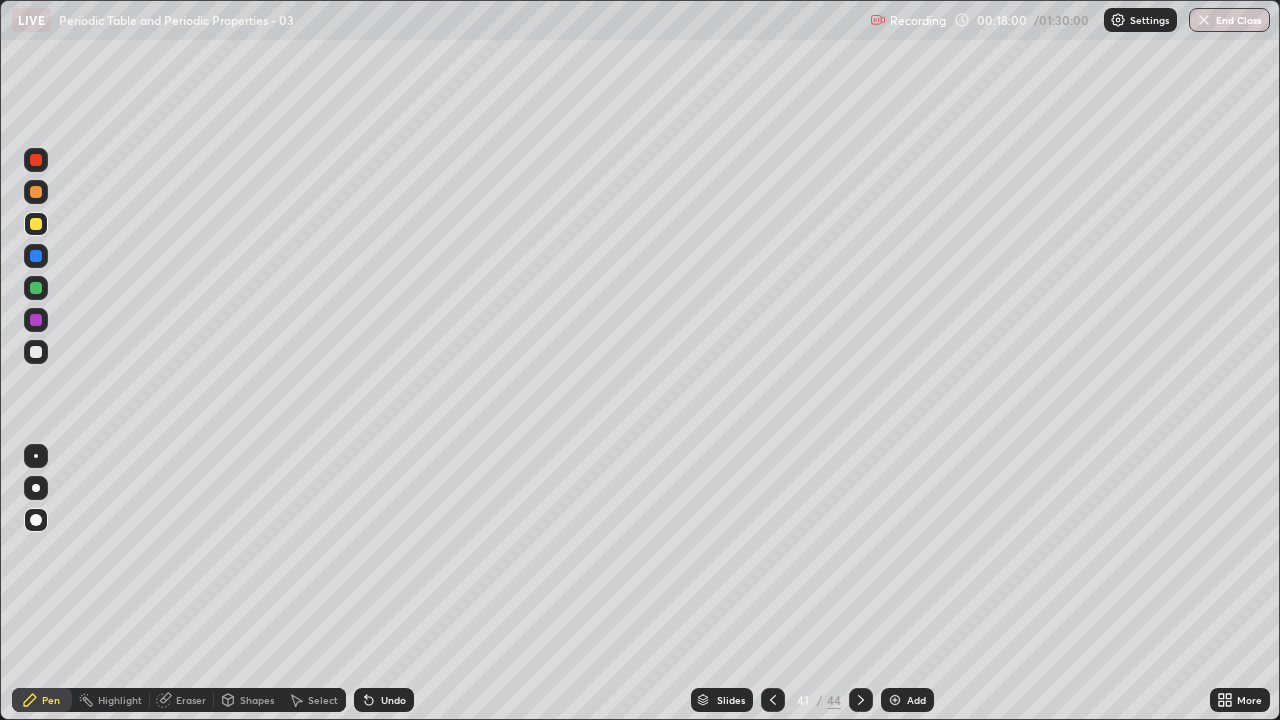 click 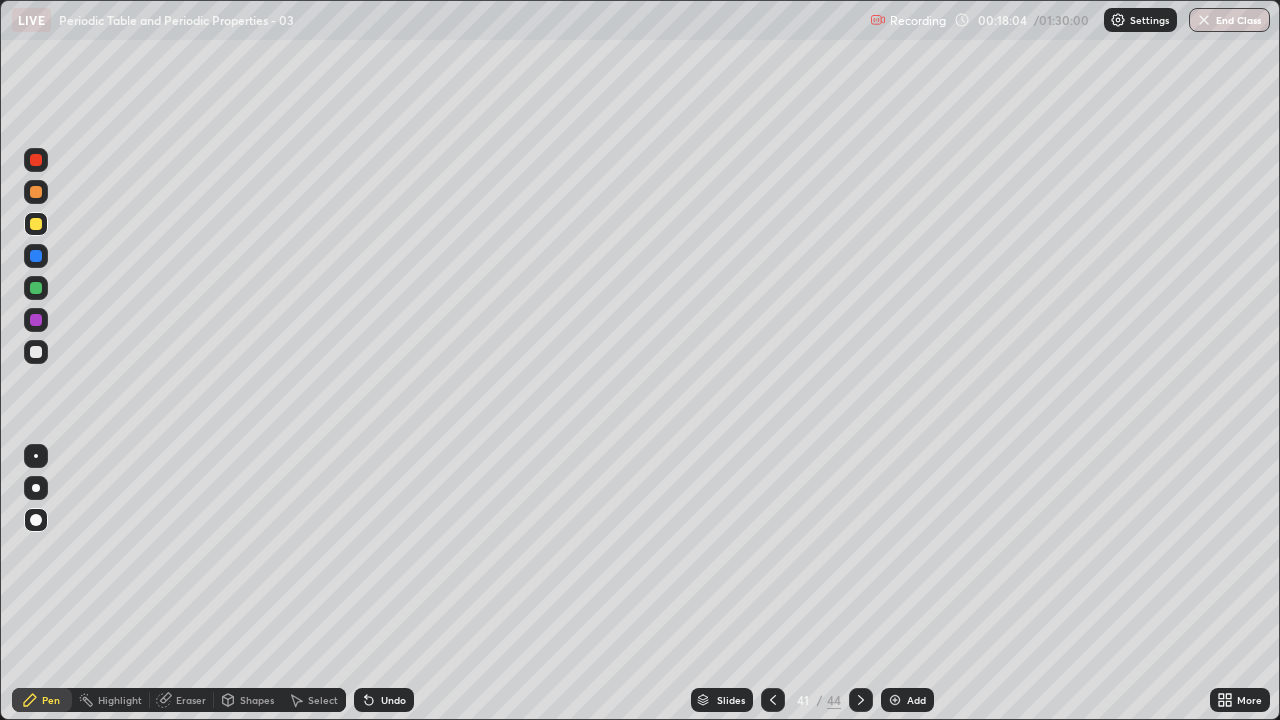 click on "Undo" at bounding box center (384, 700) 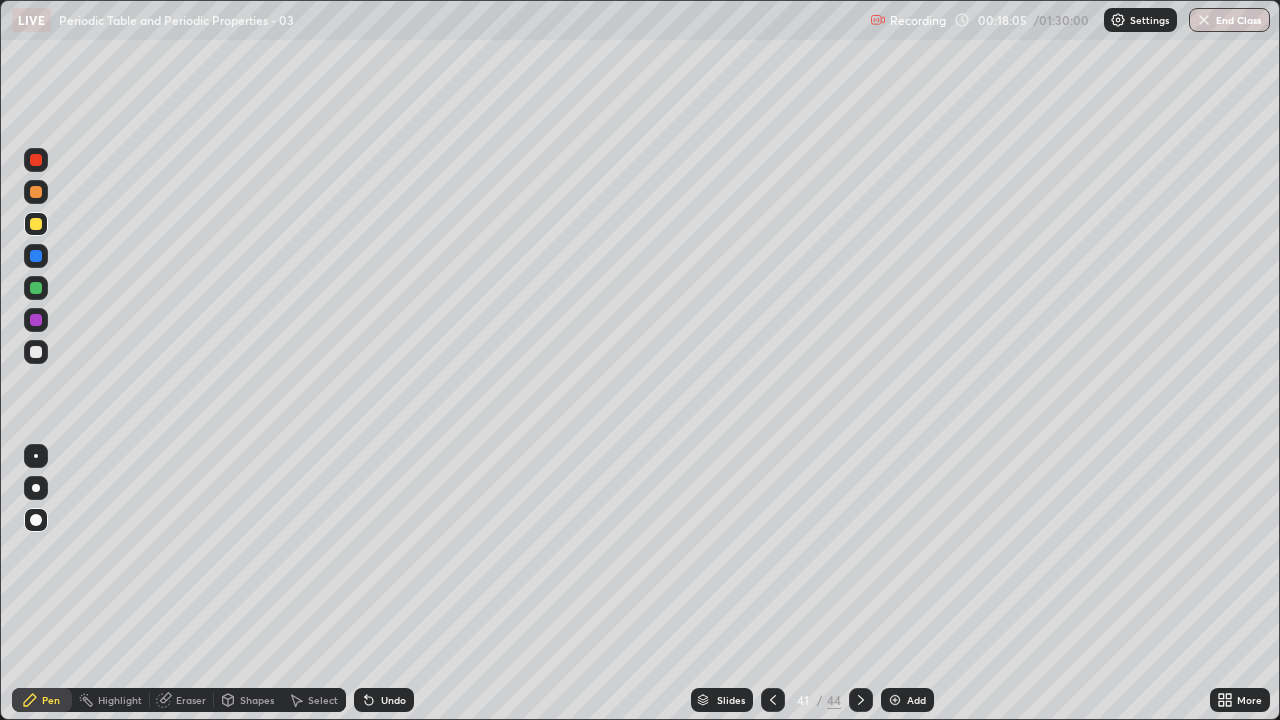 click on "Undo" at bounding box center (393, 700) 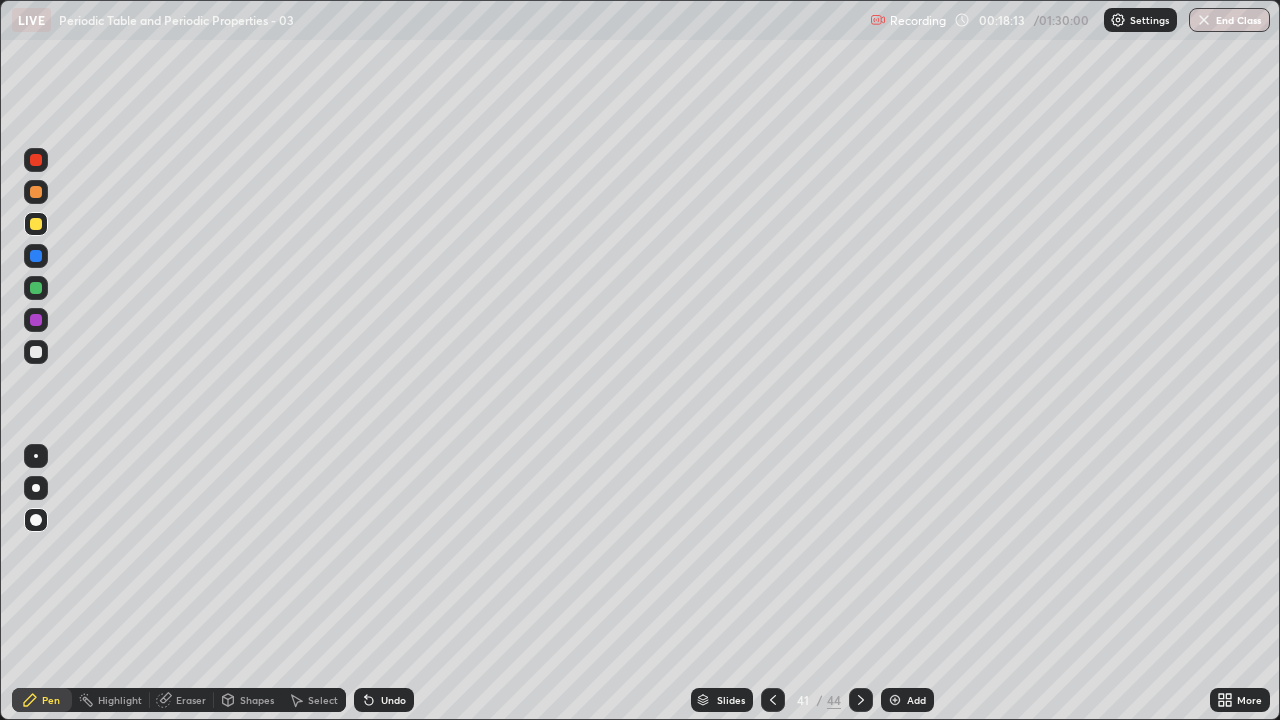 click at bounding box center (36, 192) 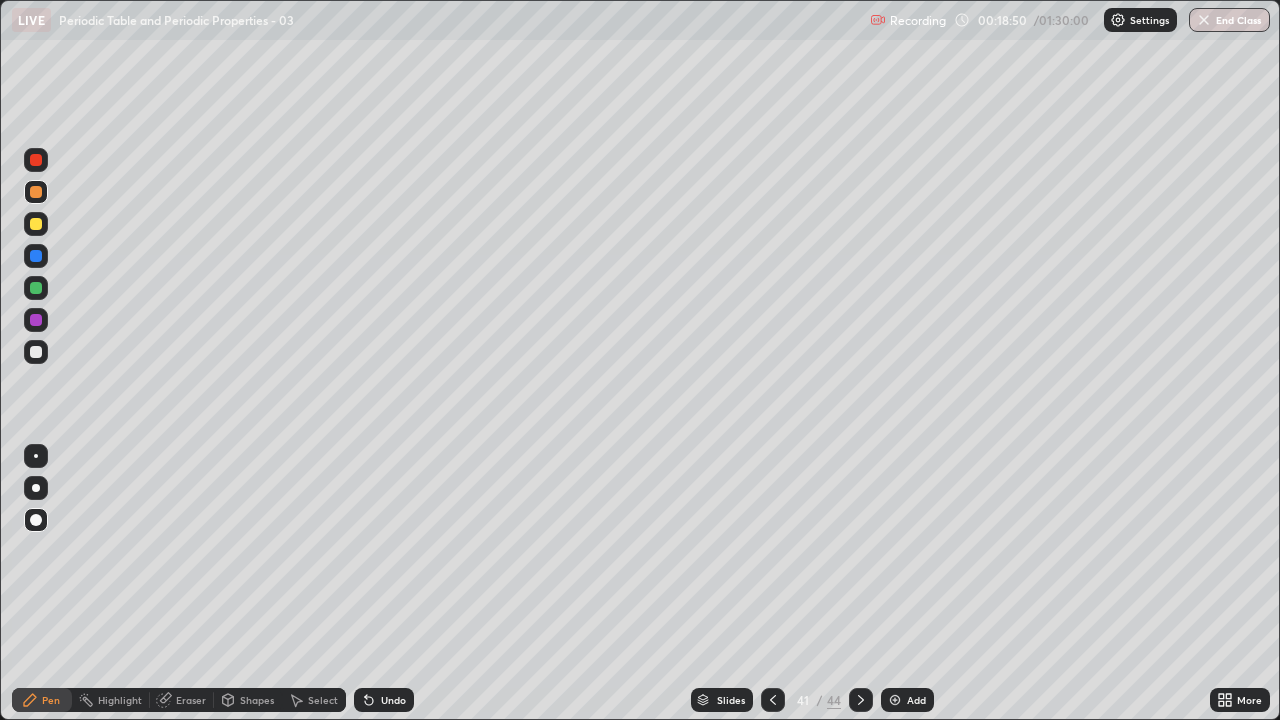 click on "Eraser" at bounding box center (191, 700) 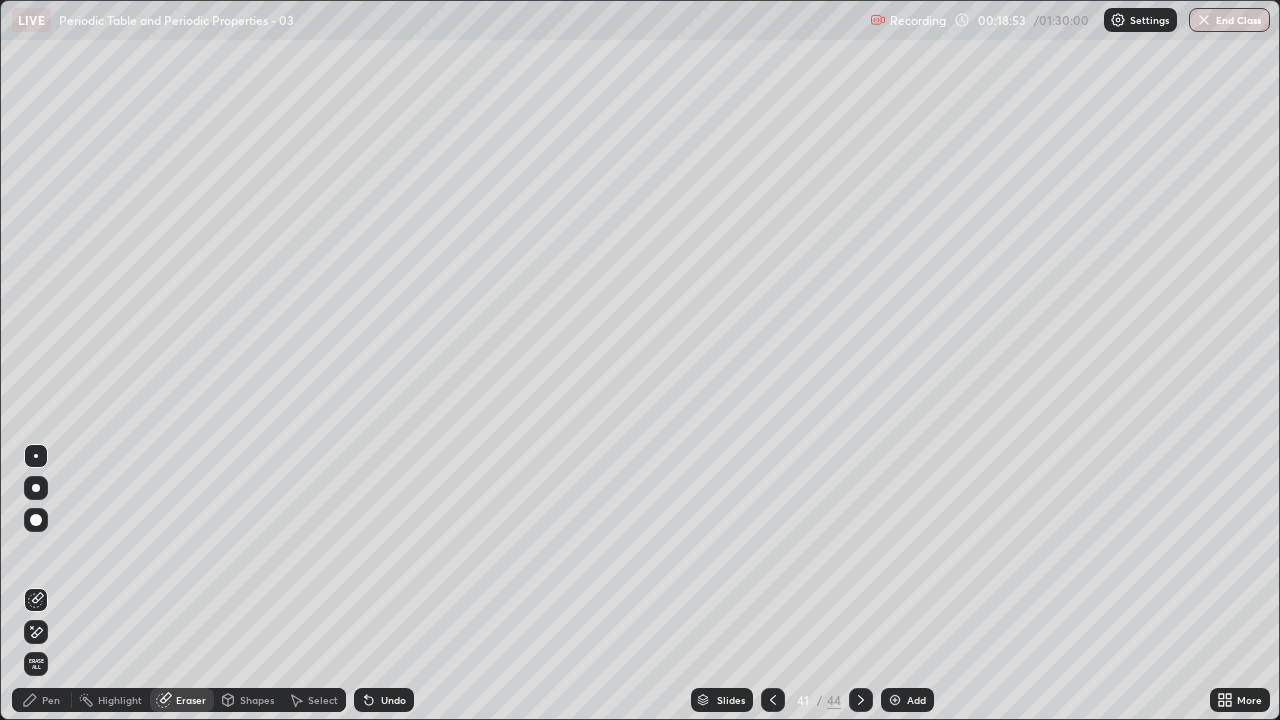 click on "Pen" at bounding box center (51, 700) 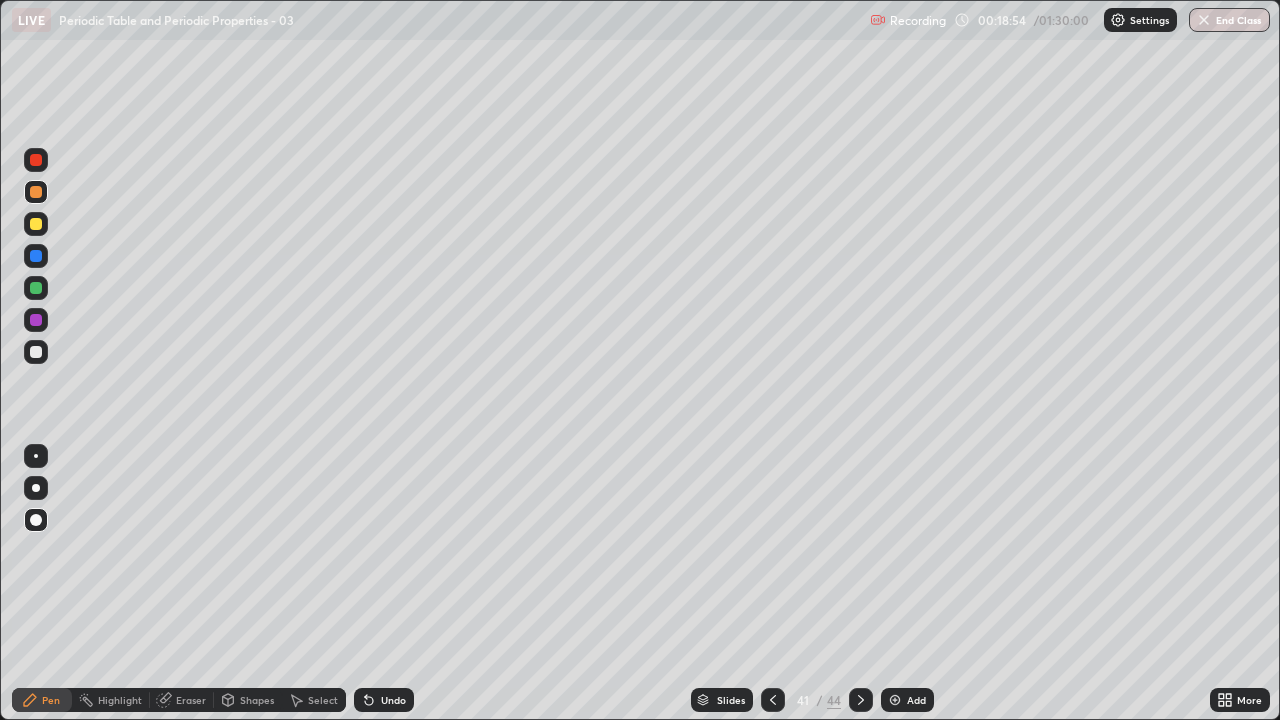click at bounding box center [36, 224] 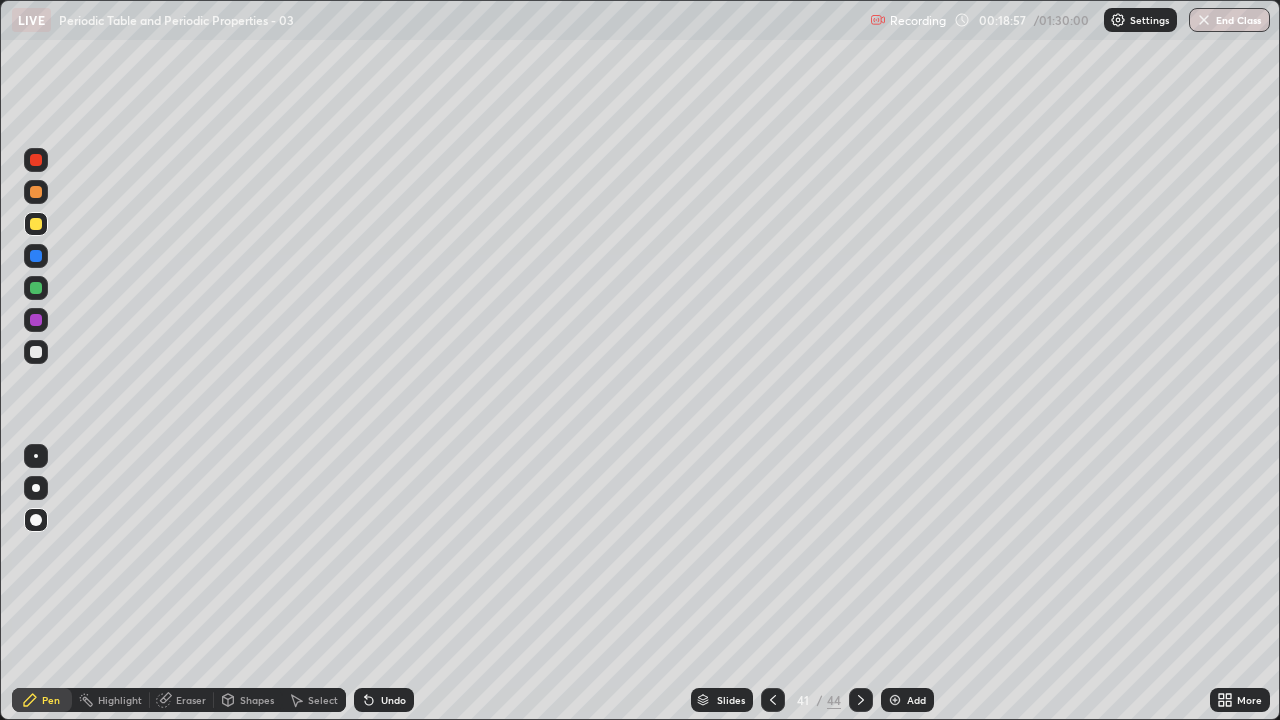 click at bounding box center [773, 700] 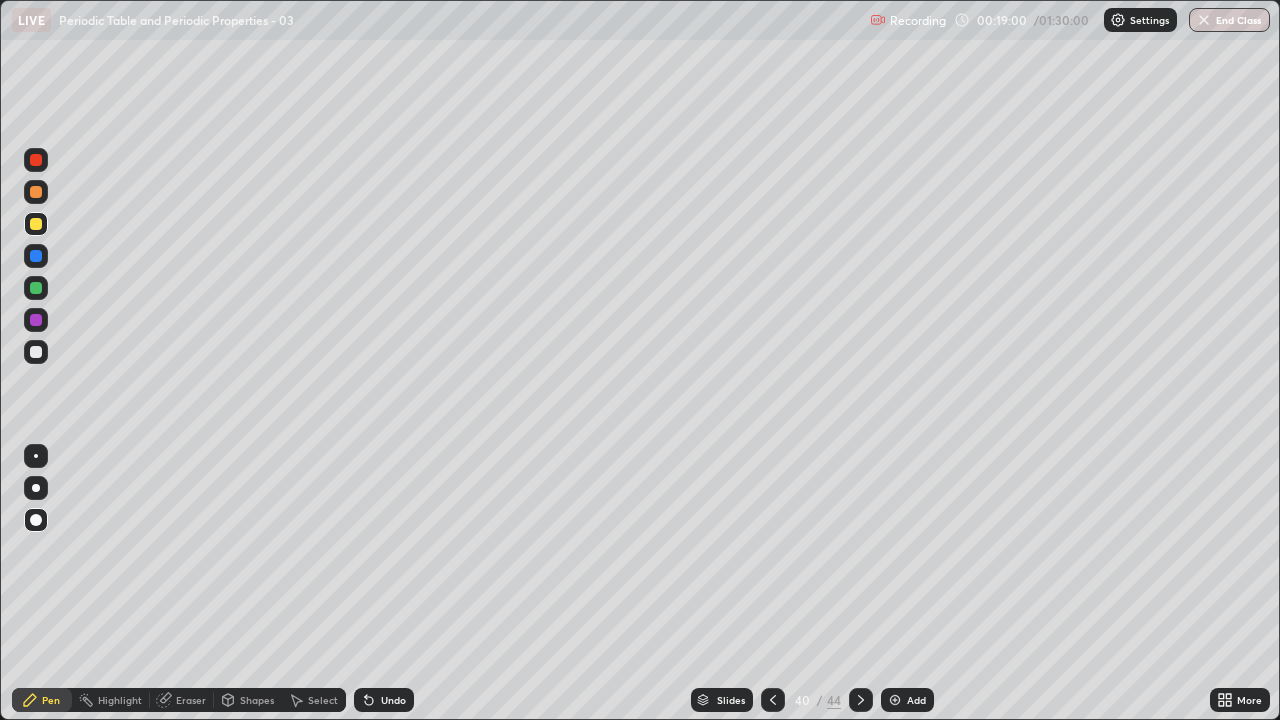 click 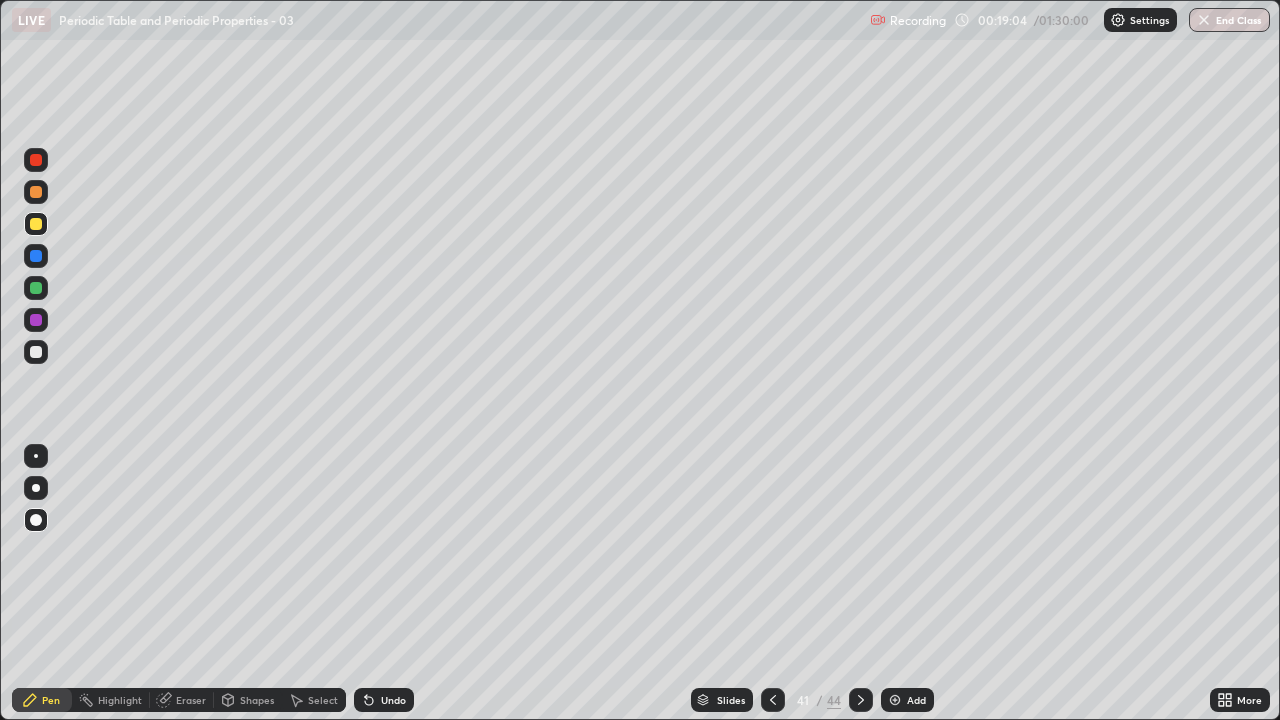 click at bounding box center [36, 224] 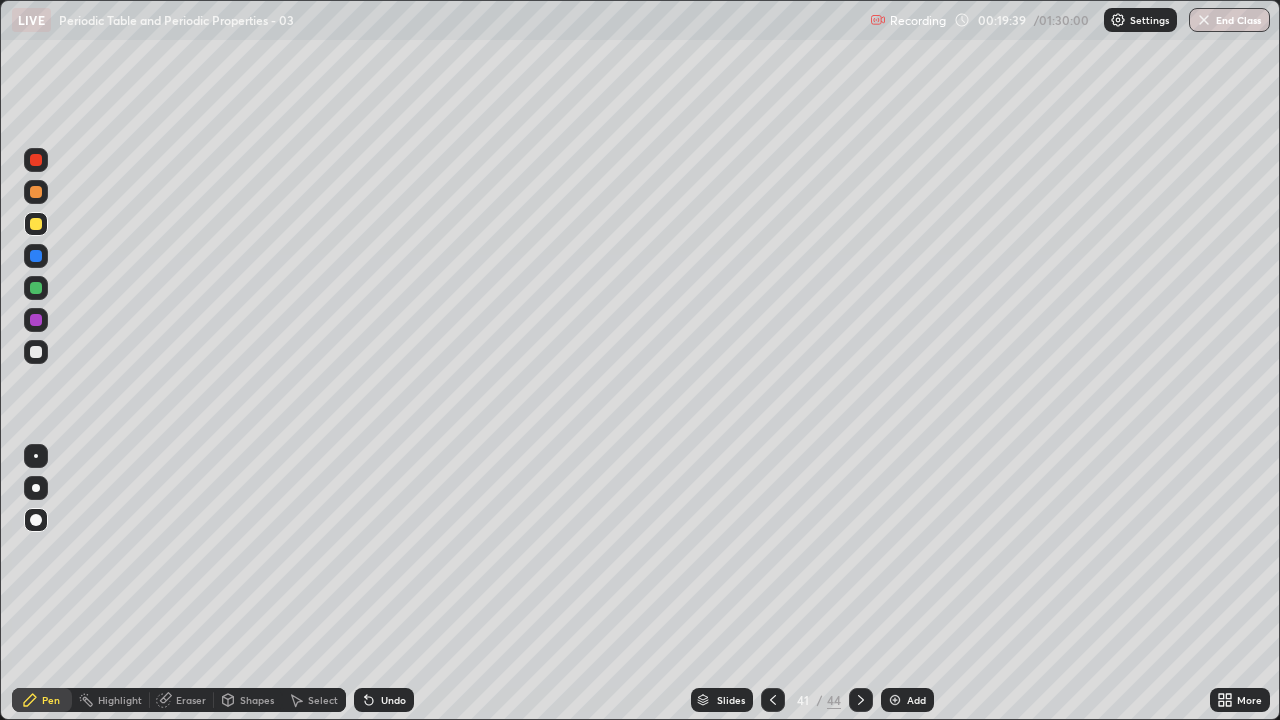 click at bounding box center [36, 192] 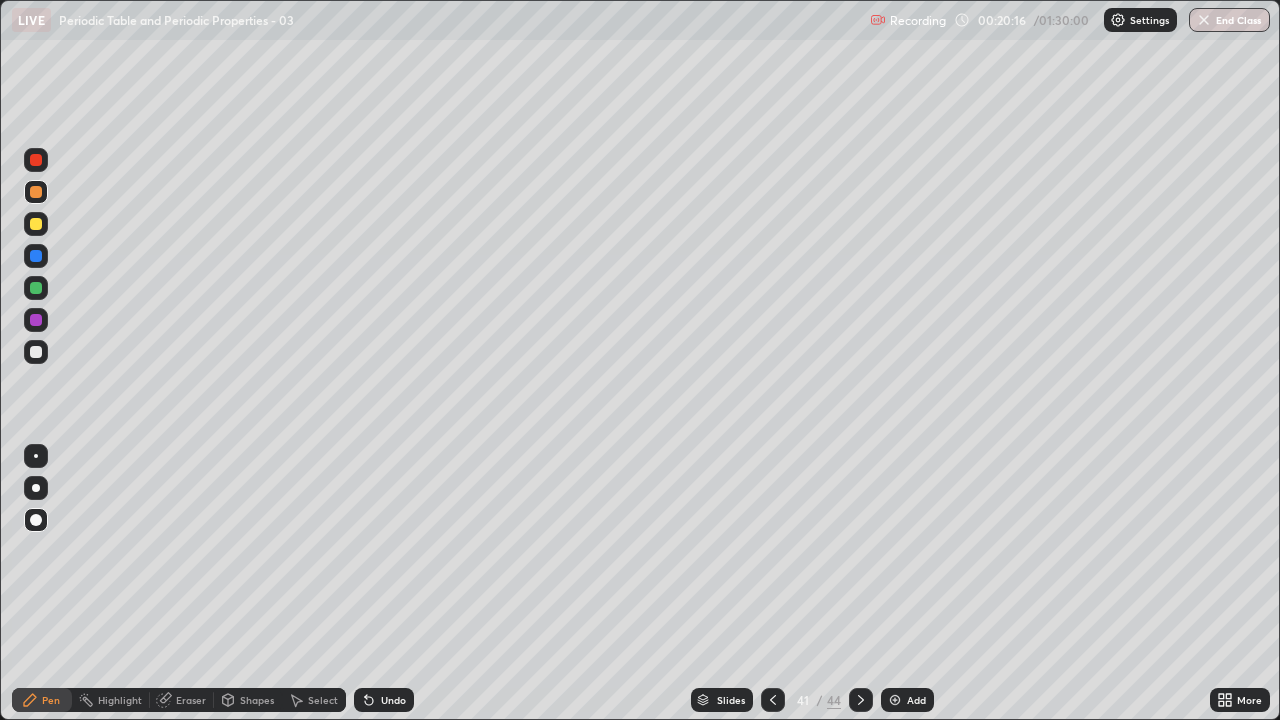click at bounding box center (36, 224) 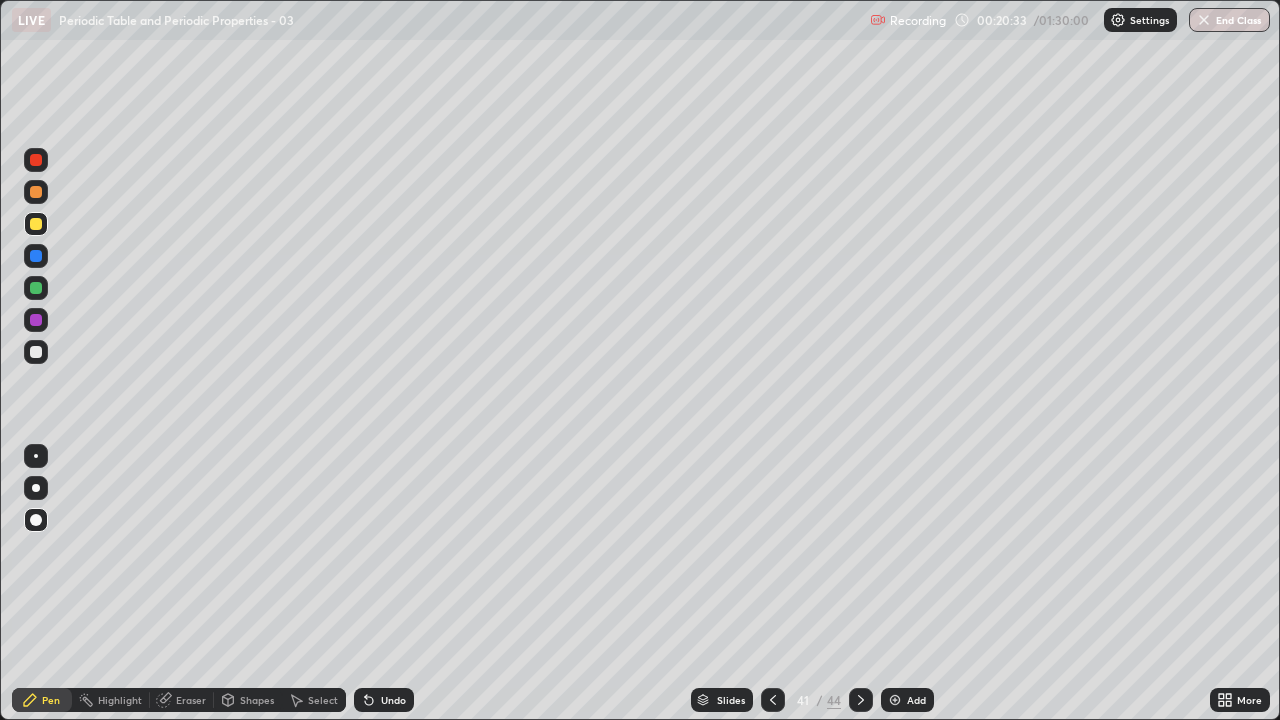 click on "Undo" at bounding box center [384, 700] 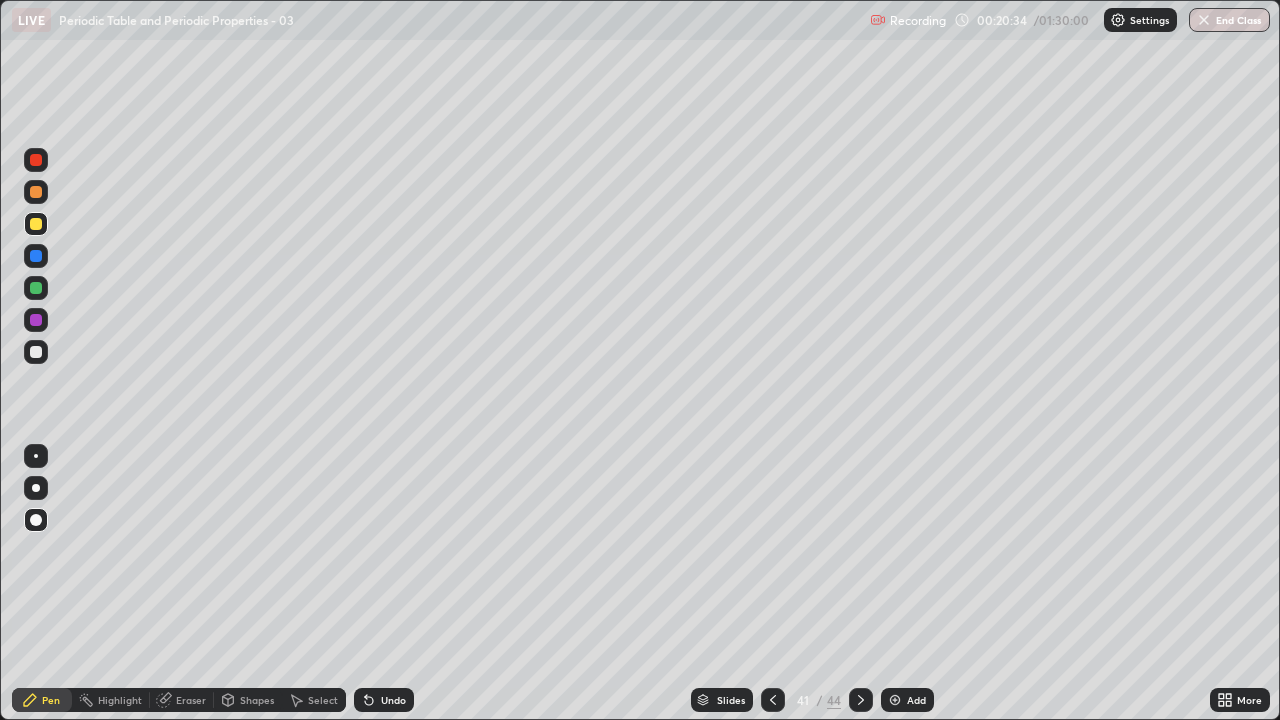 click on "Undo" at bounding box center (393, 700) 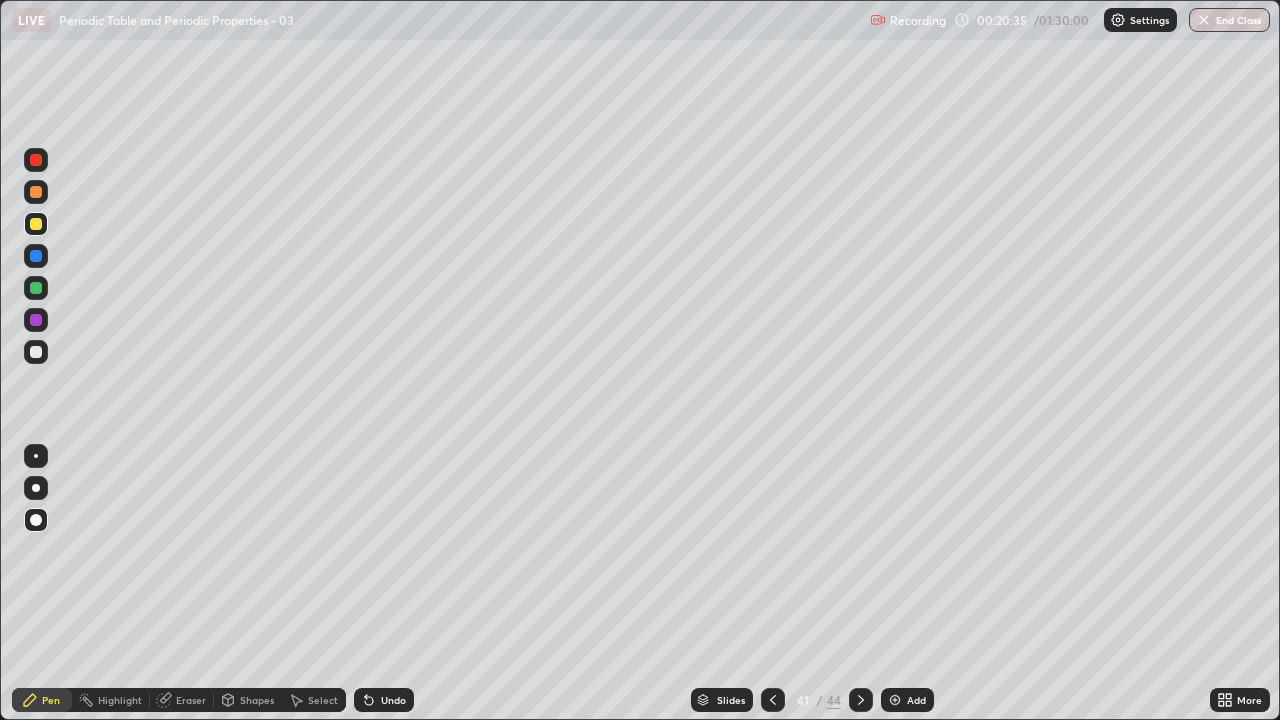 click on "Undo" at bounding box center (384, 700) 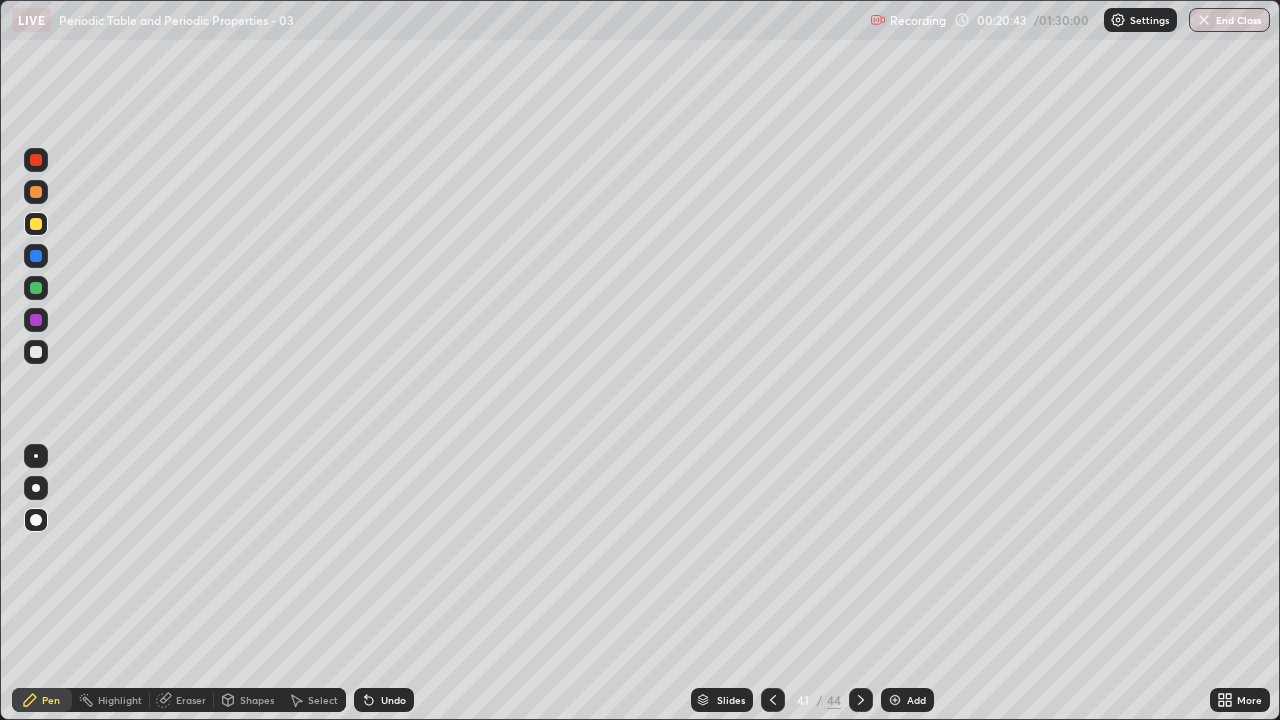 click at bounding box center (36, 224) 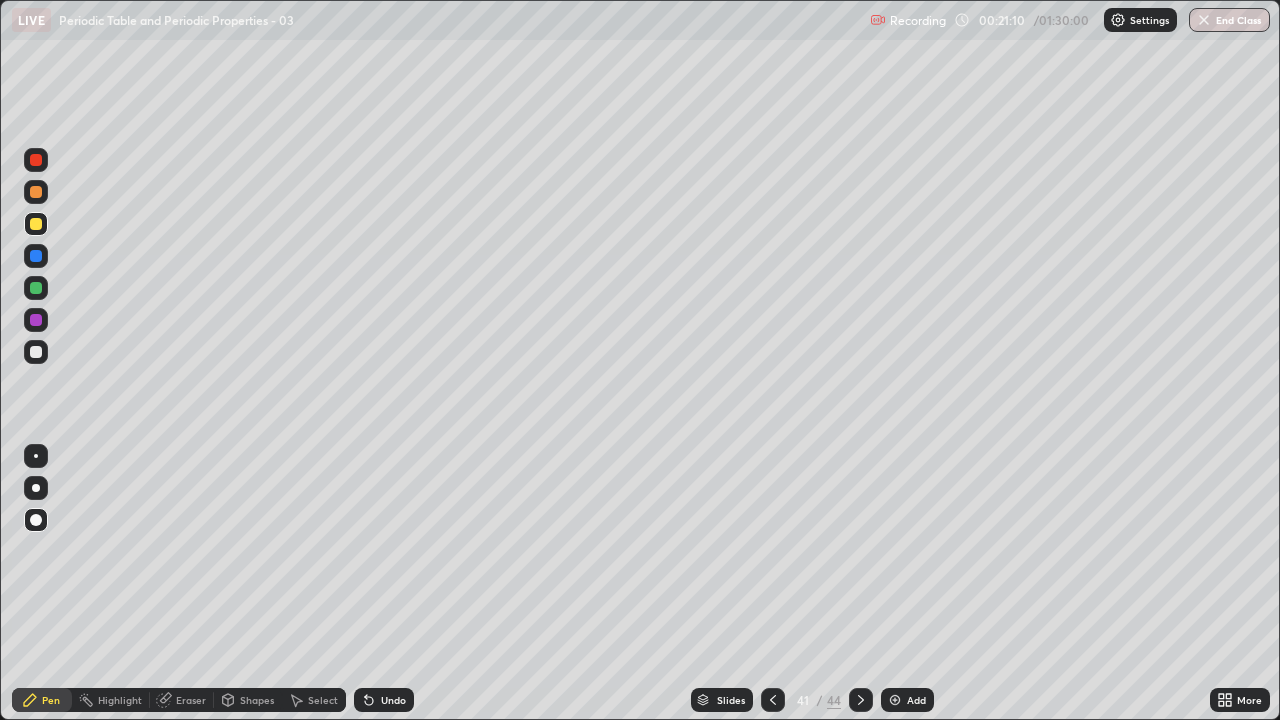 click at bounding box center (36, 192) 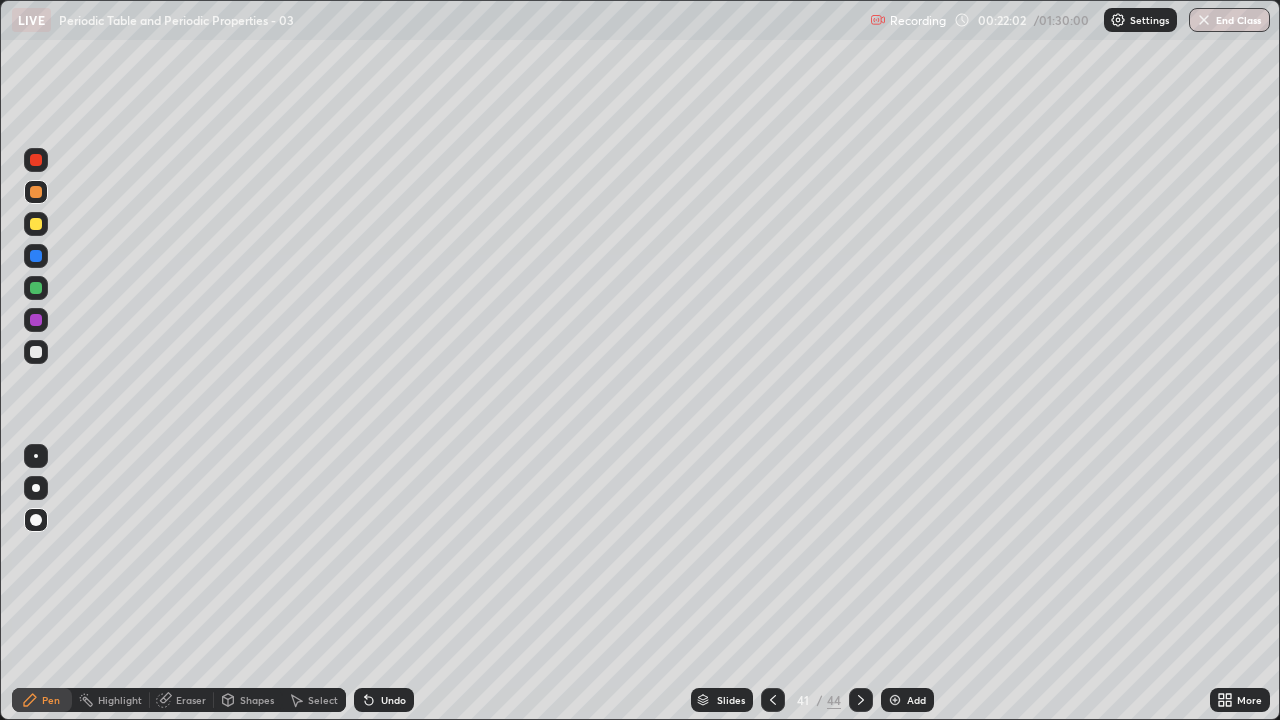 click at bounding box center [36, 224] 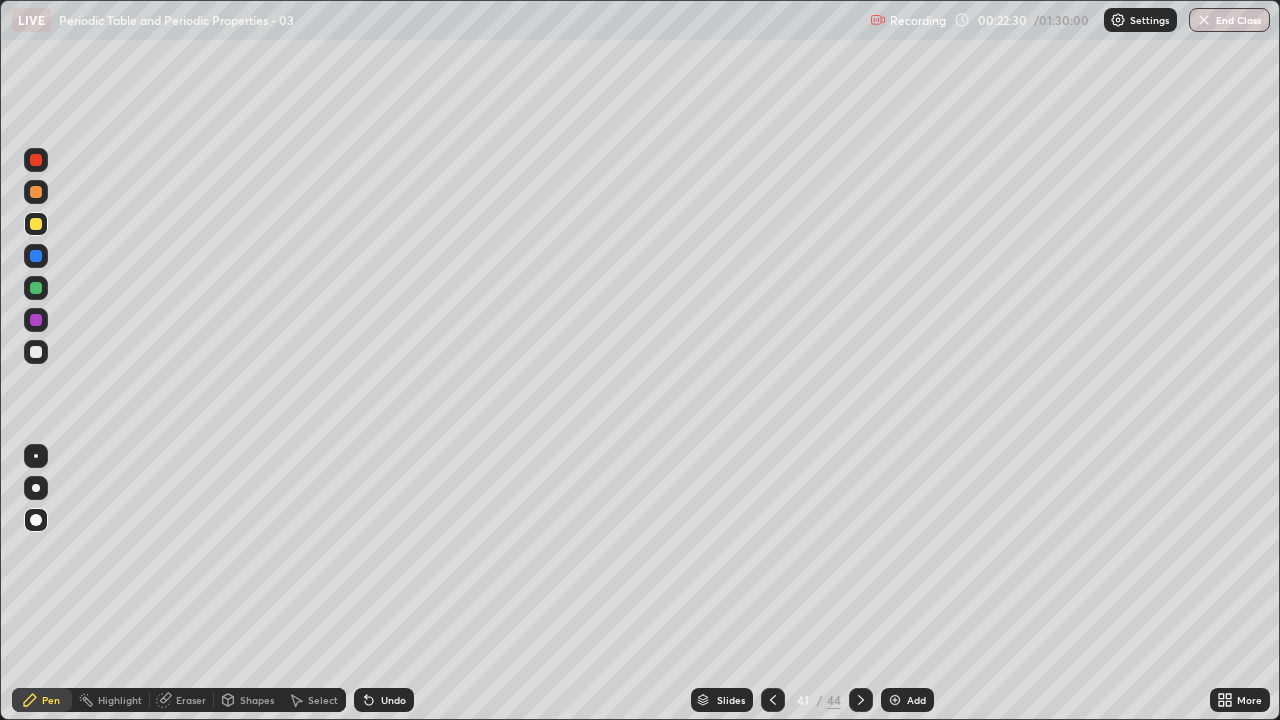 click on "Undo" at bounding box center (393, 700) 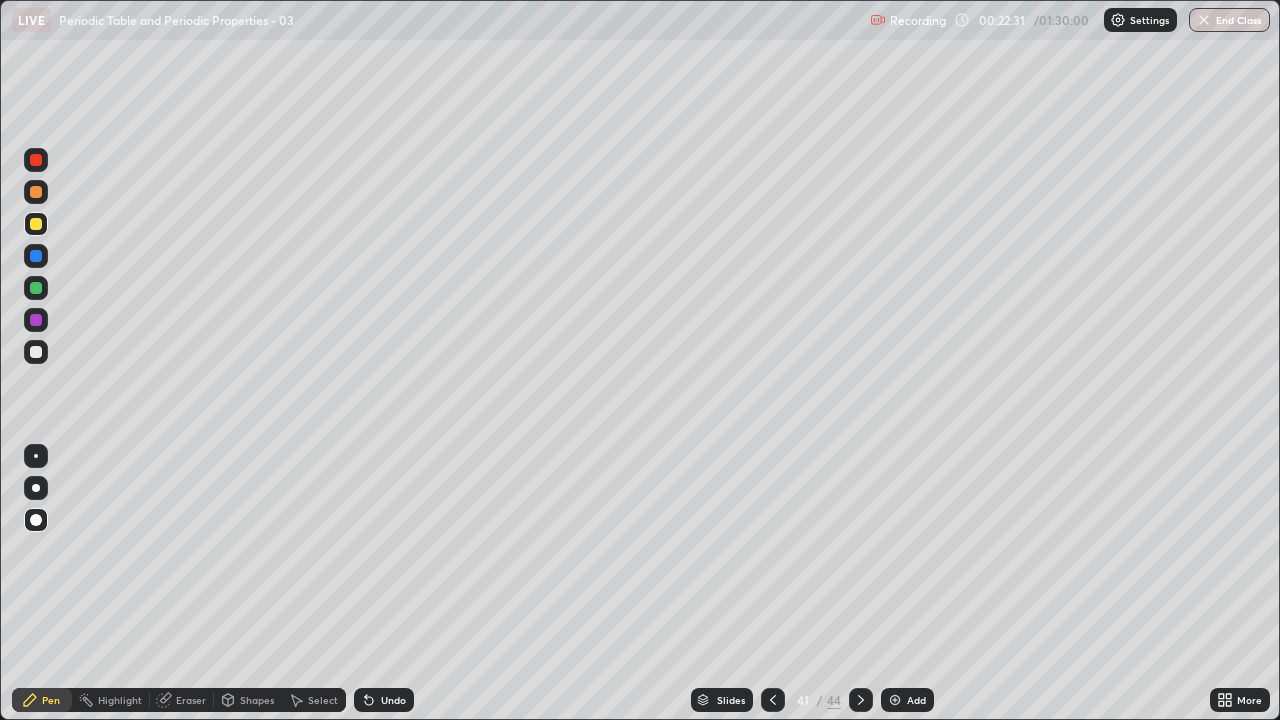click on "Undo" at bounding box center (384, 700) 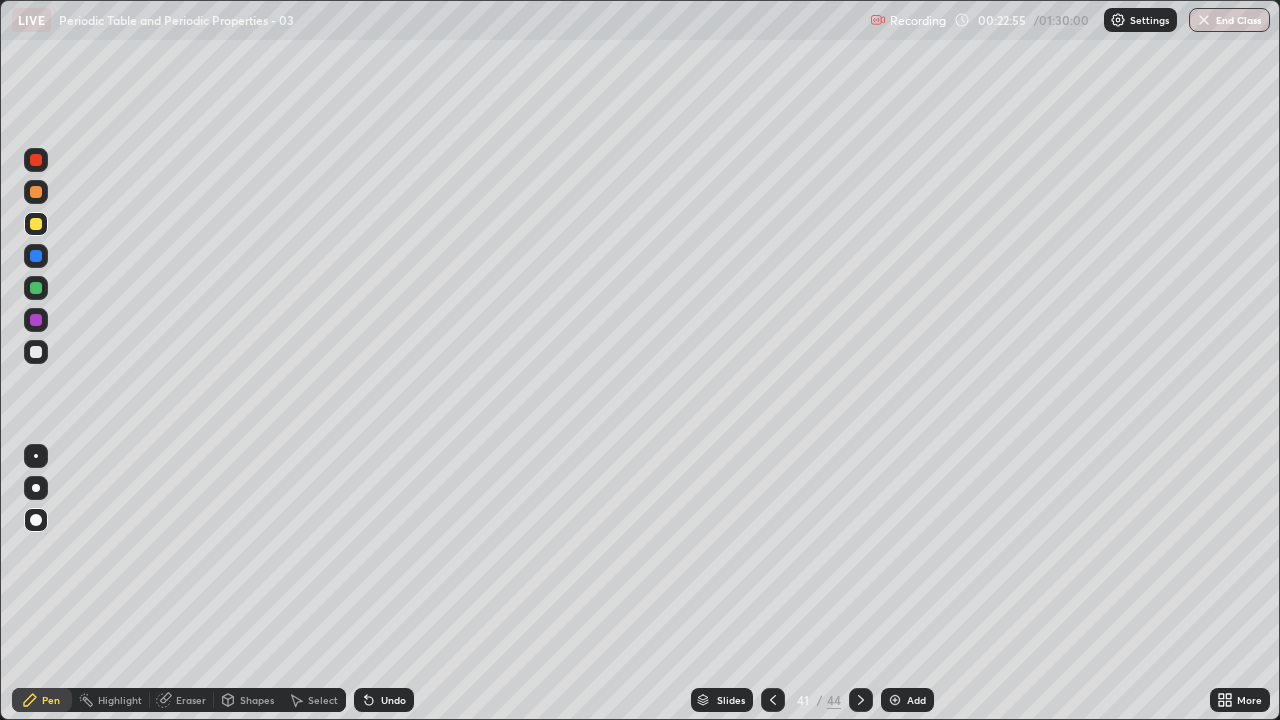 click at bounding box center [36, 352] 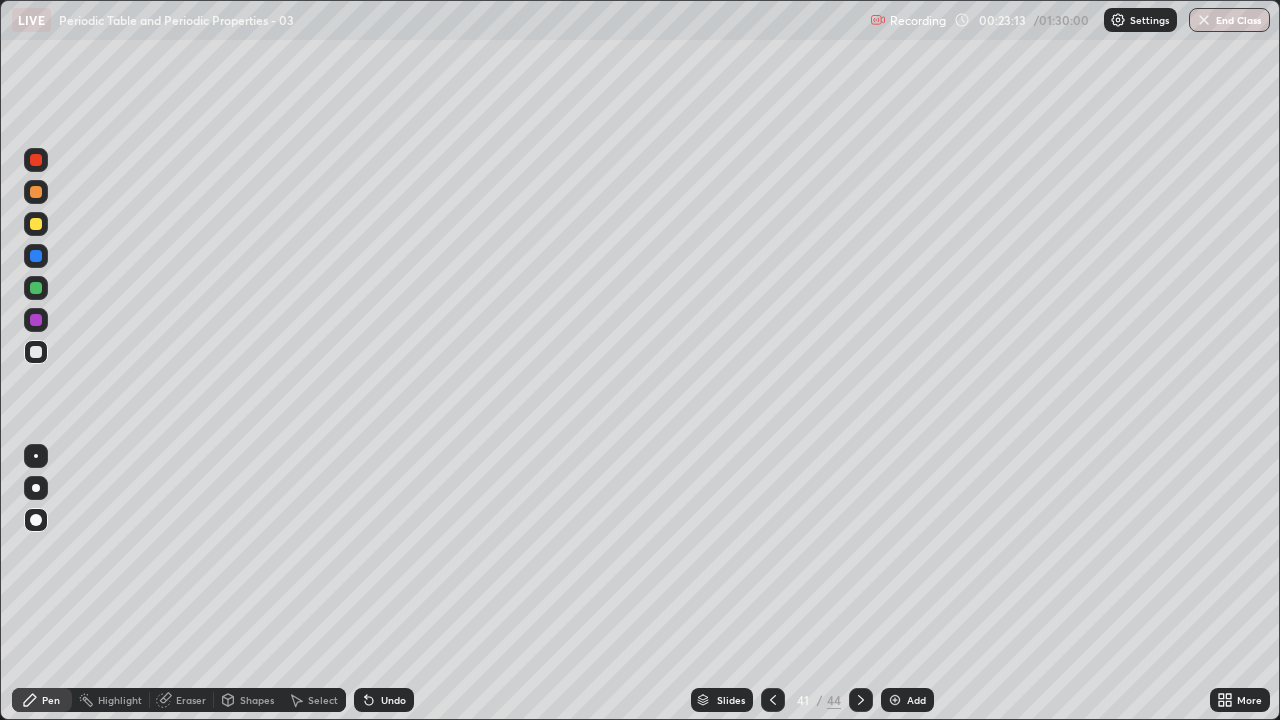 click 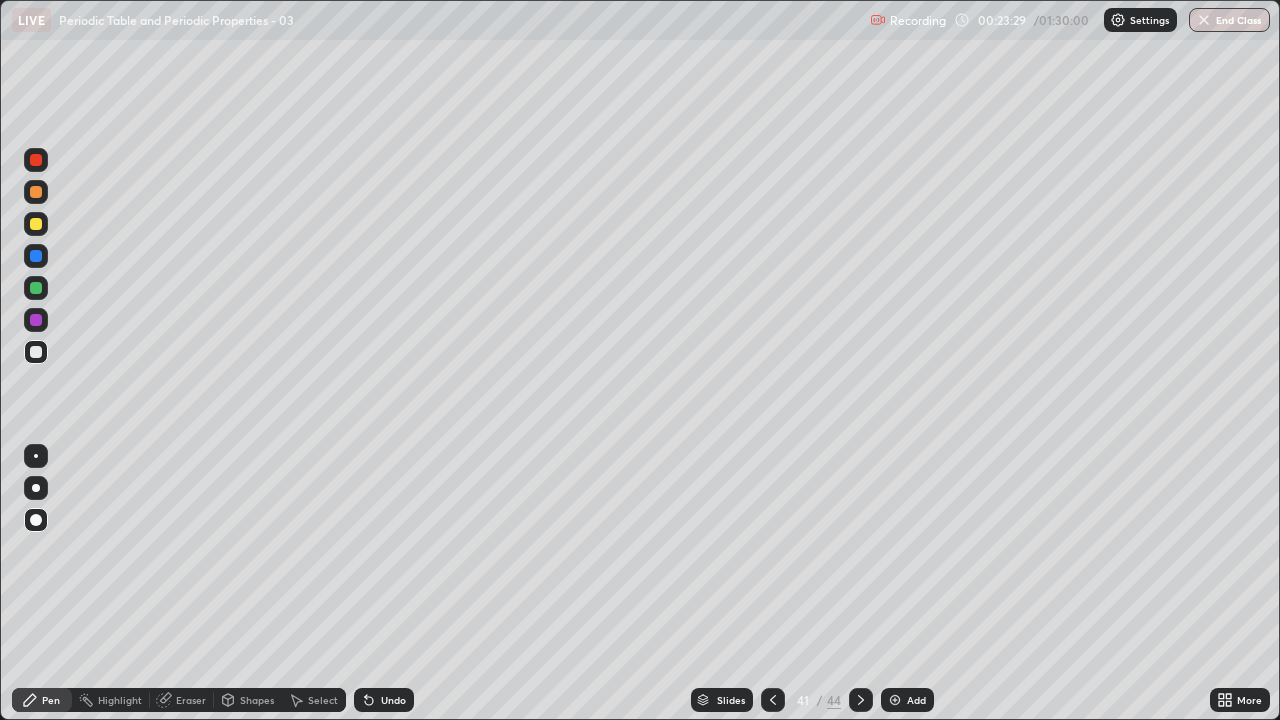 click at bounding box center (36, 192) 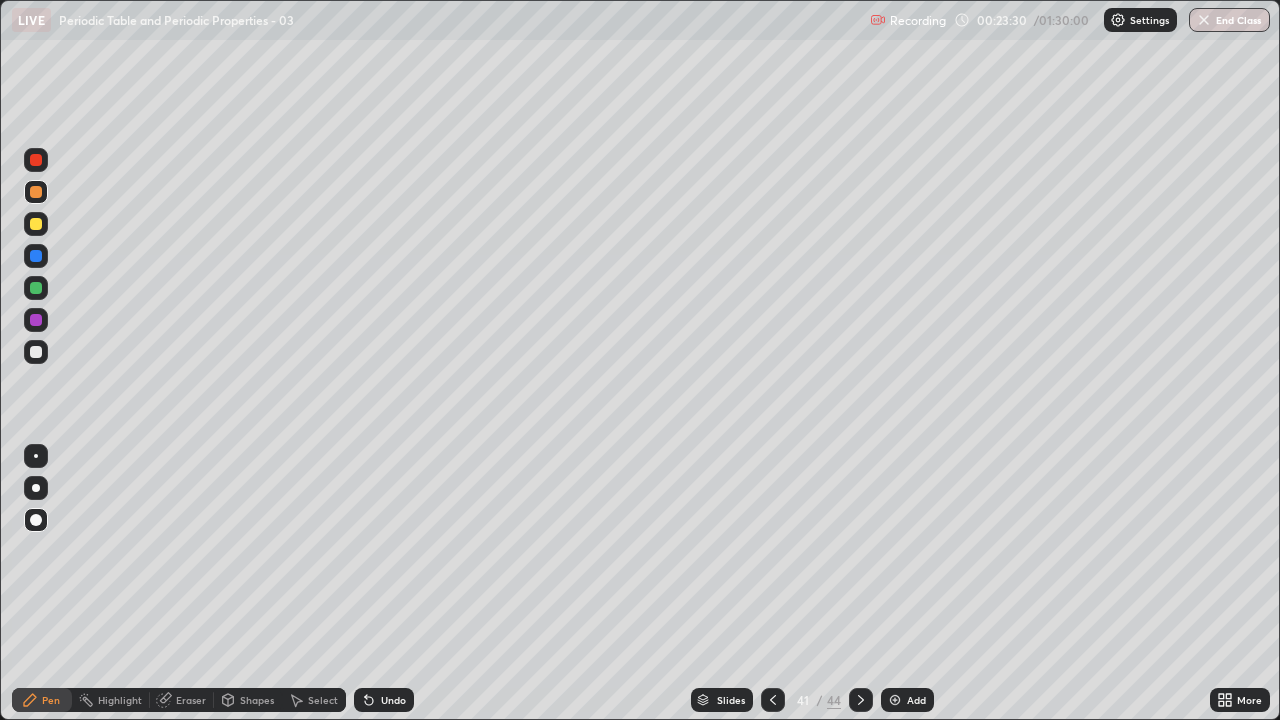 click at bounding box center [36, 224] 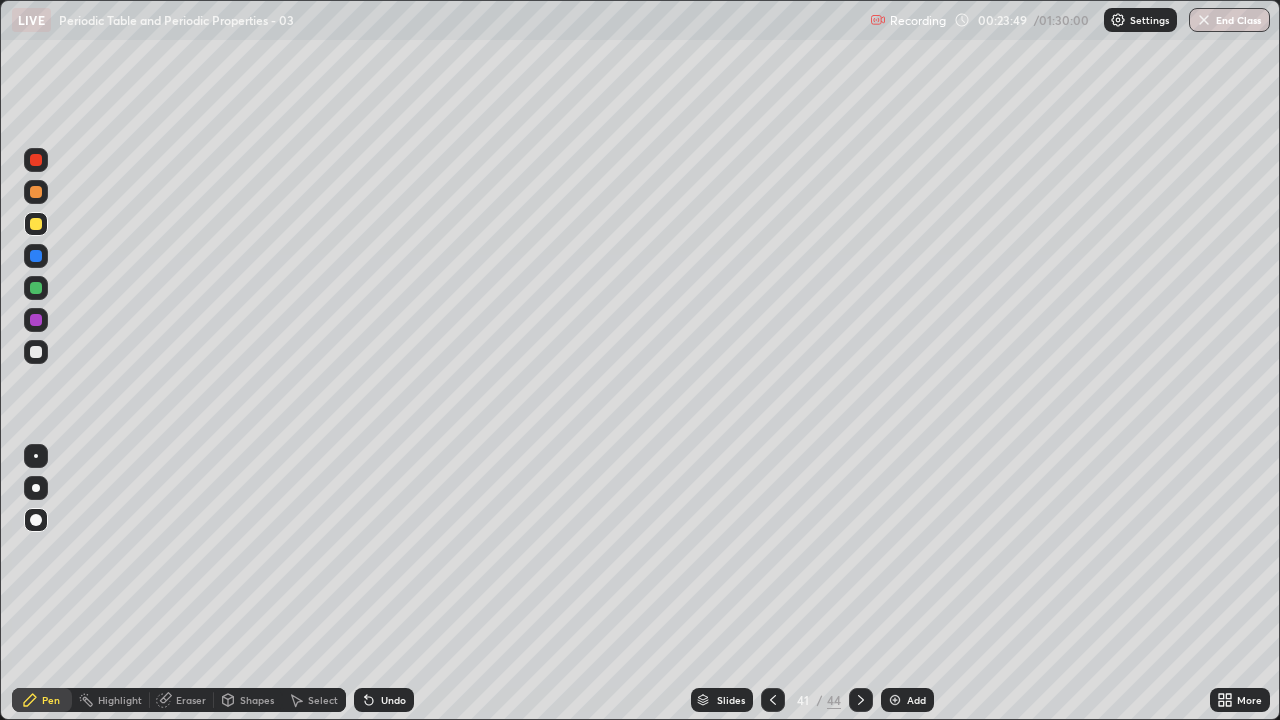 click on "Undo" at bounding box center [393, 700] 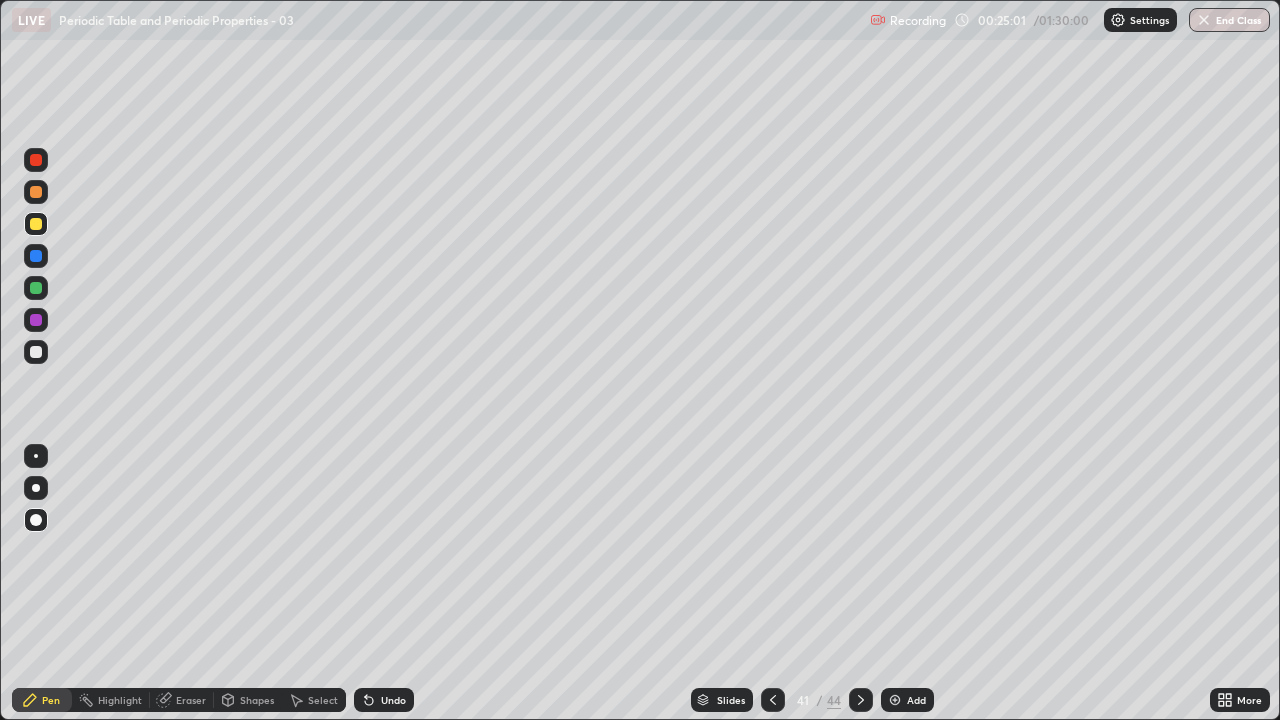 click at bounding box center [895, 700] 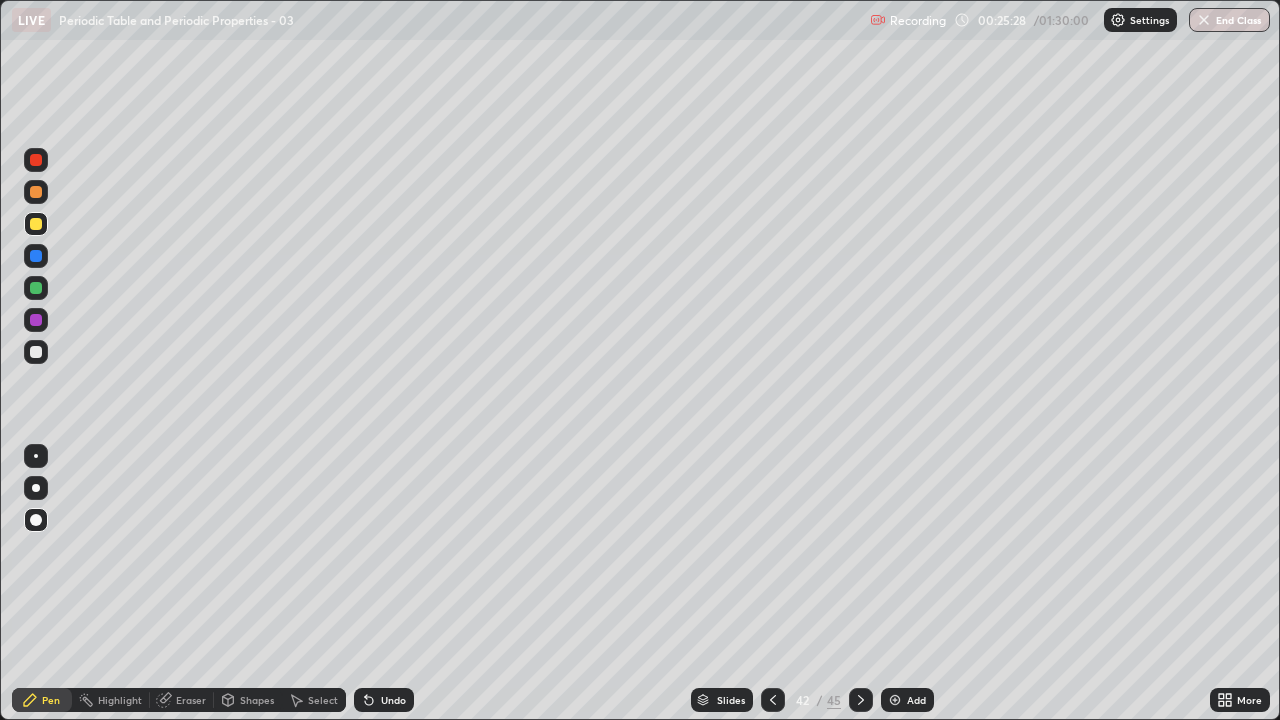click at bounding box center [36, 224] 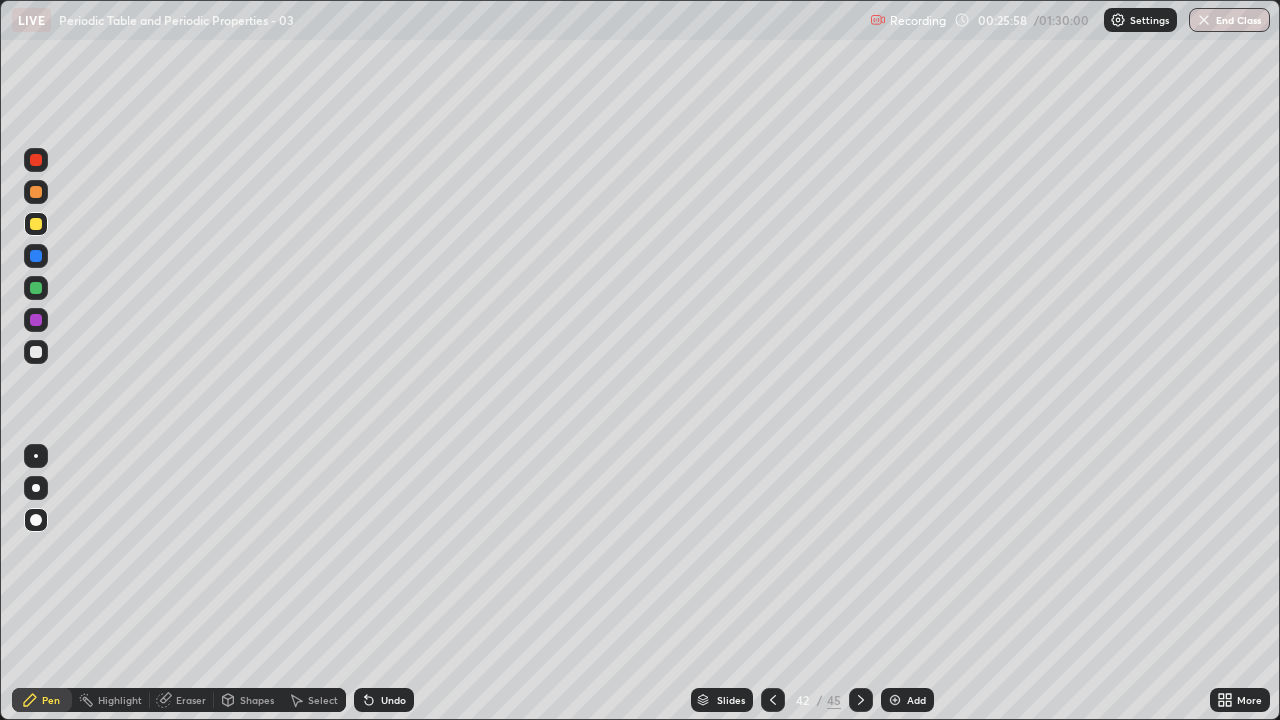 click at bounding box center (36, 224) 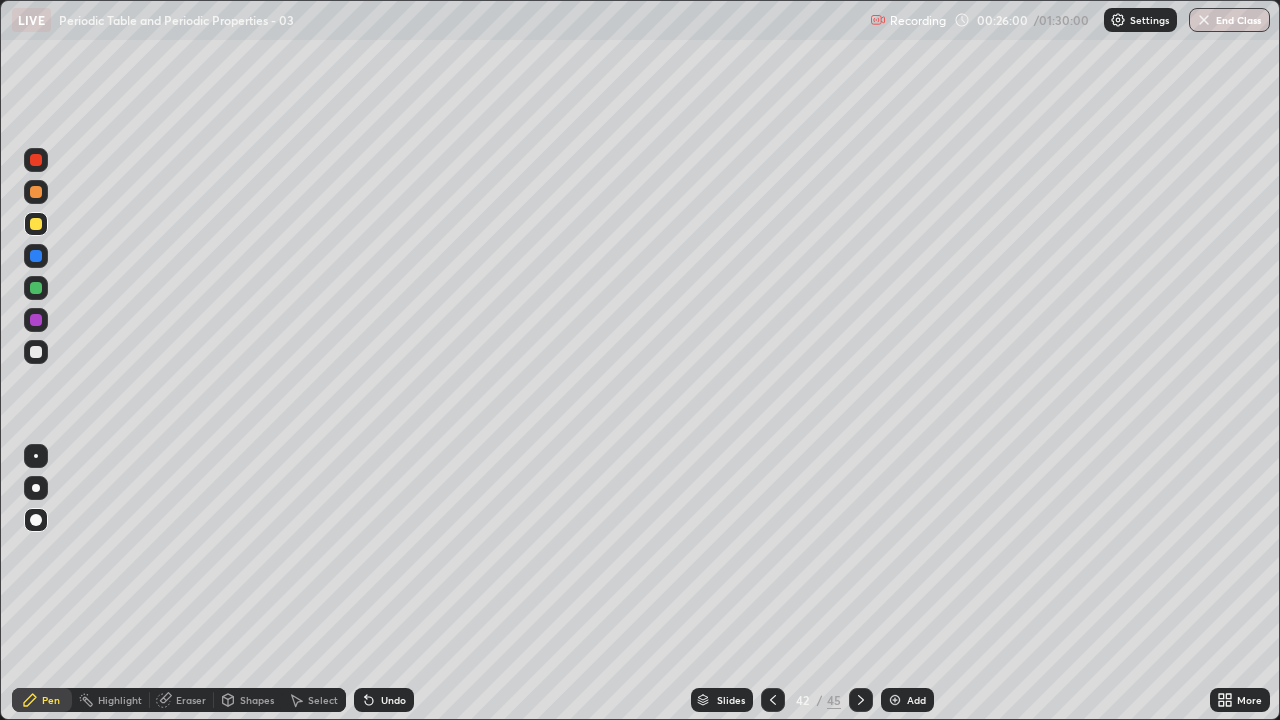 click 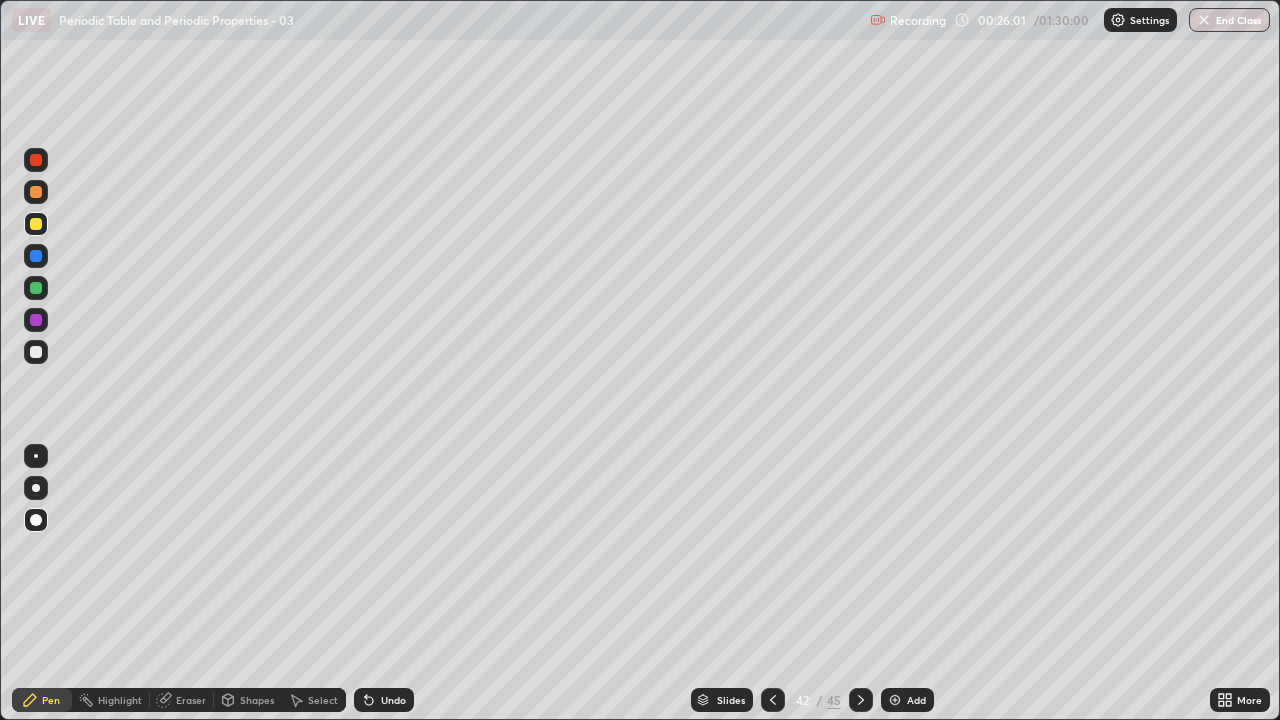 click at bounding box center [36, 352] 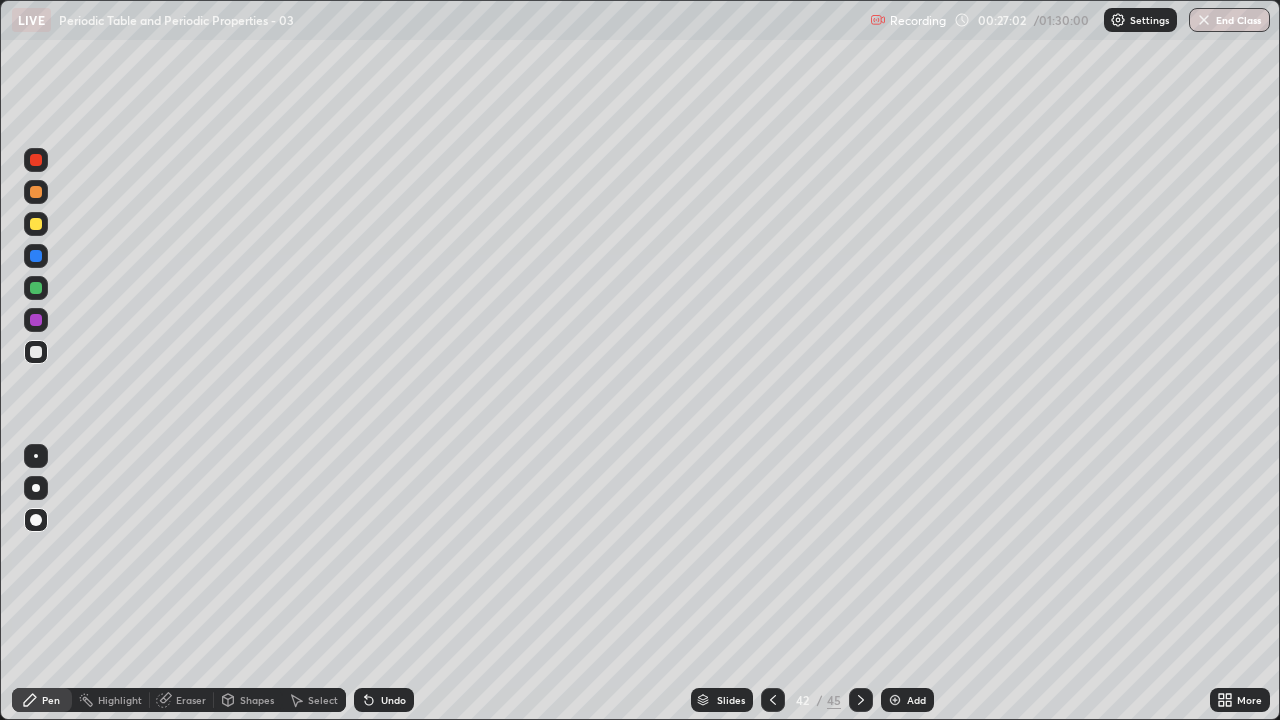 click 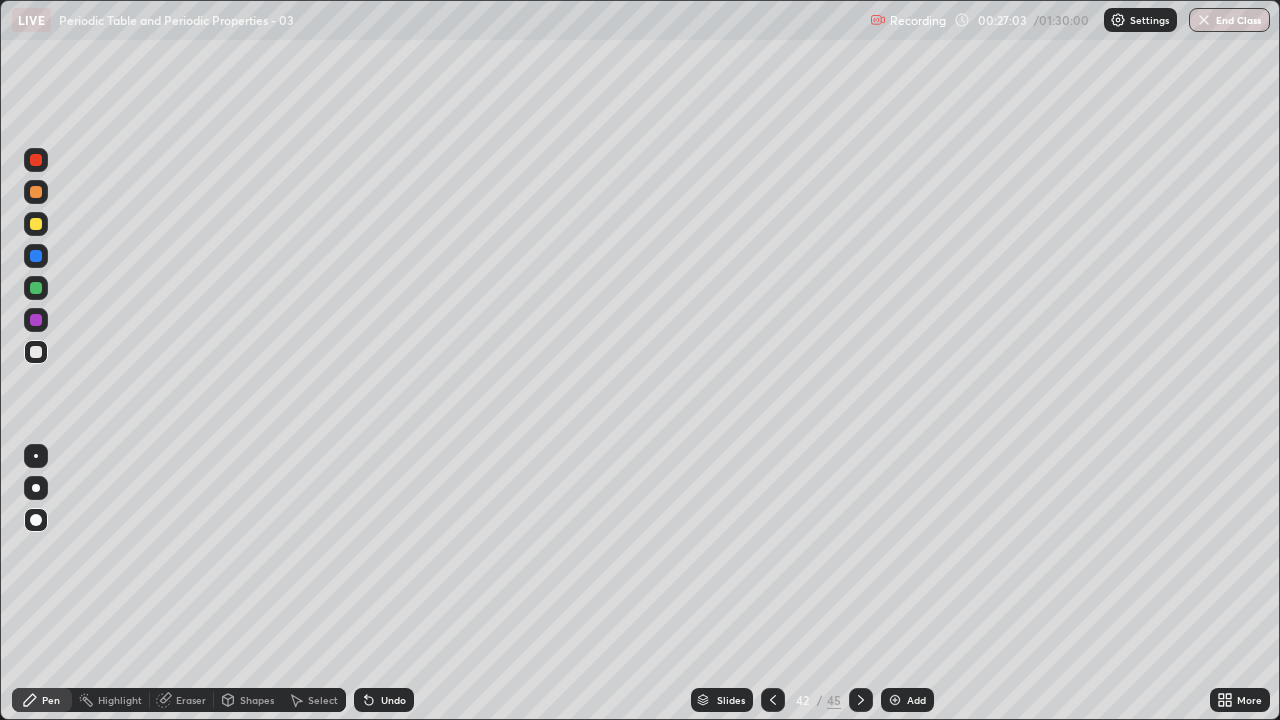 click 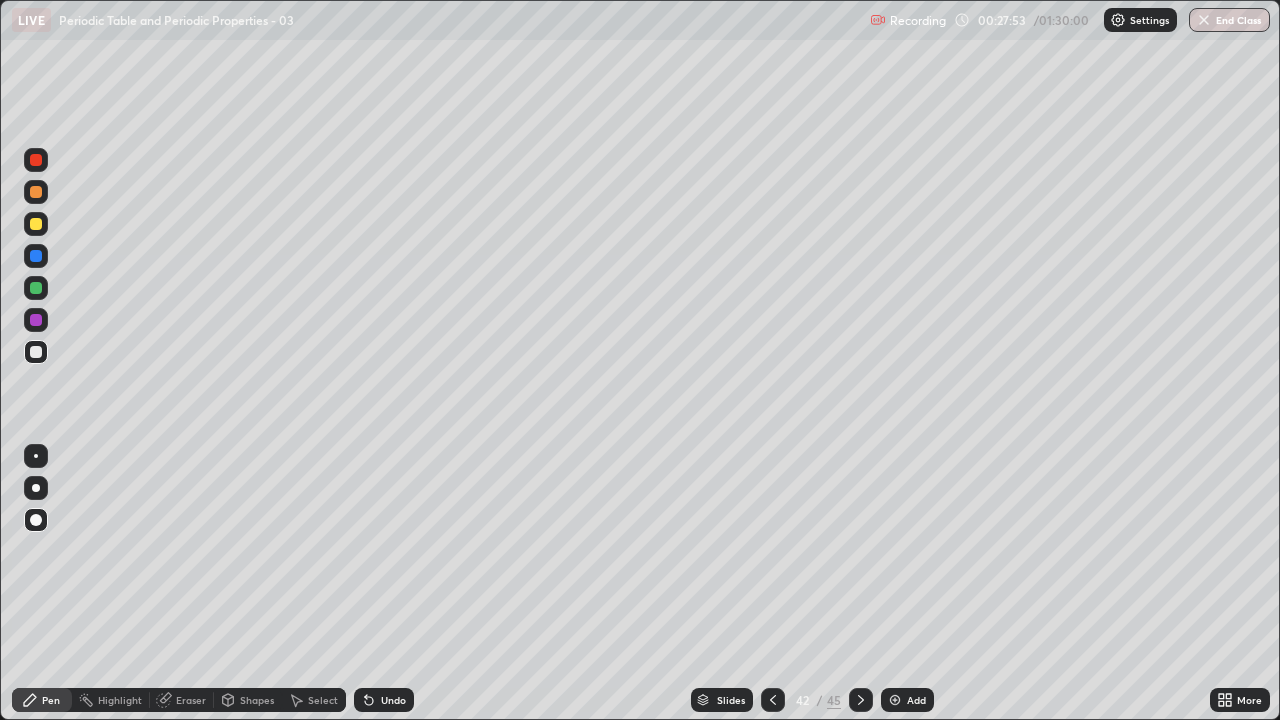 click 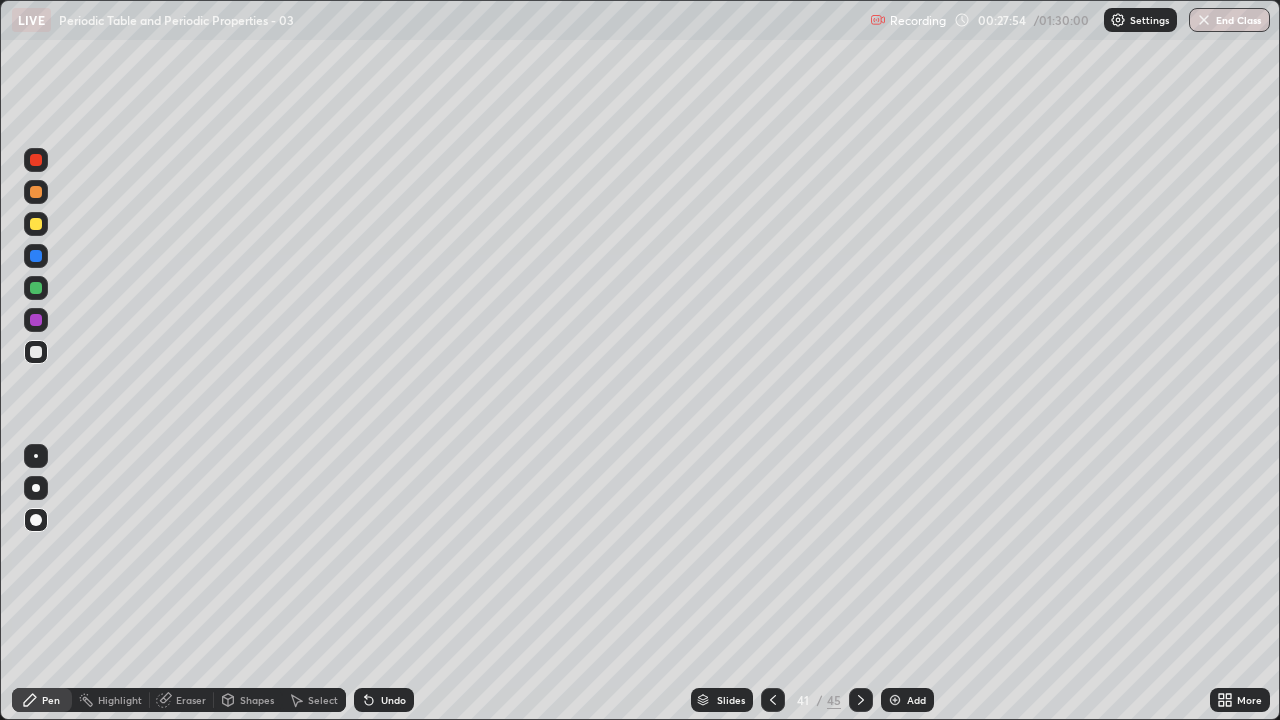 click at bounding box center (773, 700) 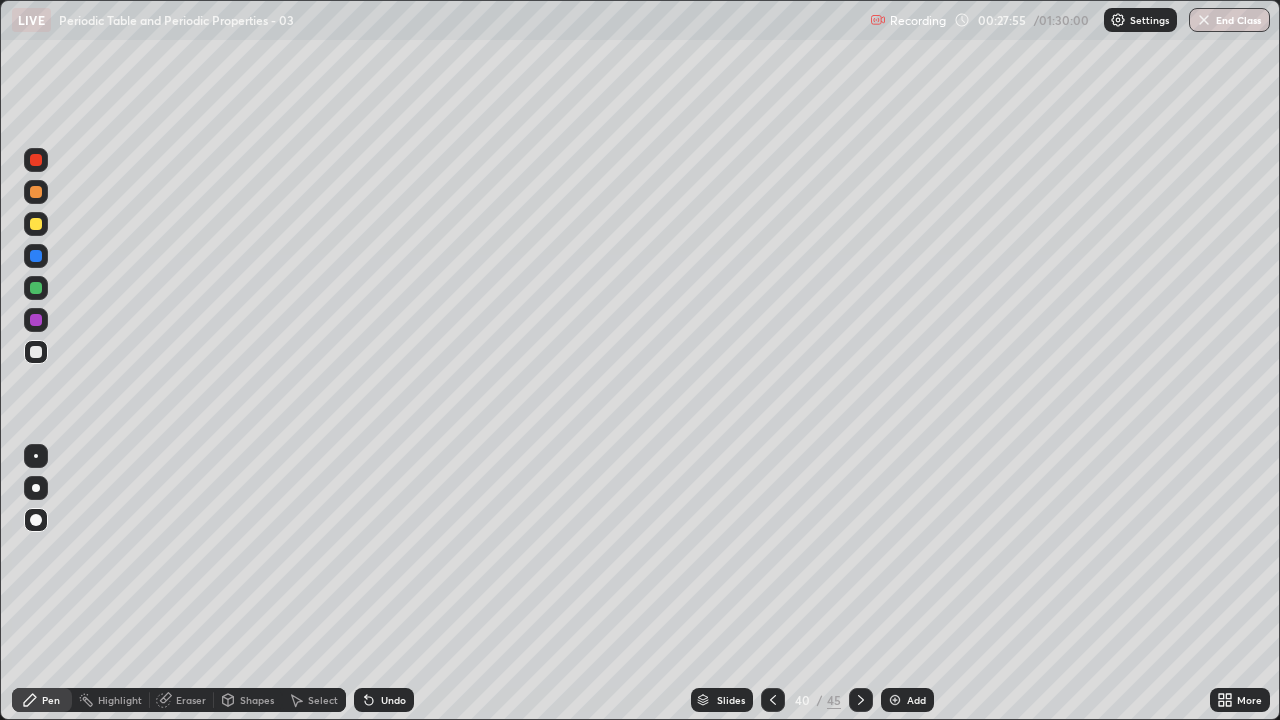 click 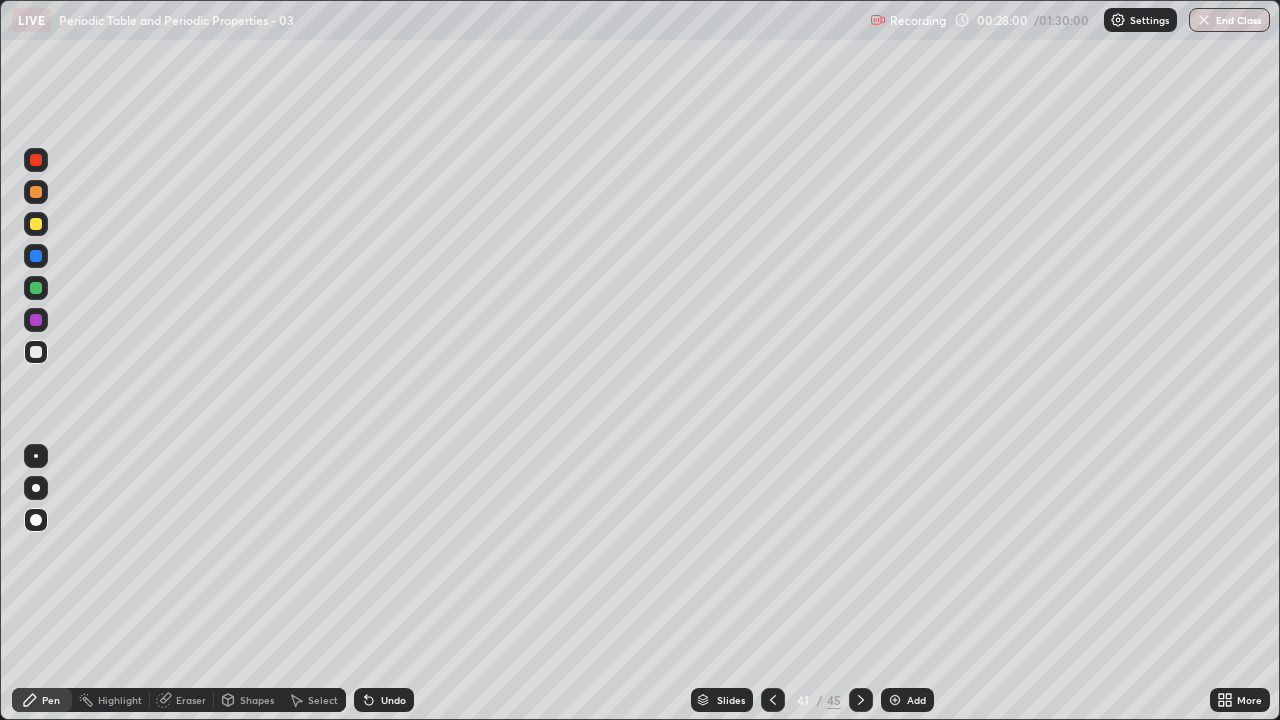 click at bounding box center (36, 224) 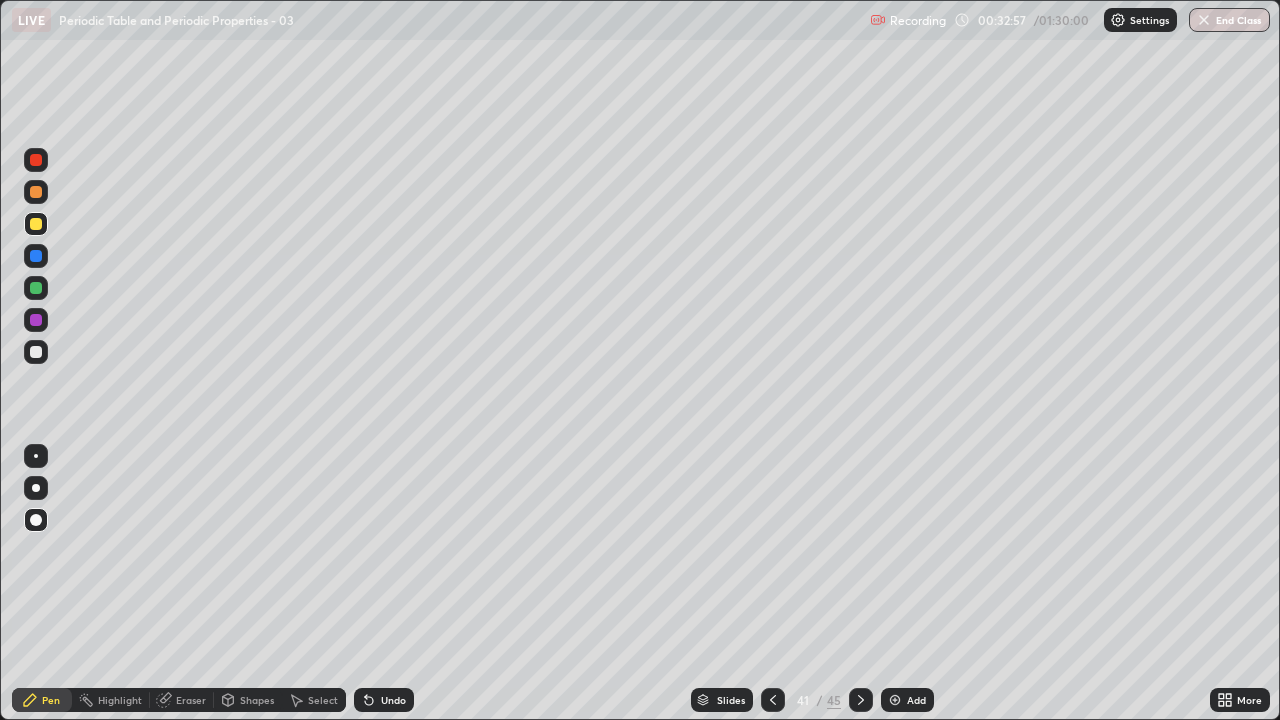 click 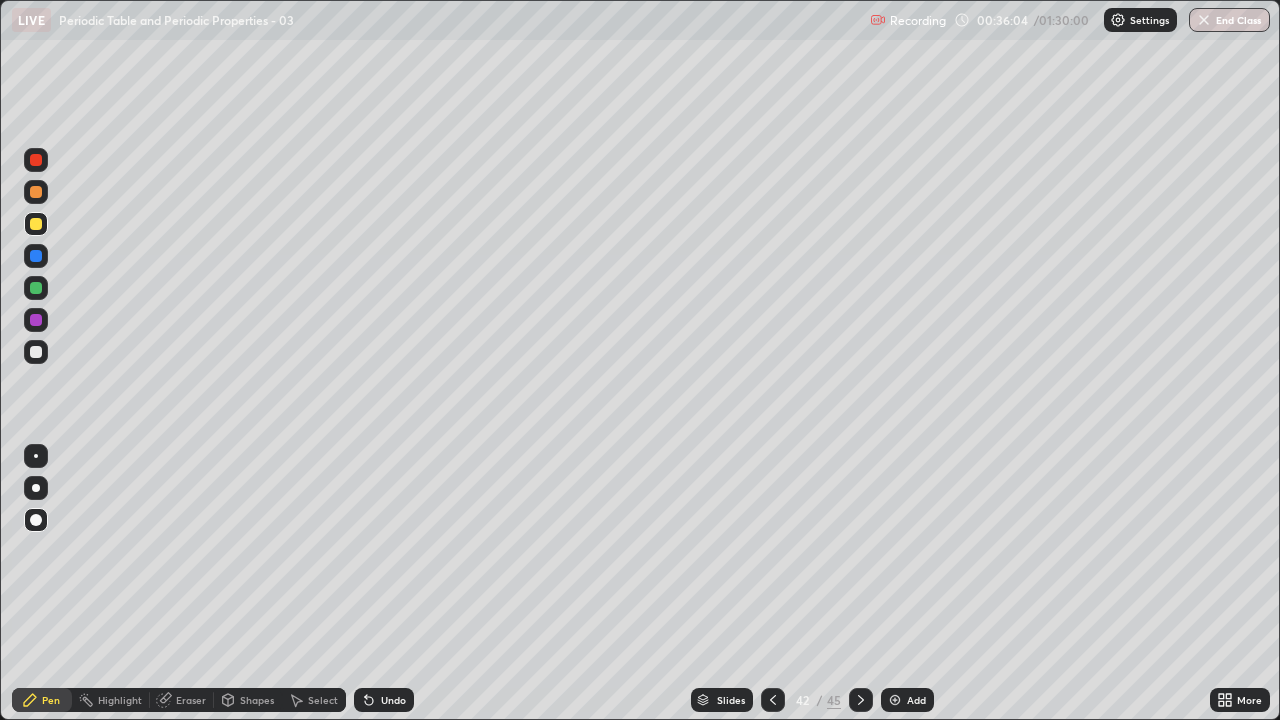 click at bounding box center (36, 288) 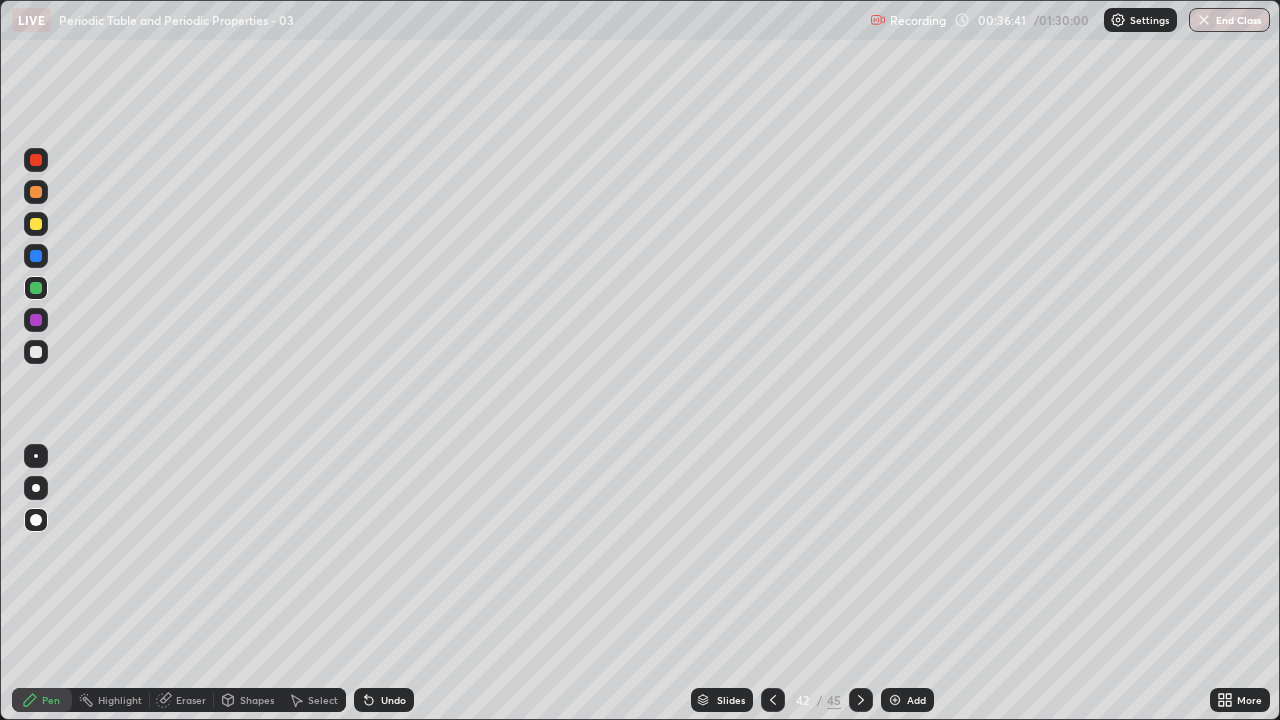 click on "Undo" at bounding box center [393, 700] 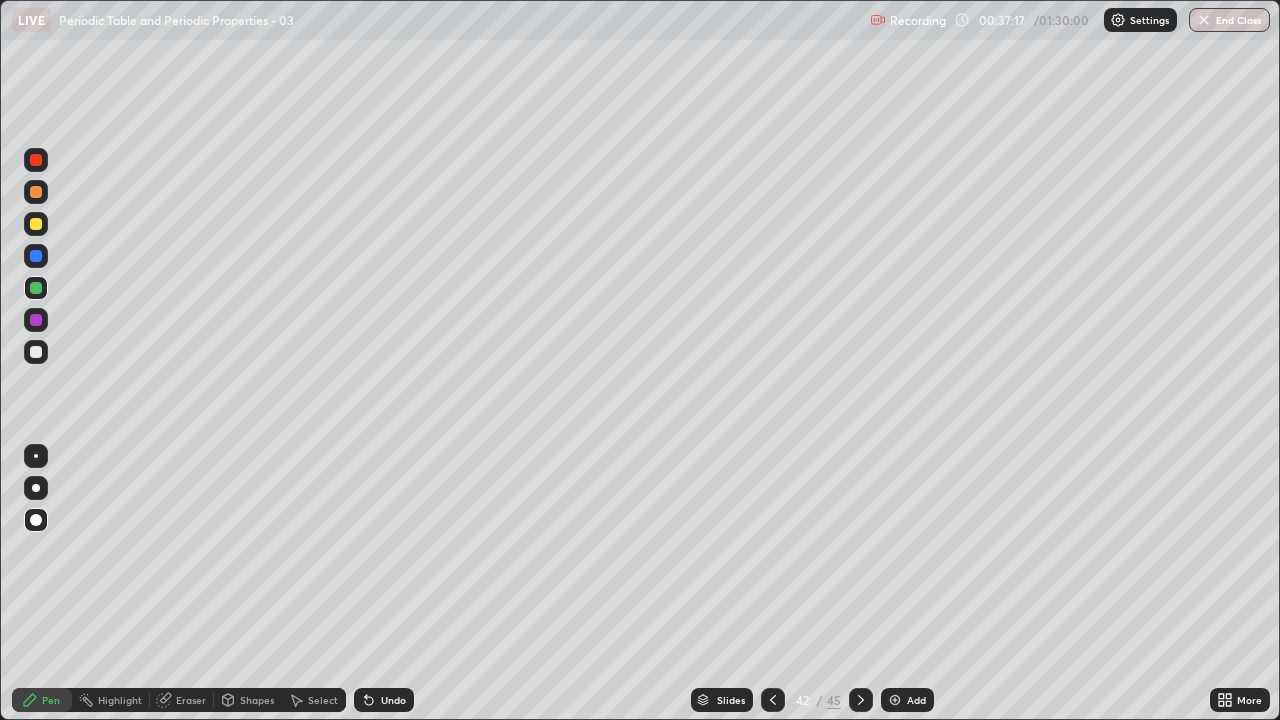 click on "Slides" at bounding box center (722, 700) 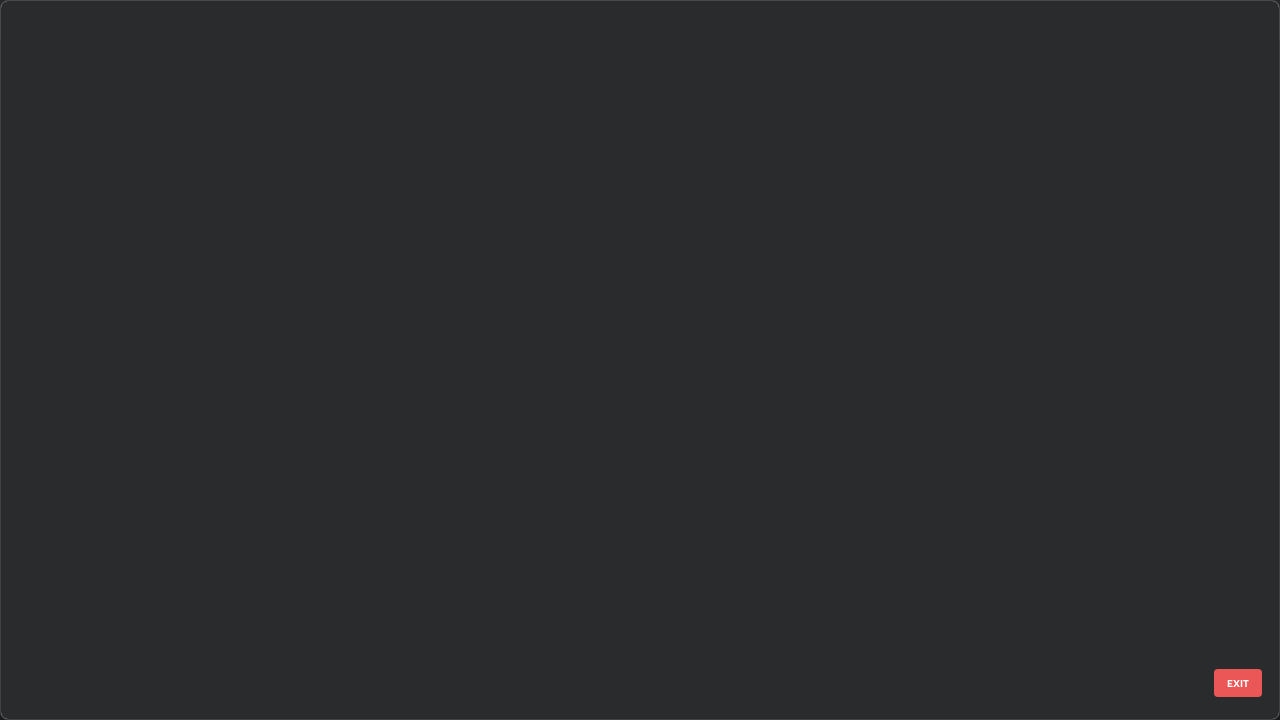 scroll, scrollTop: 2426, scrollLeft: 0, axis: vertical 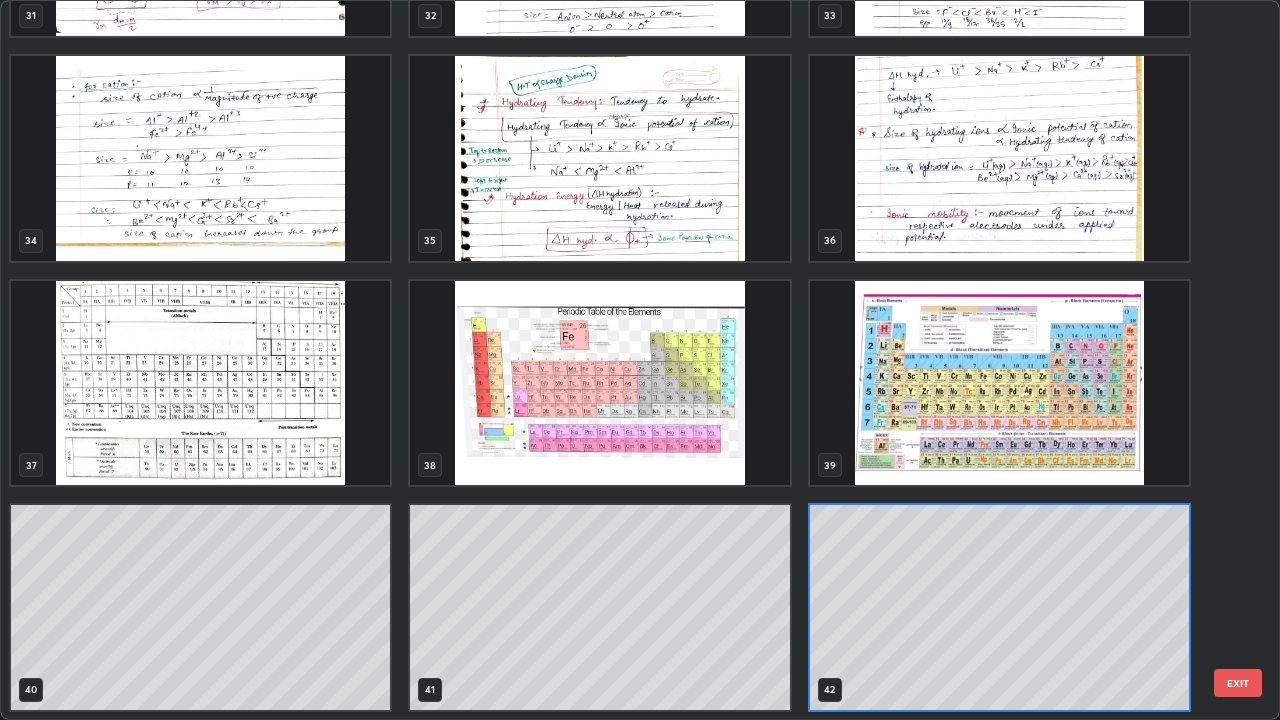click at bounding box center [599, 383] 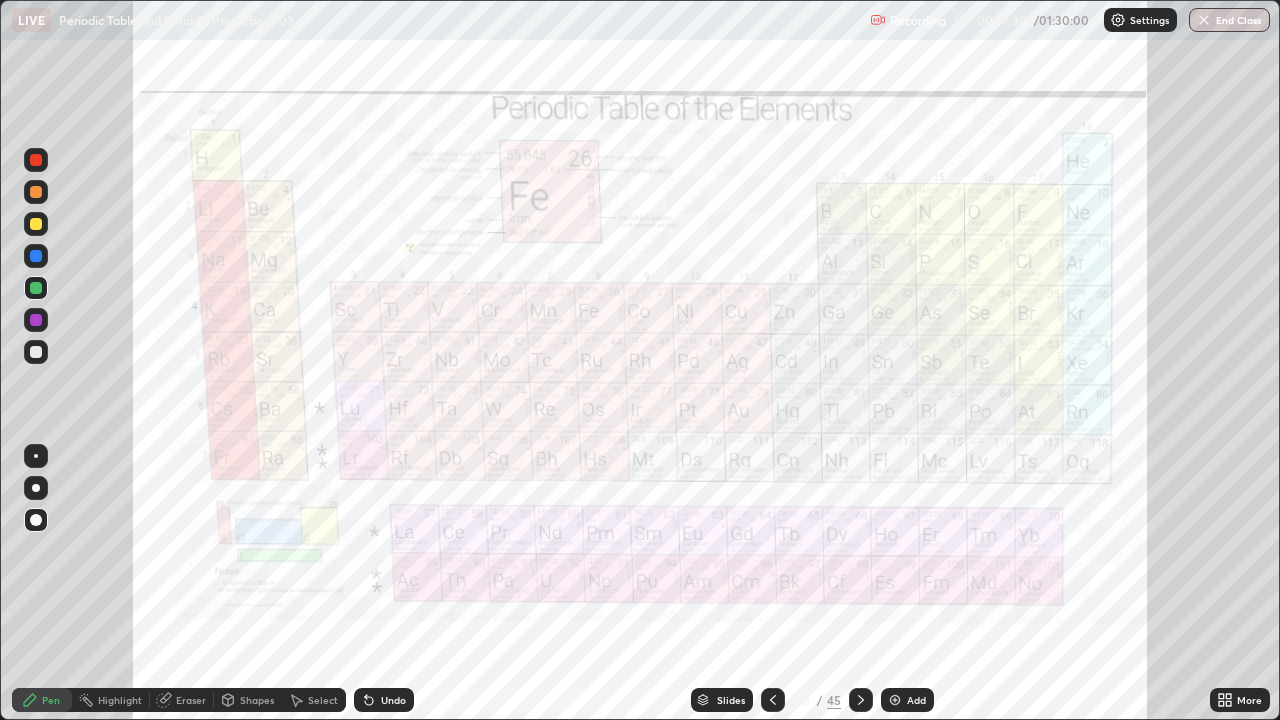 click at bounding box center [773, 700] 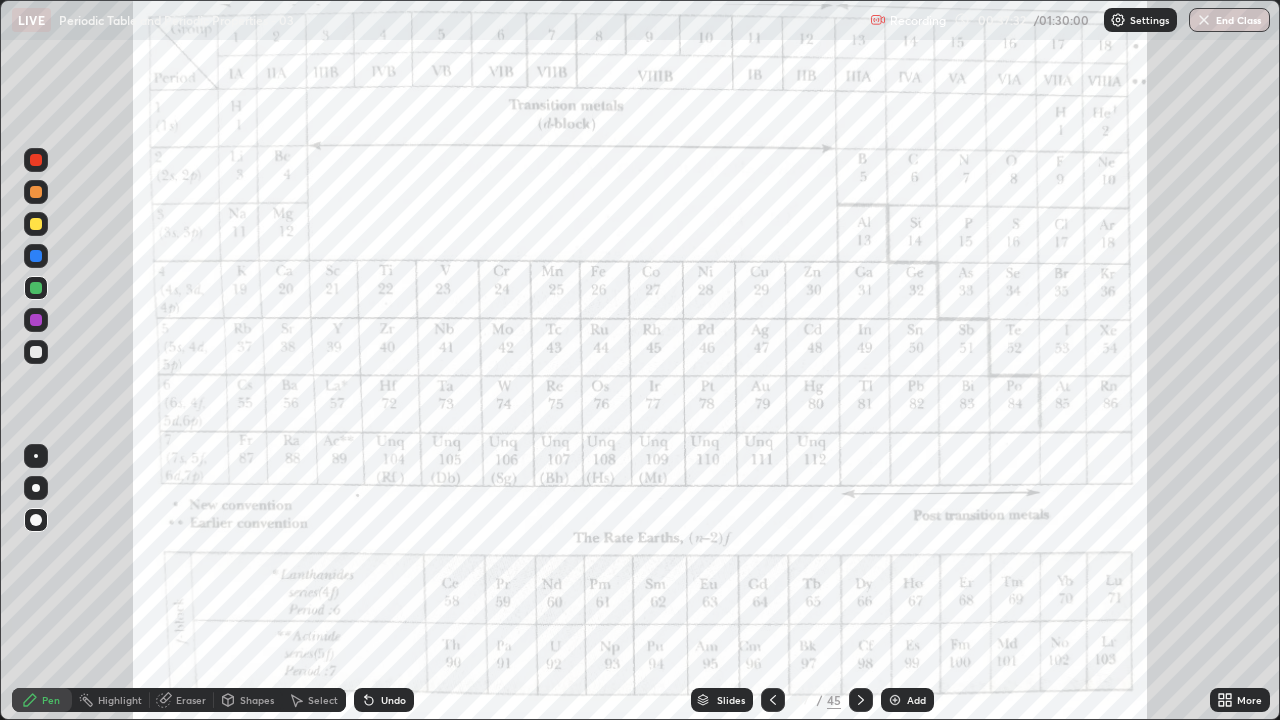 click on "Slides" at bounding box center (731, 700) 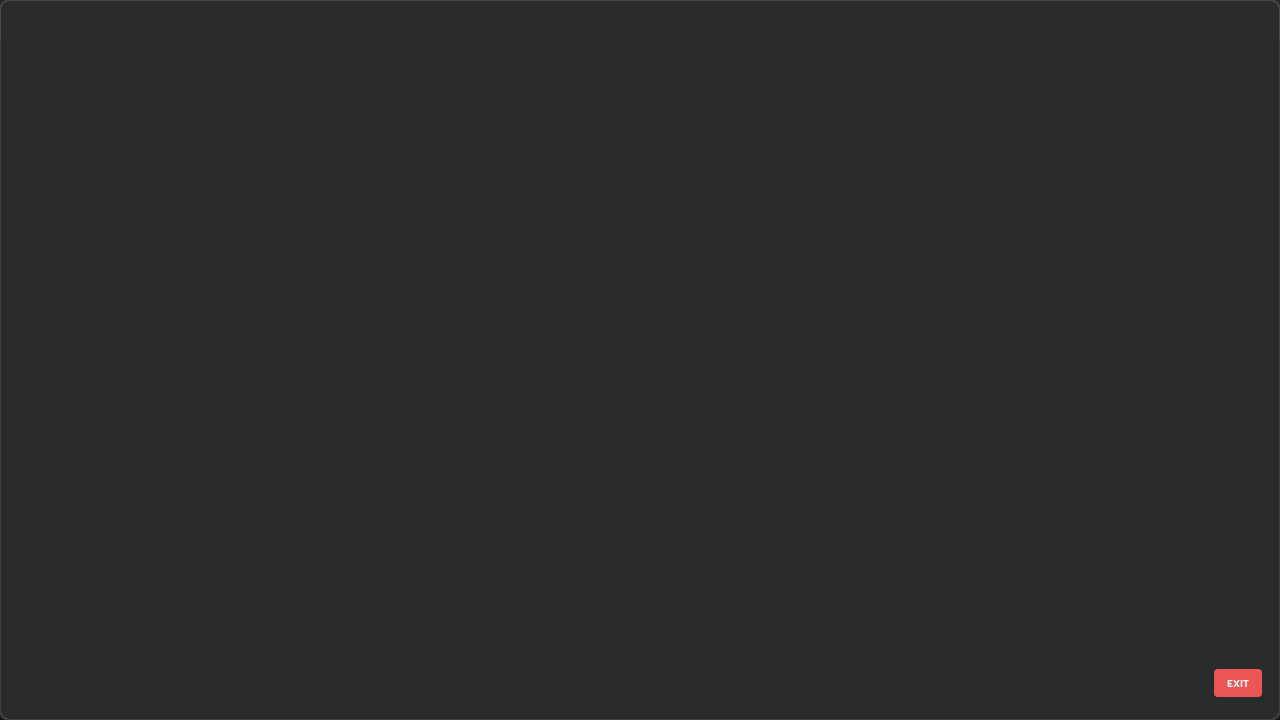 scroll, scrollTop: 2202, scrollLeft: 0, axis: vertical 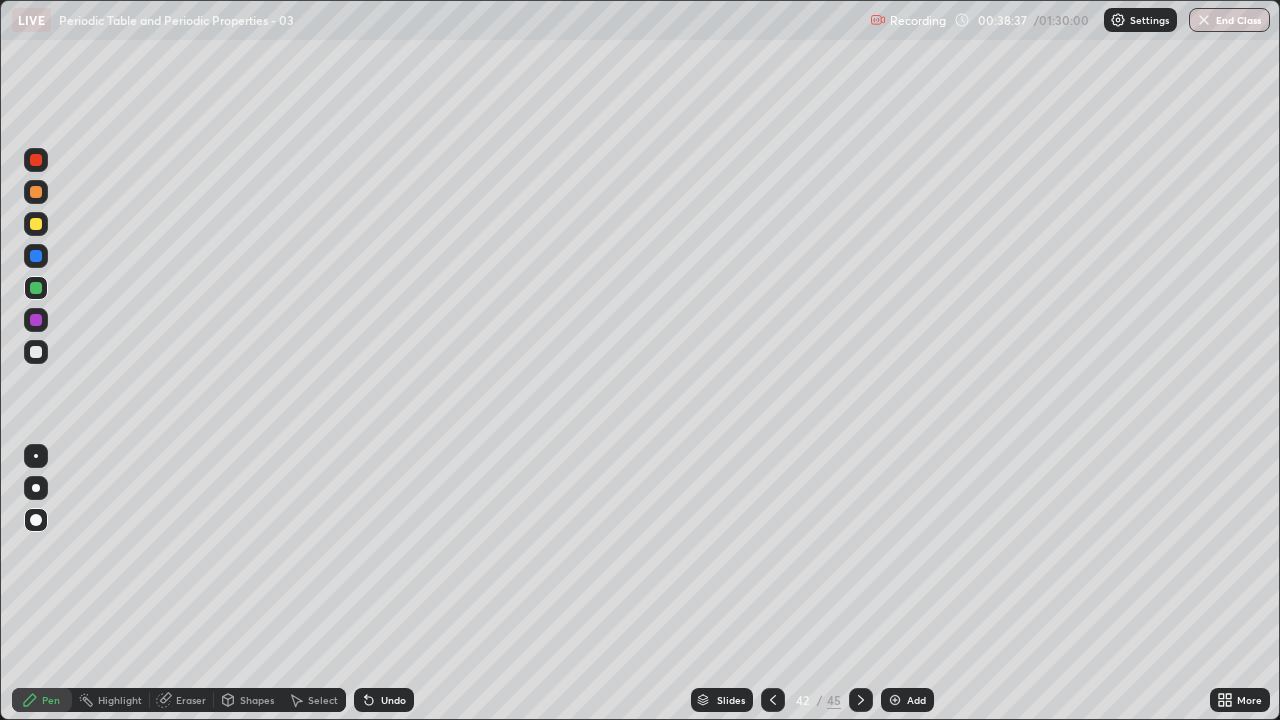 click on "Slides" at bounding box center [731, 700] 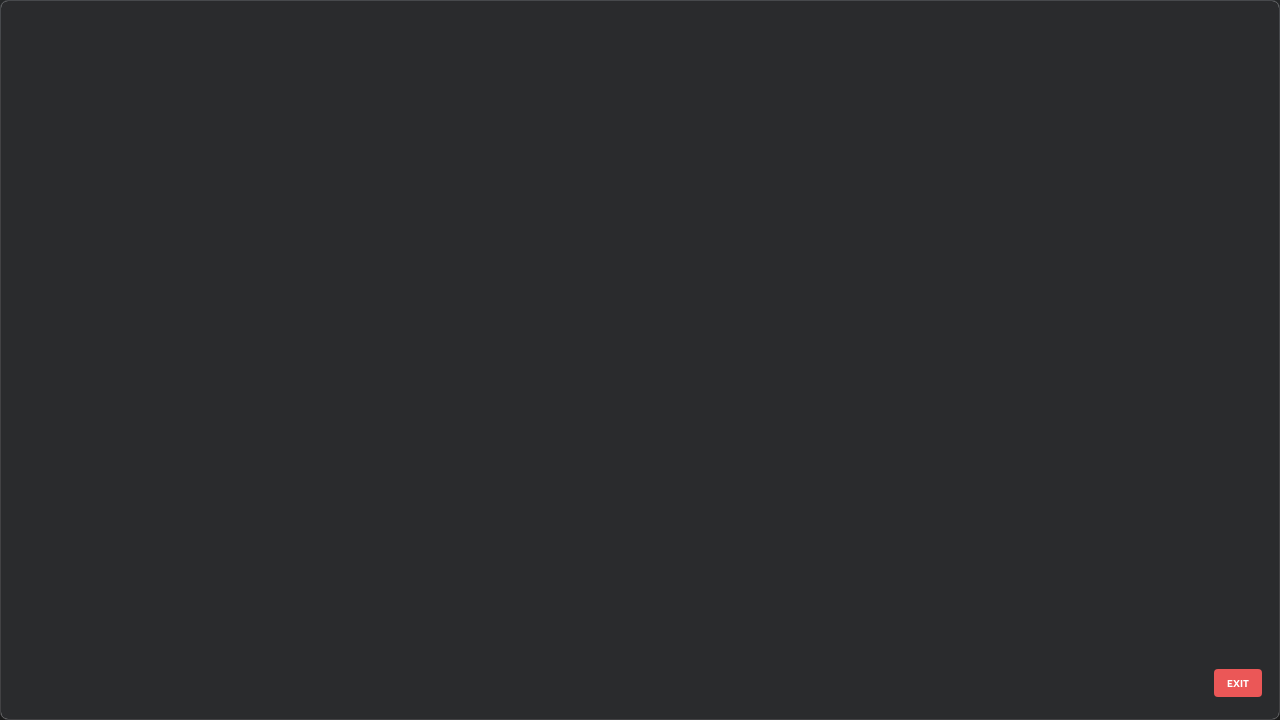 scroll, scrollTop: 2426, scrollLeft: 0, axis: vertical 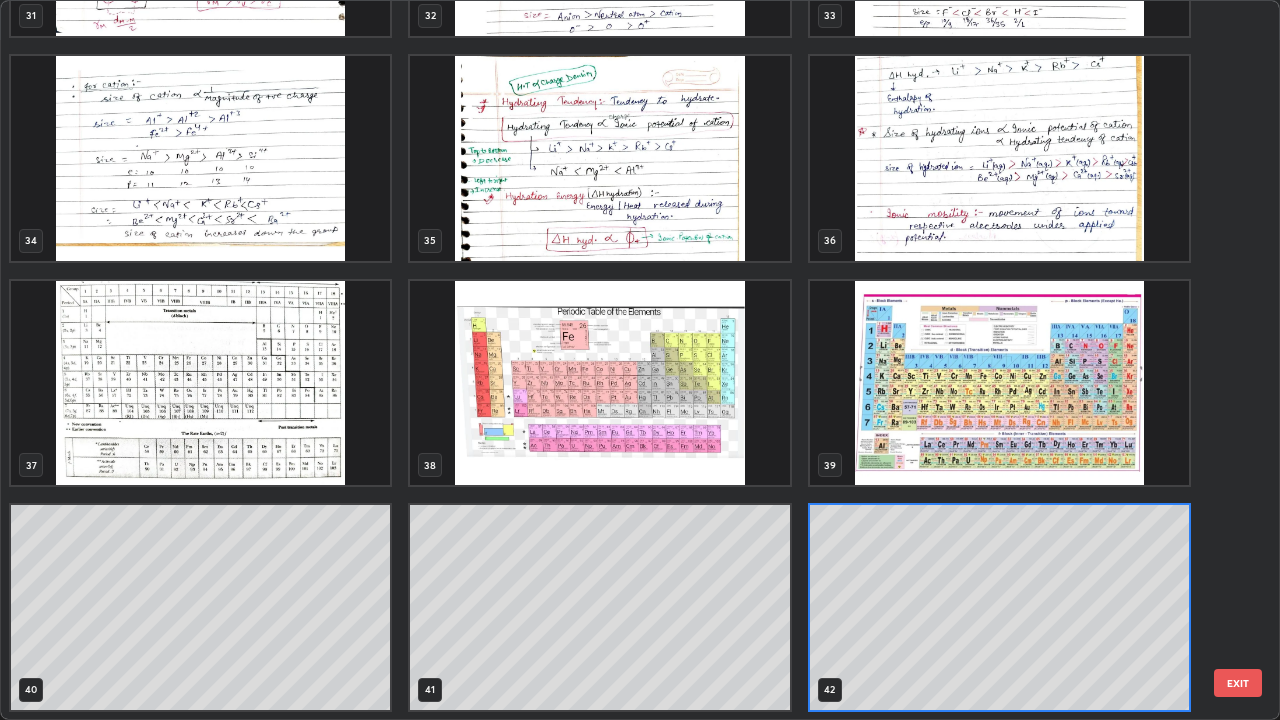 click at bounding box center (999, 383) 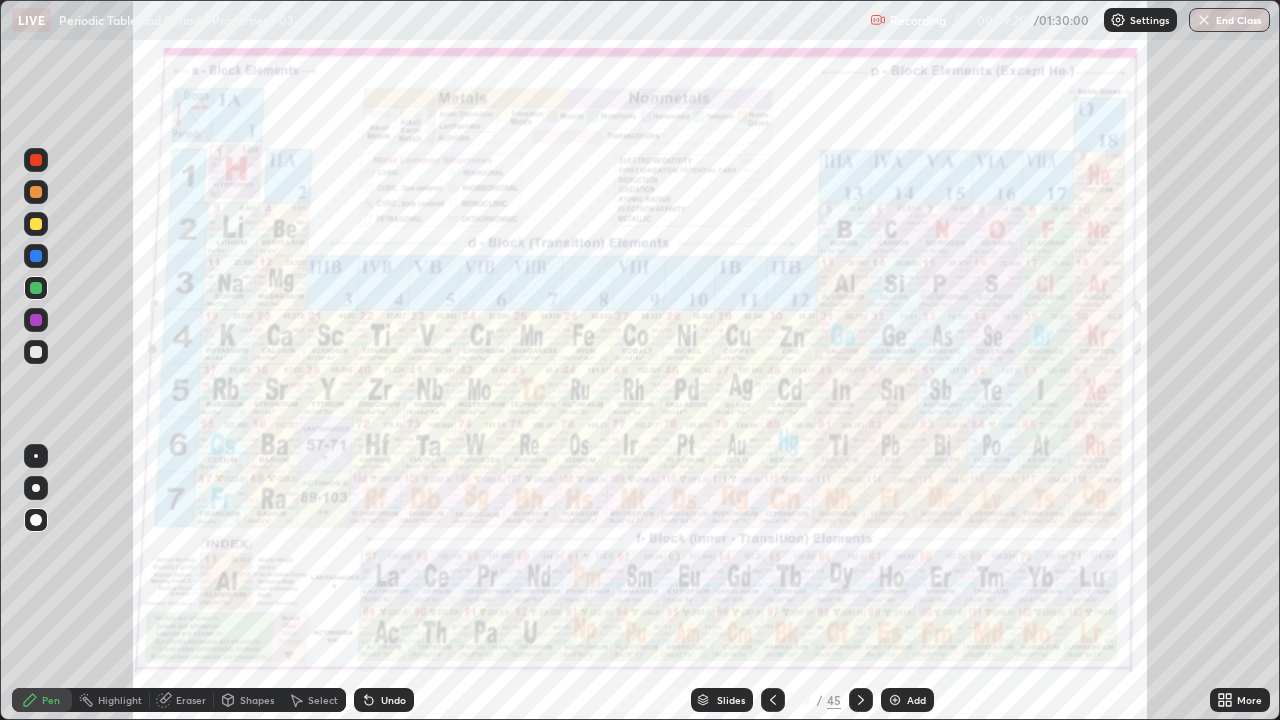 click at bounding box center (36, 160) 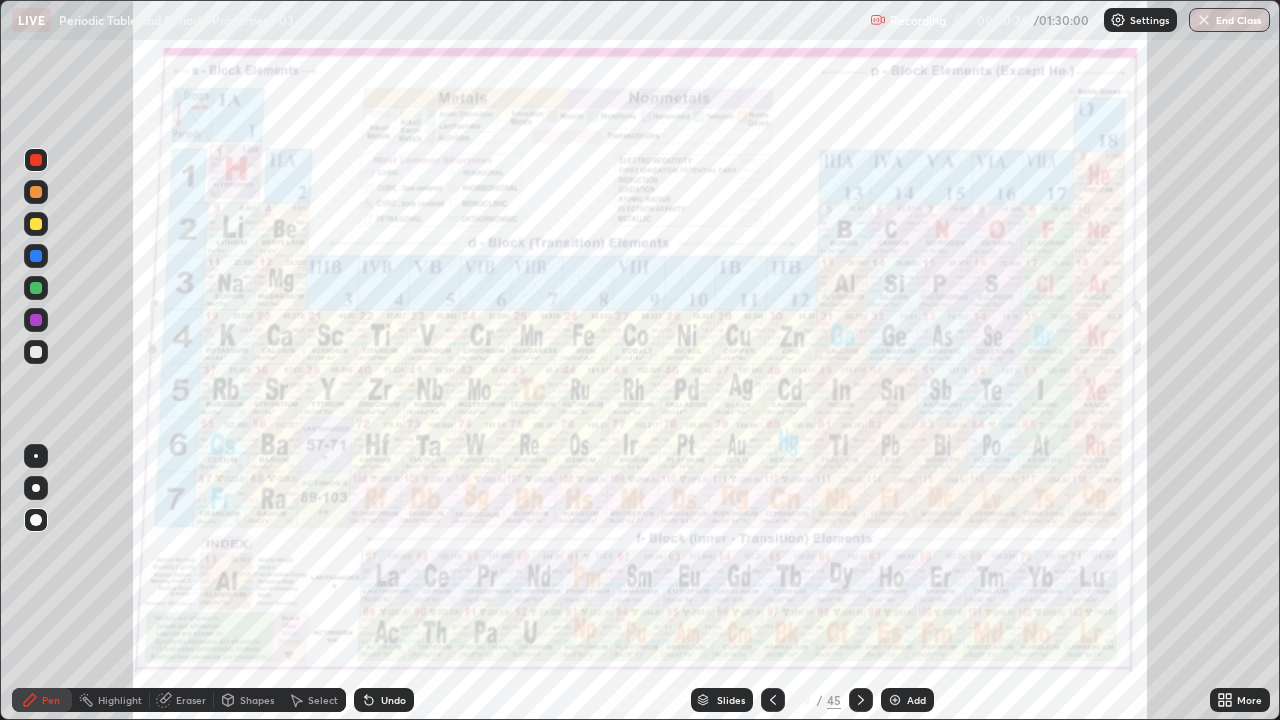 click on "Undo" at bounding box center [393, 700] 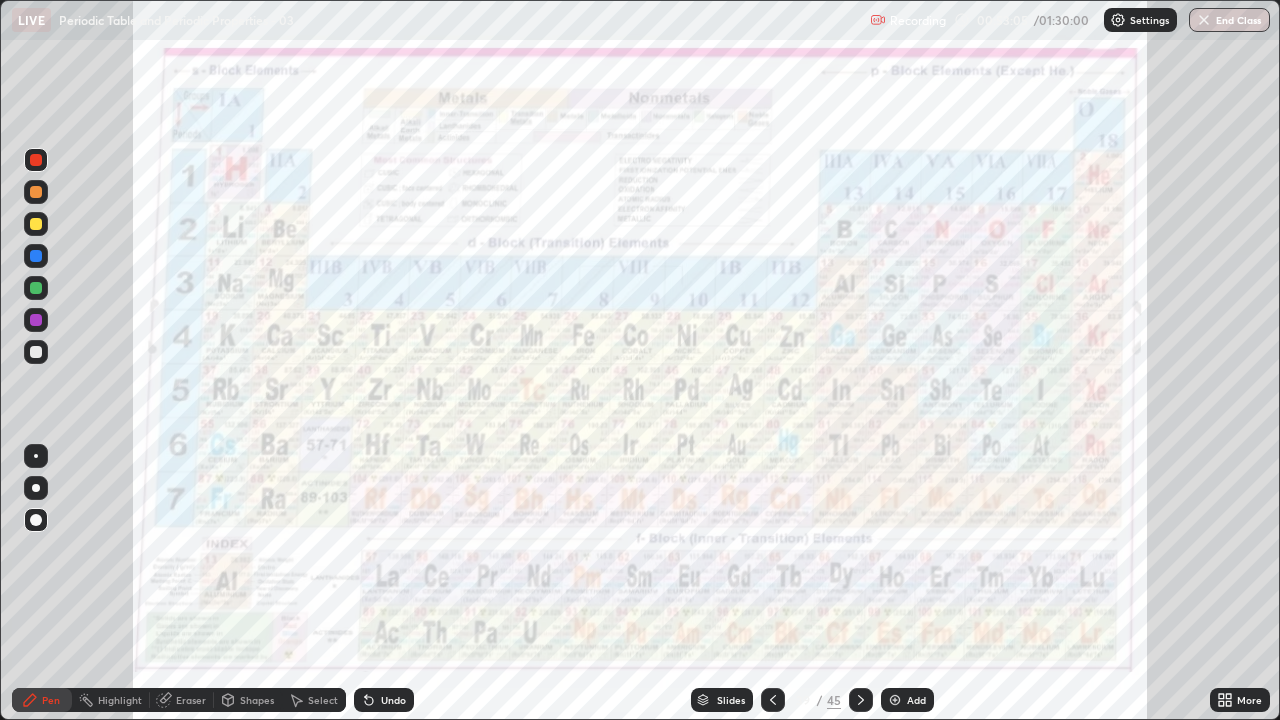 click 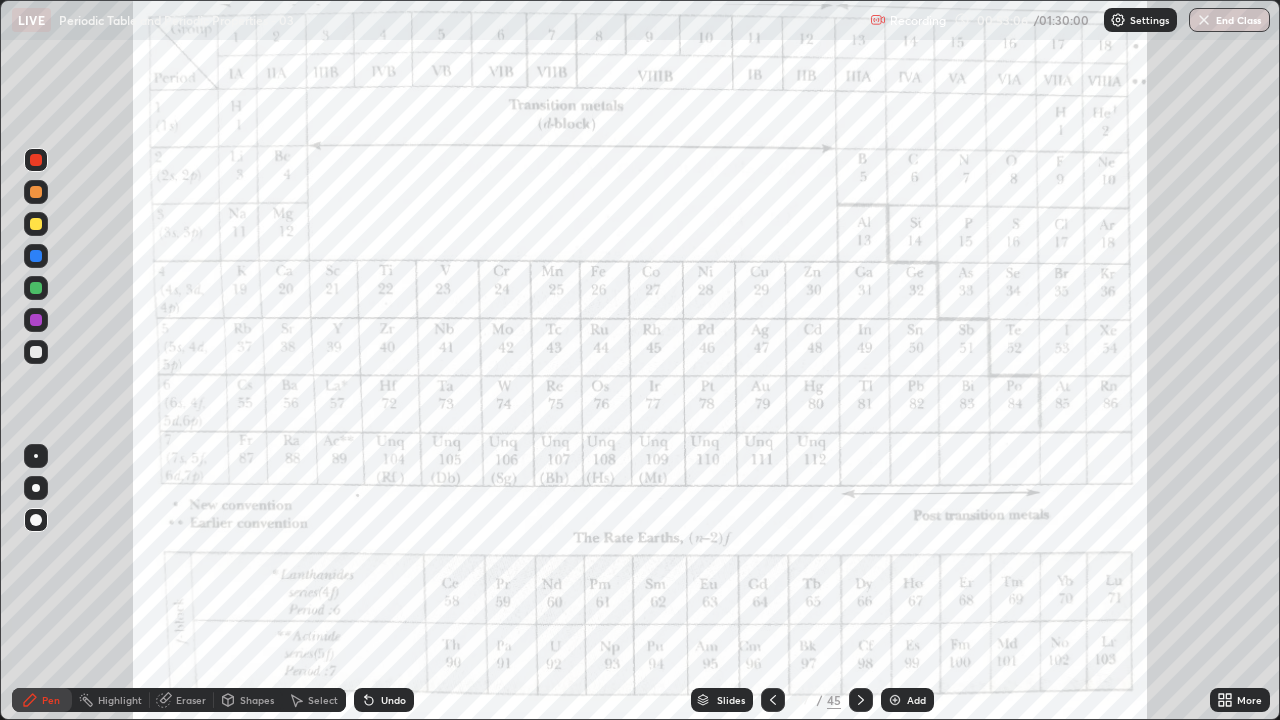 click 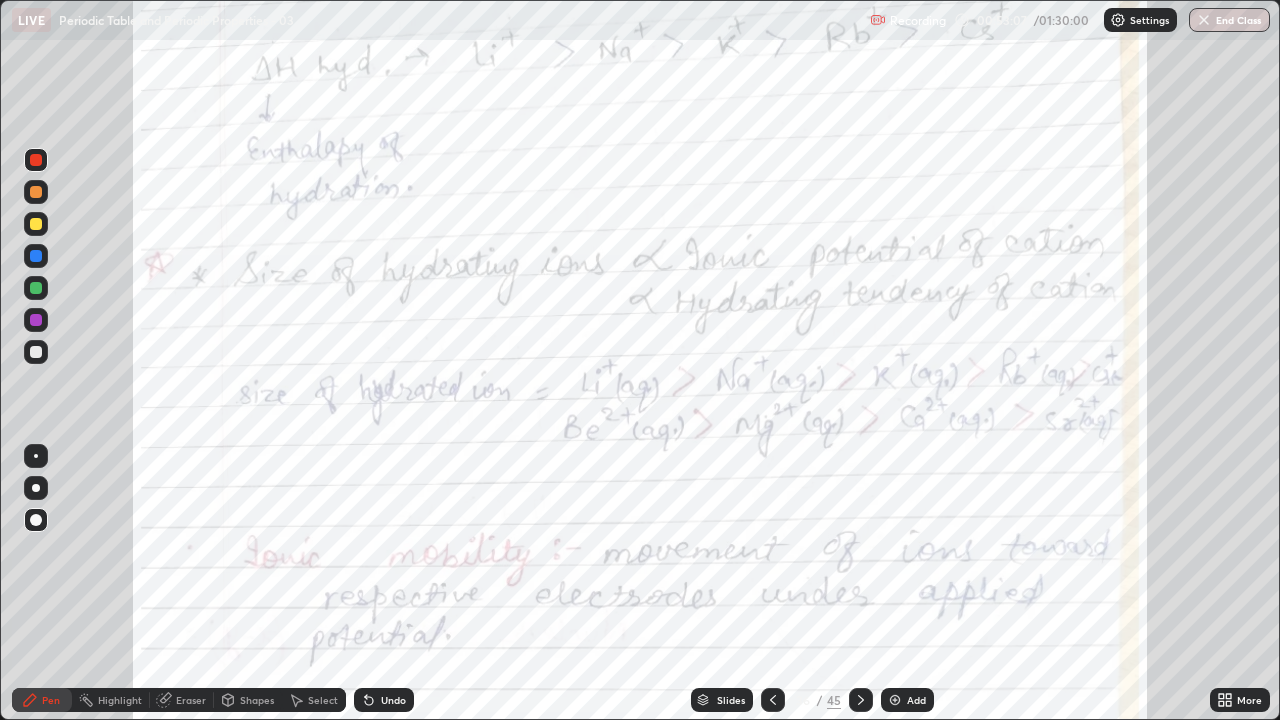 click 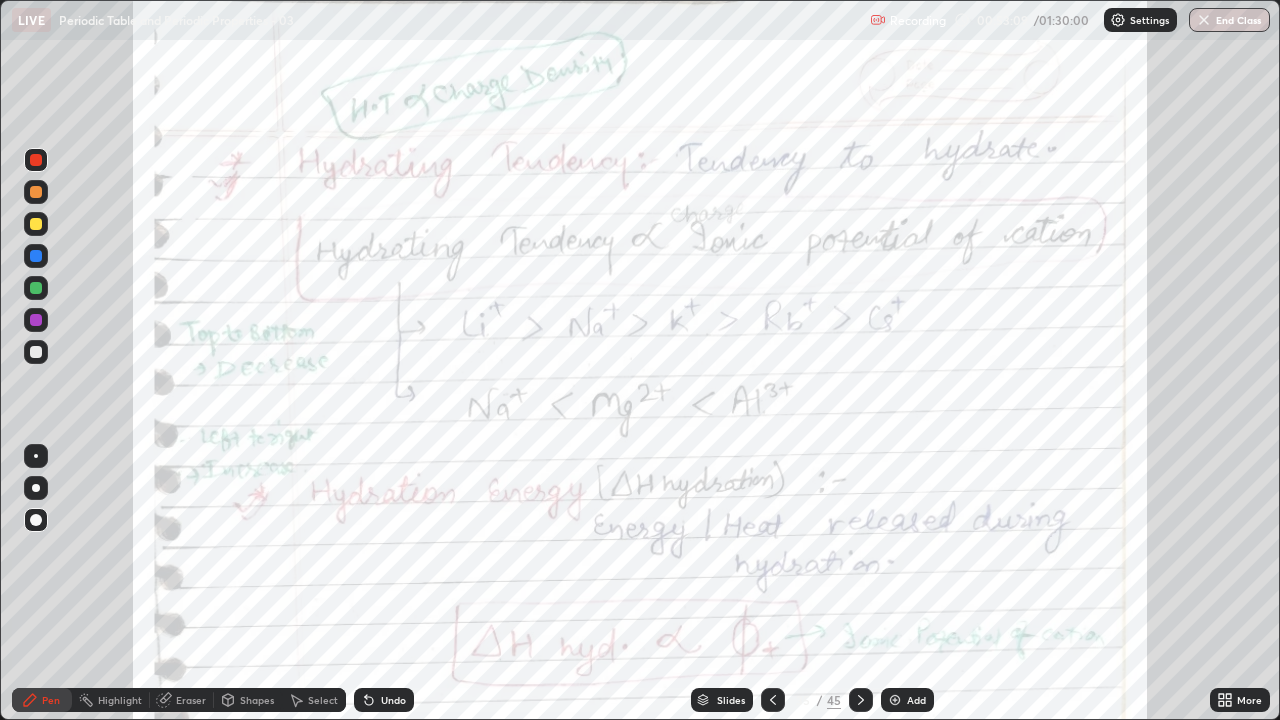 click on "Slides" at bounding box center [731, 700] 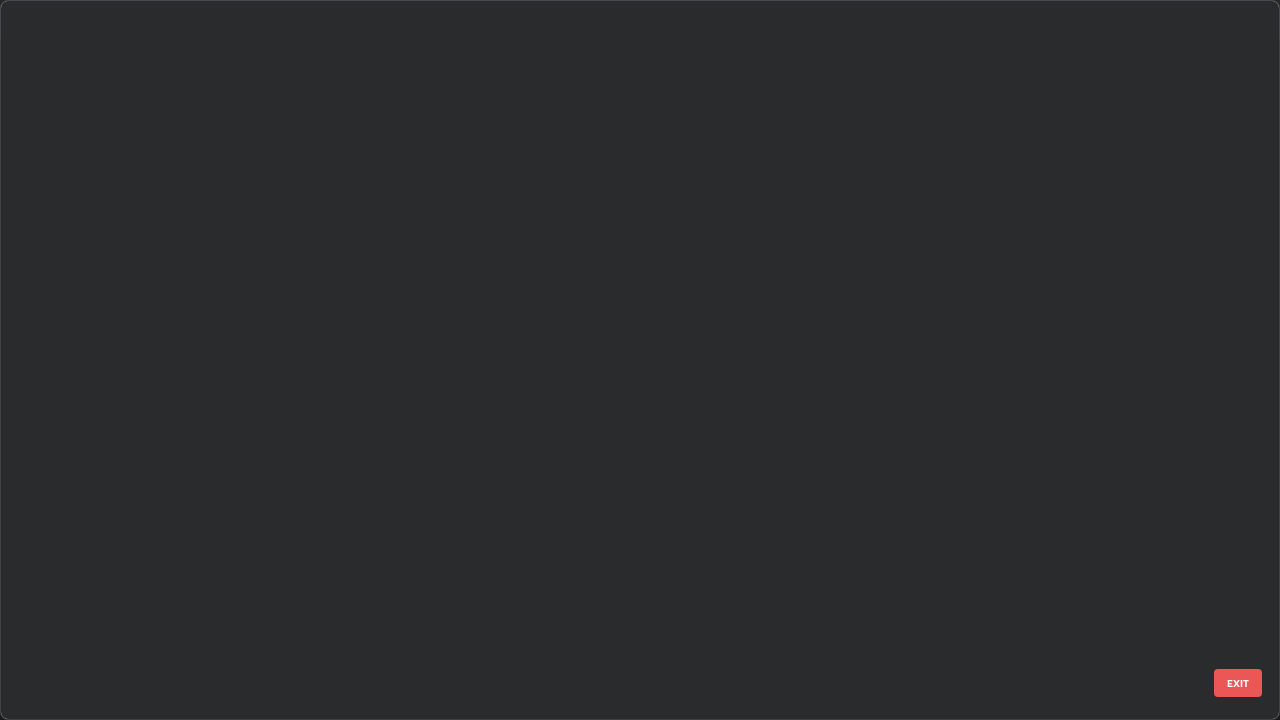 scroll, scrollTop: 1977, scrollLeft: 0, axis: vertical 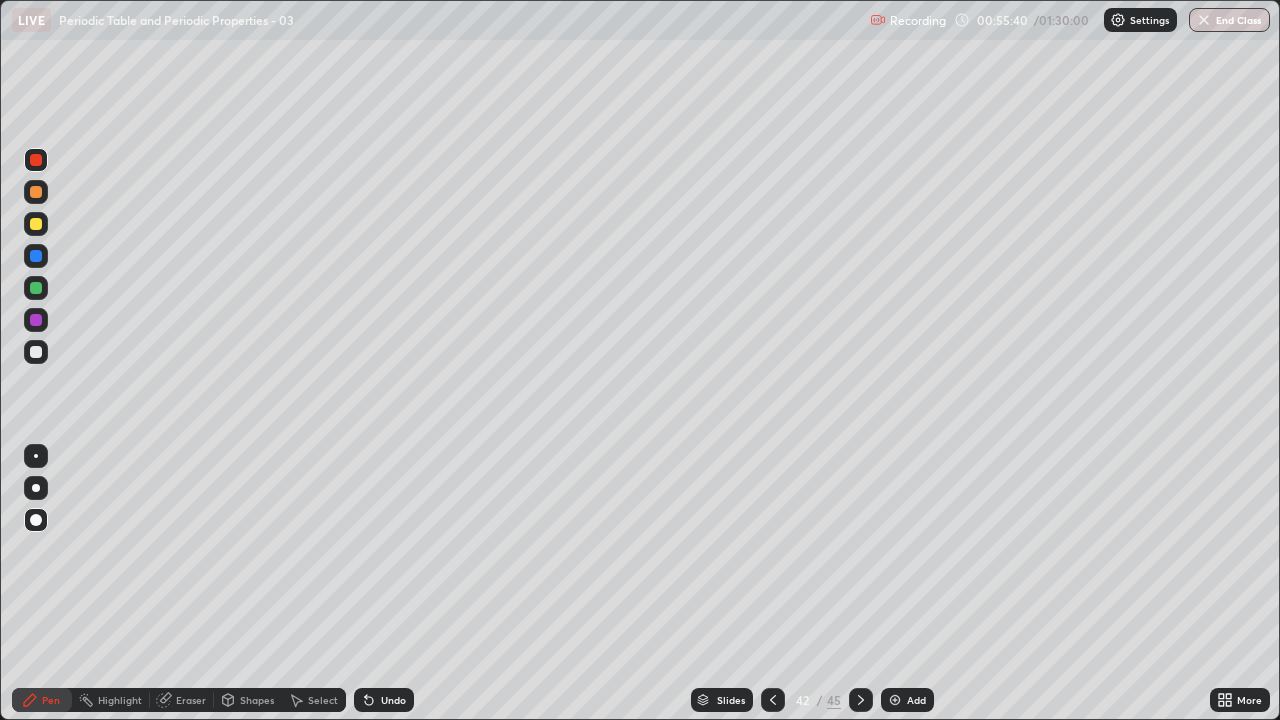 click on "Slides" at bounding box center [731, 700] 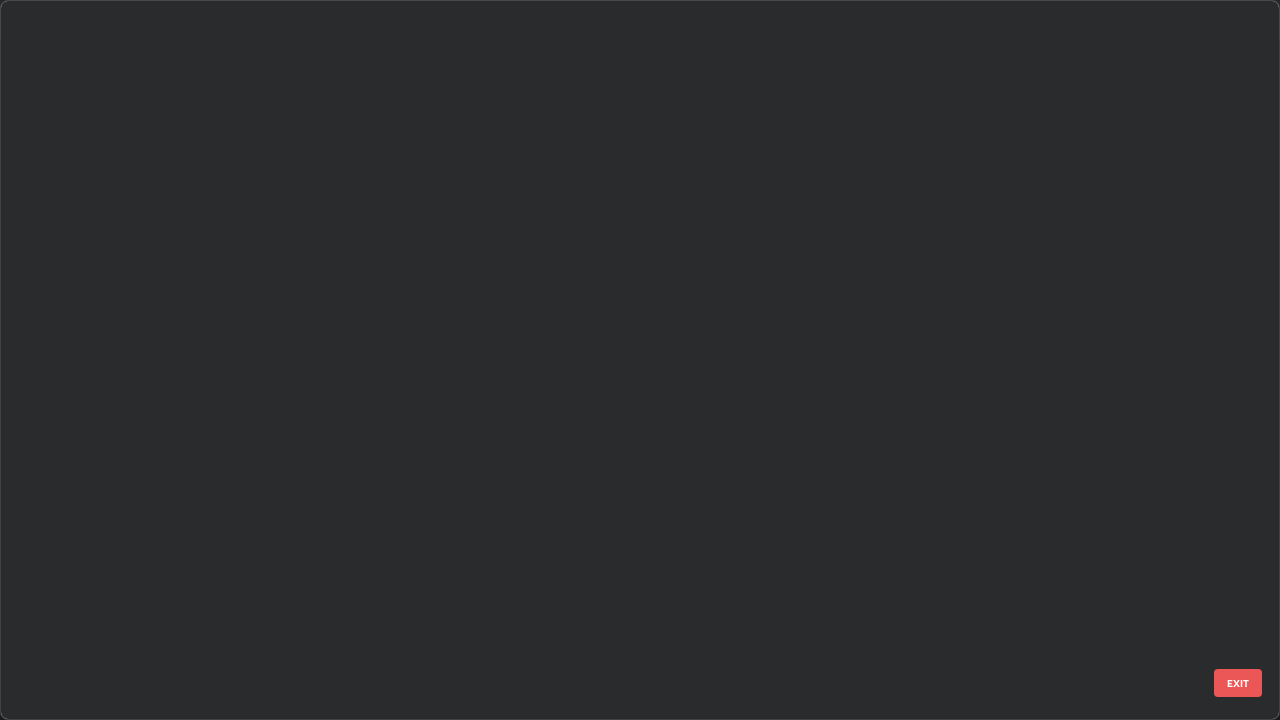 scroll, scrollTop: 2426, scrollLeft: 0, axis: vertical 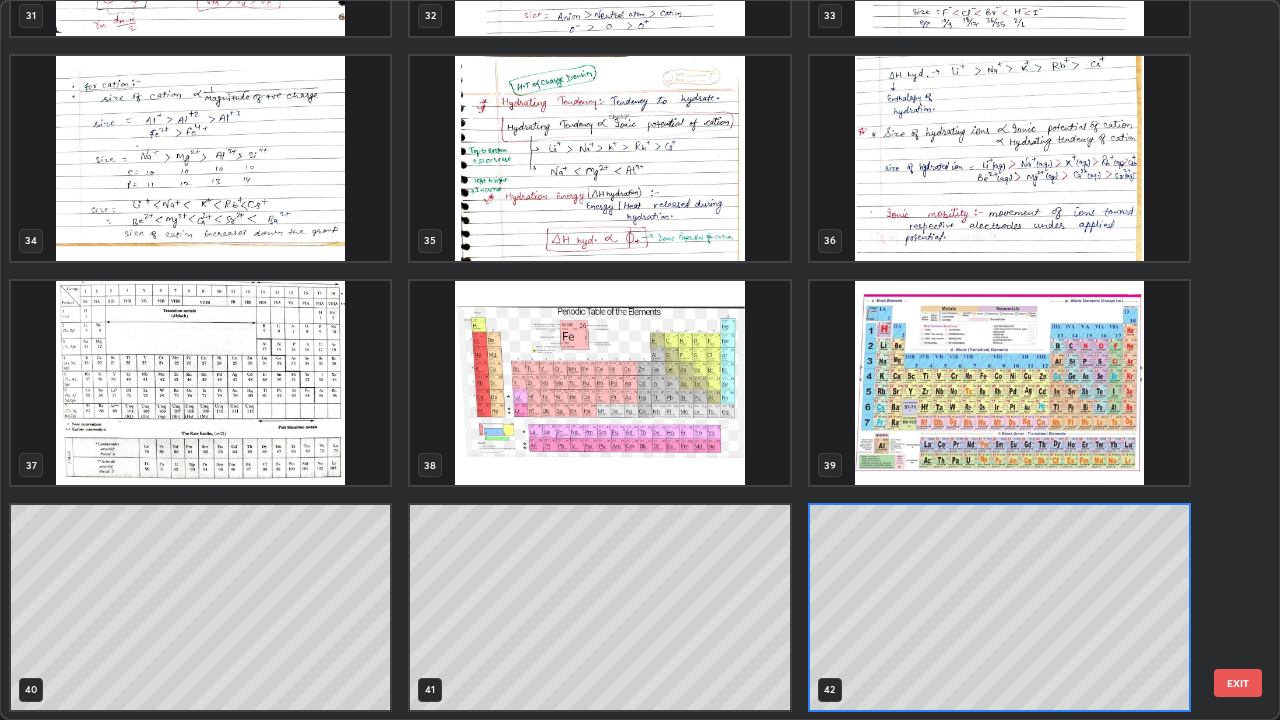 click at bounding box center [999, 383] 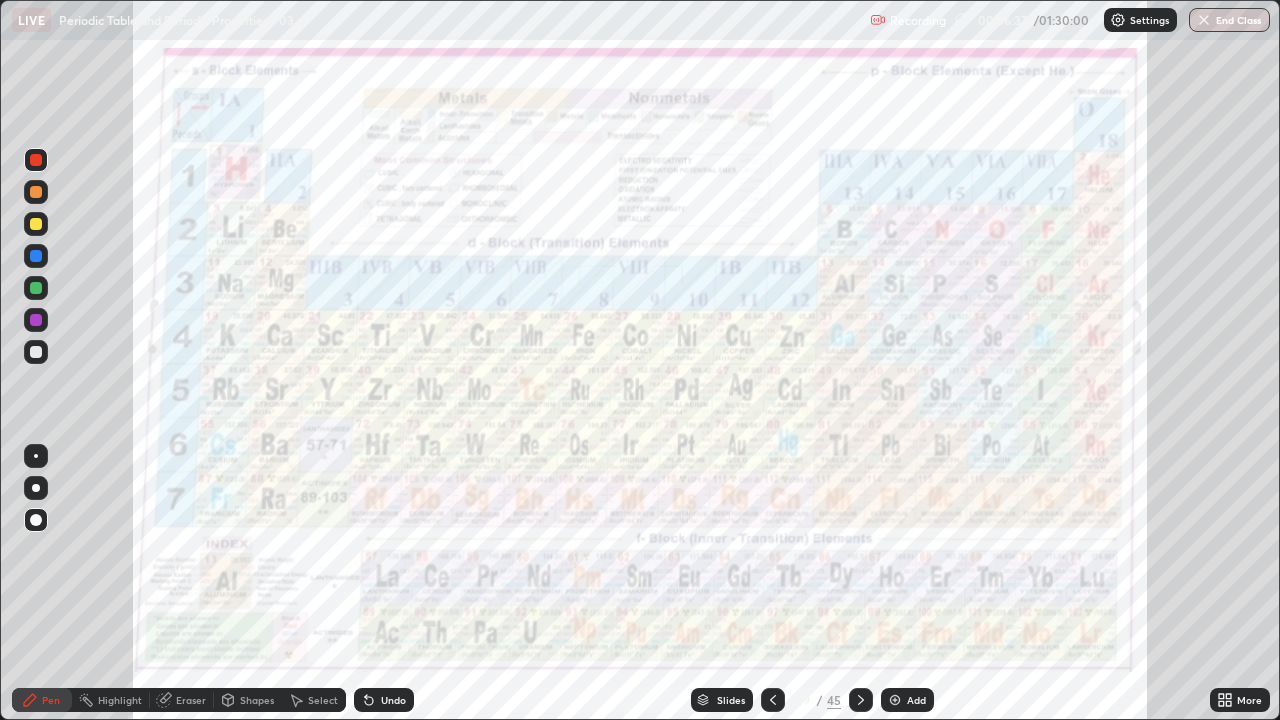 click on "Slides" at bounding box center [731, 700] 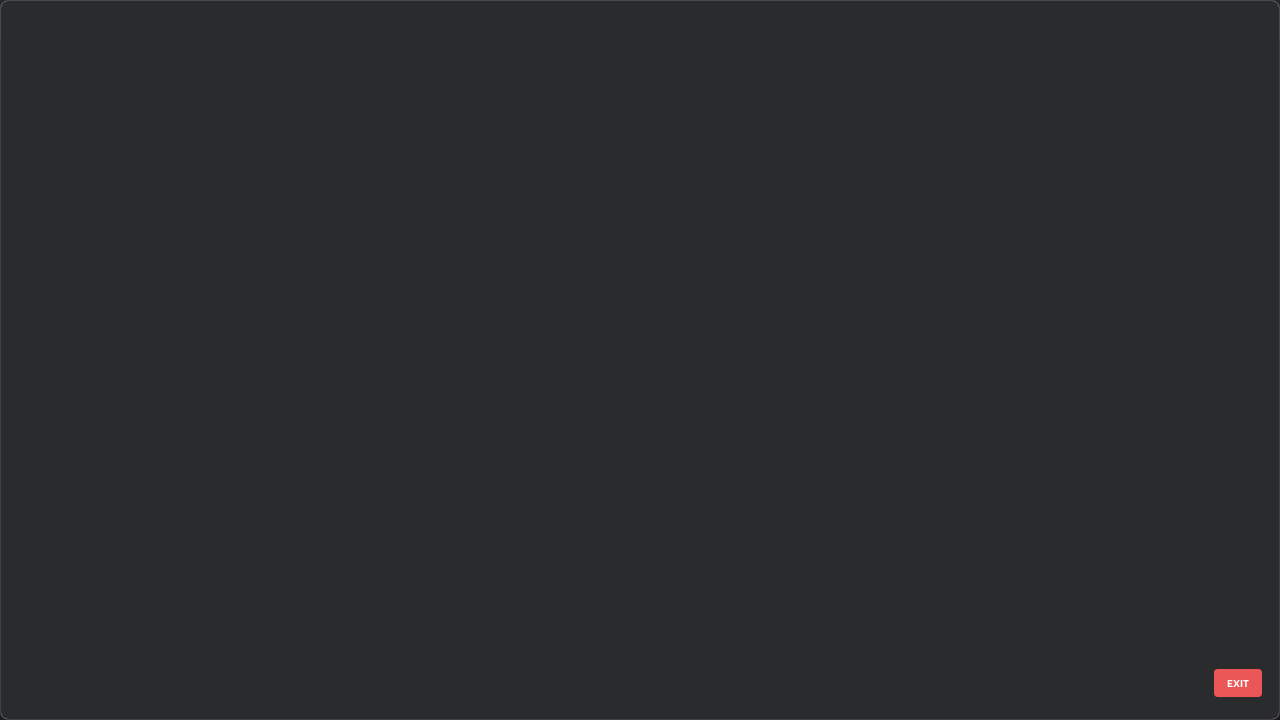 scroll, scrollTop: 2202, scrollLeft: 0, axis: vertical 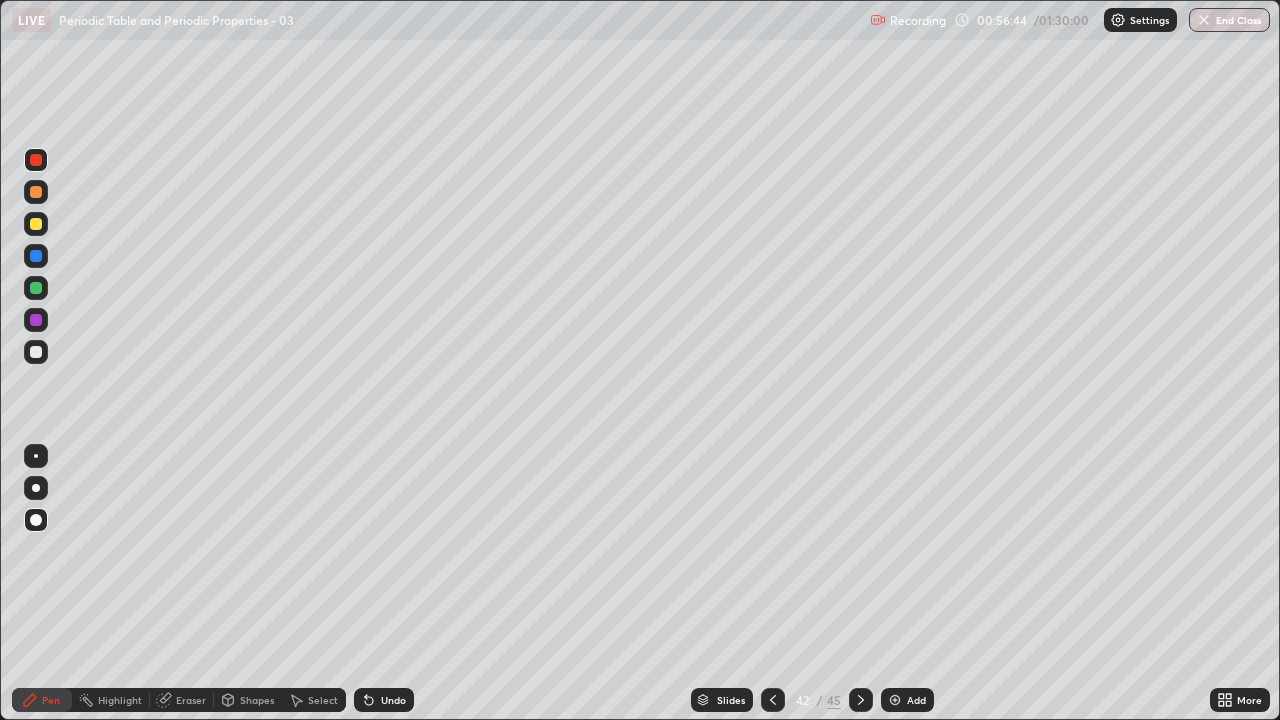 click at bounding box center [895, 700] 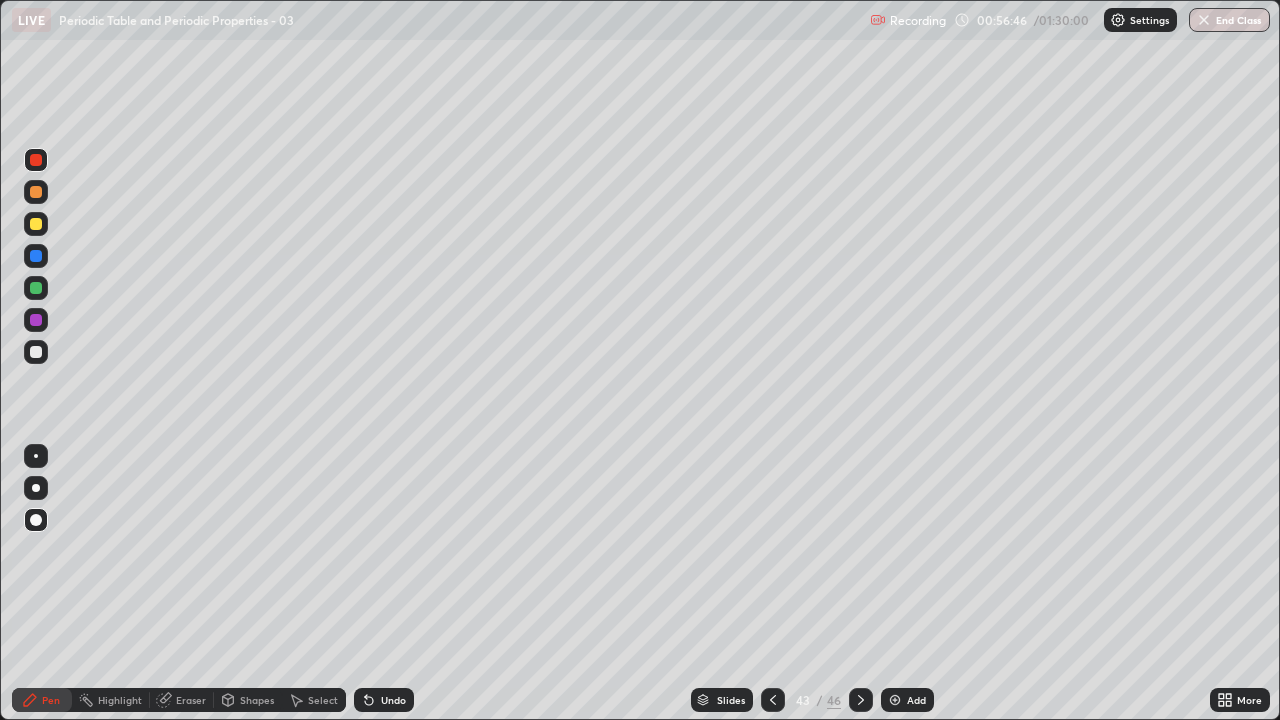 click at bounding box center [36, 224] 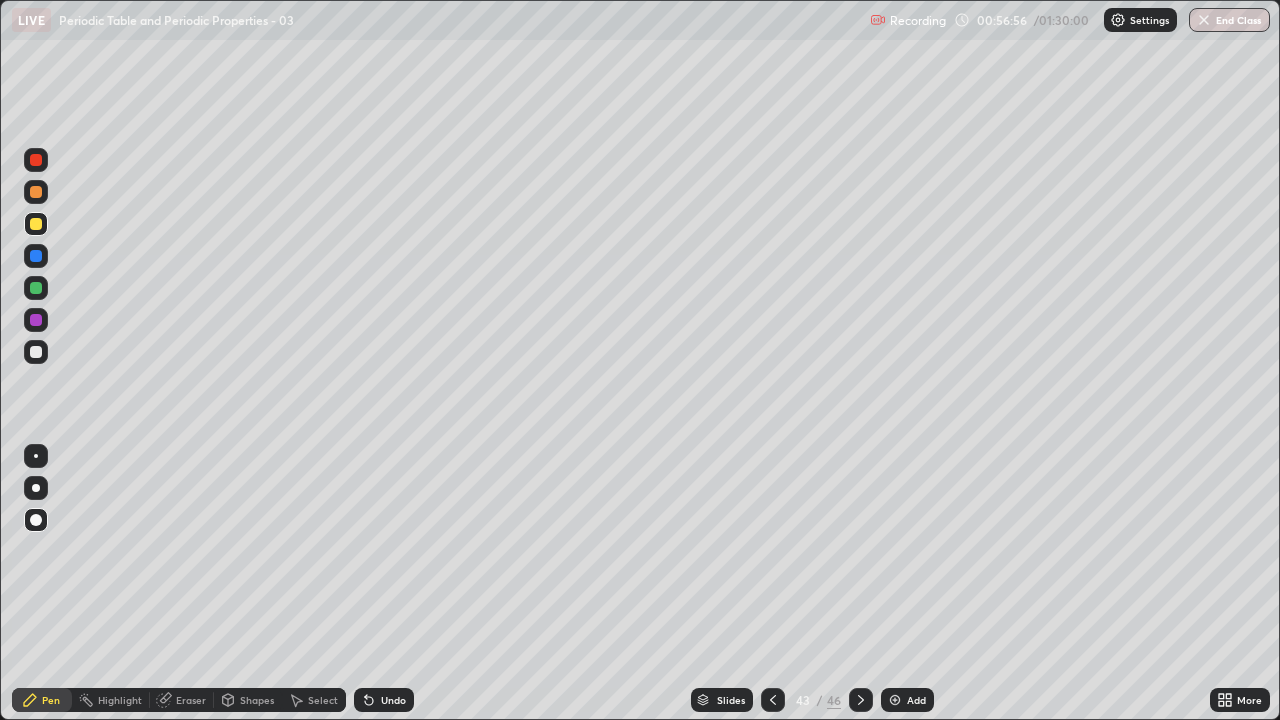 click at bounding box center (36, 224) 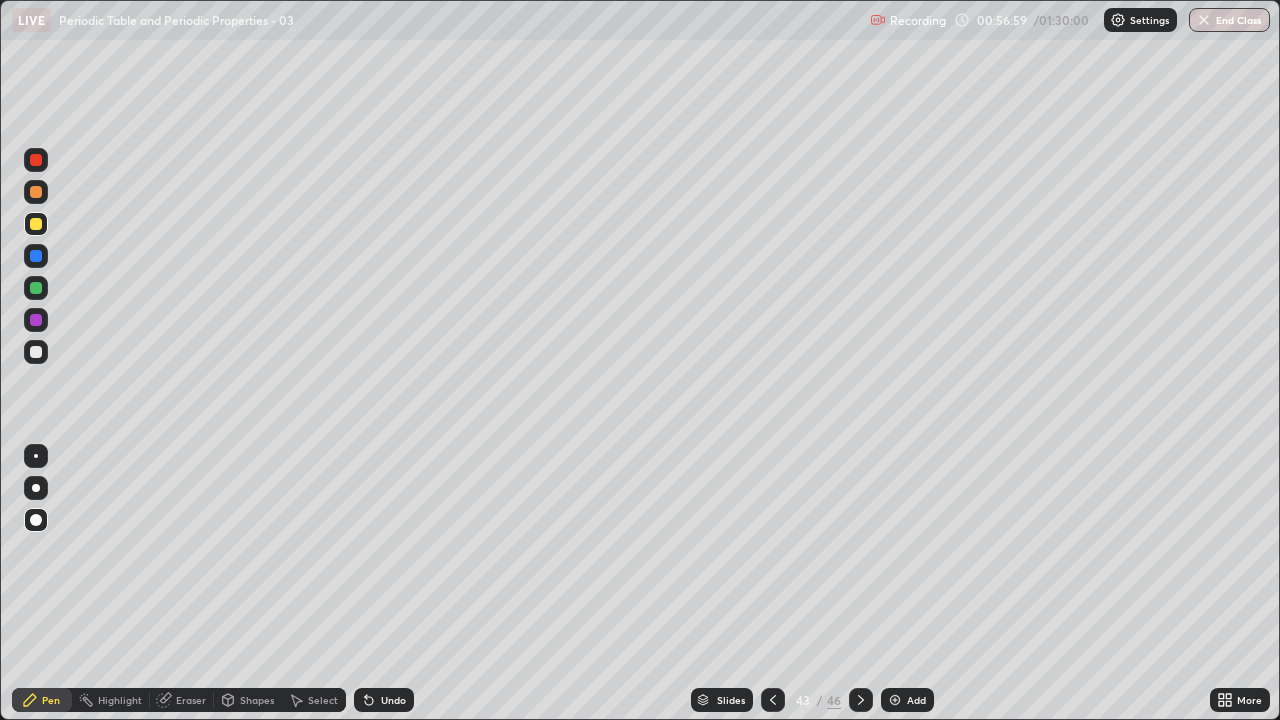 click at bounding box center [36, 192] 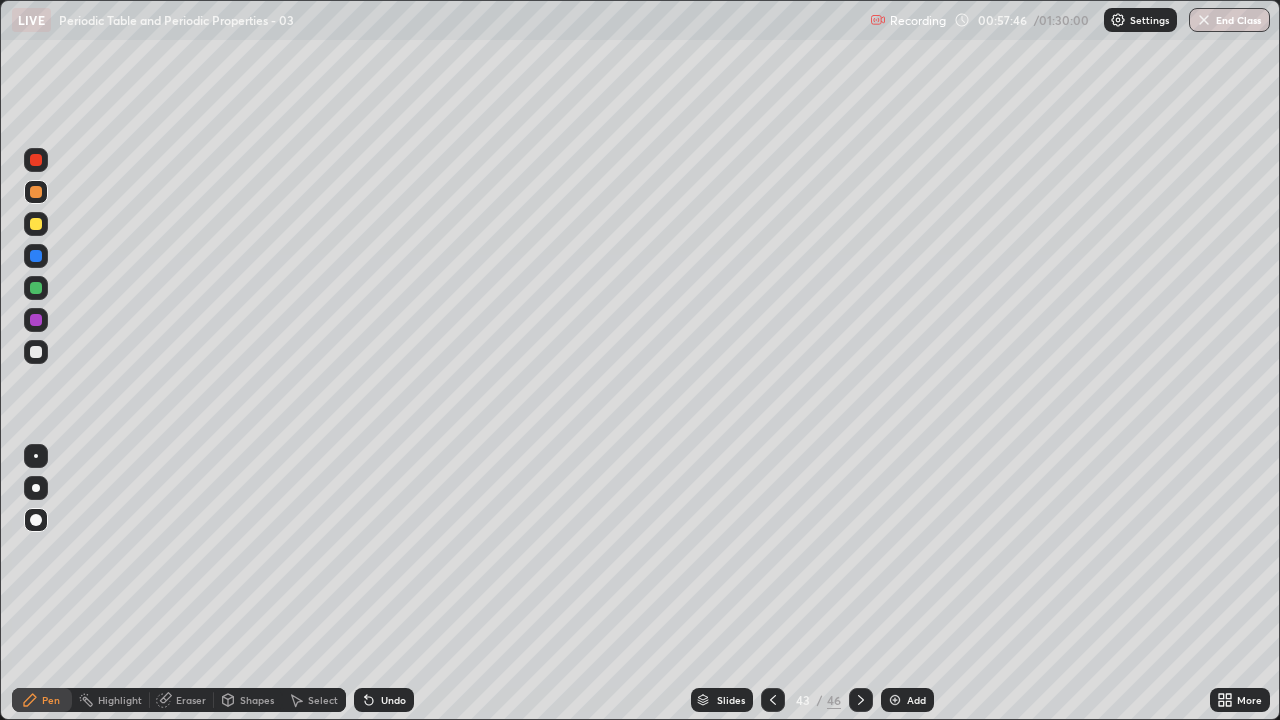 click at bounding box center (36, 224) 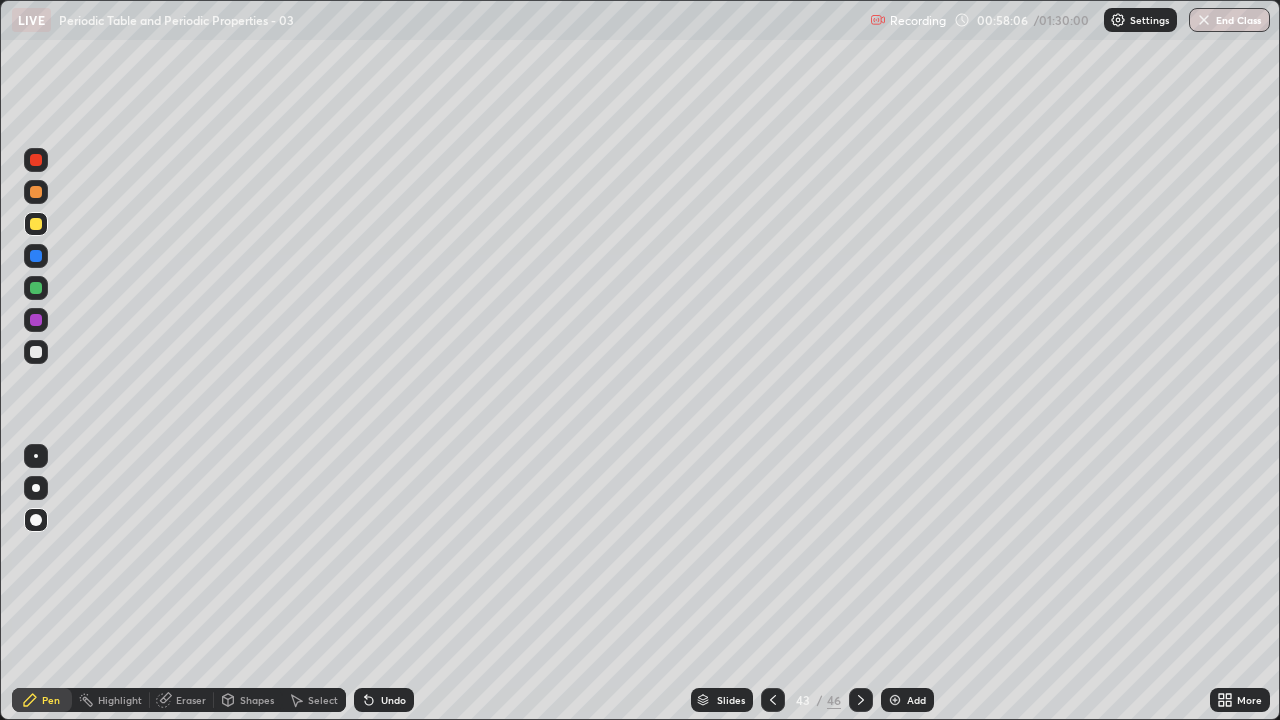 click at bounding box center [36, 224] 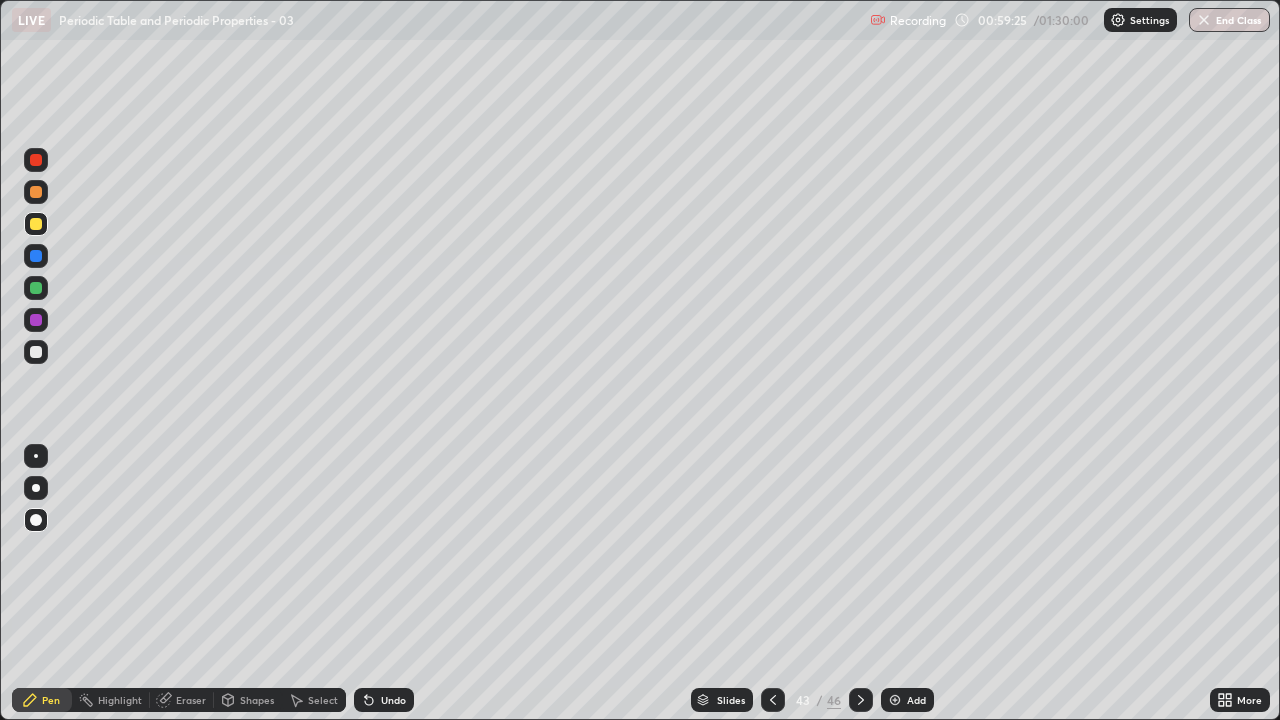 click at bounding box center (36, 224) 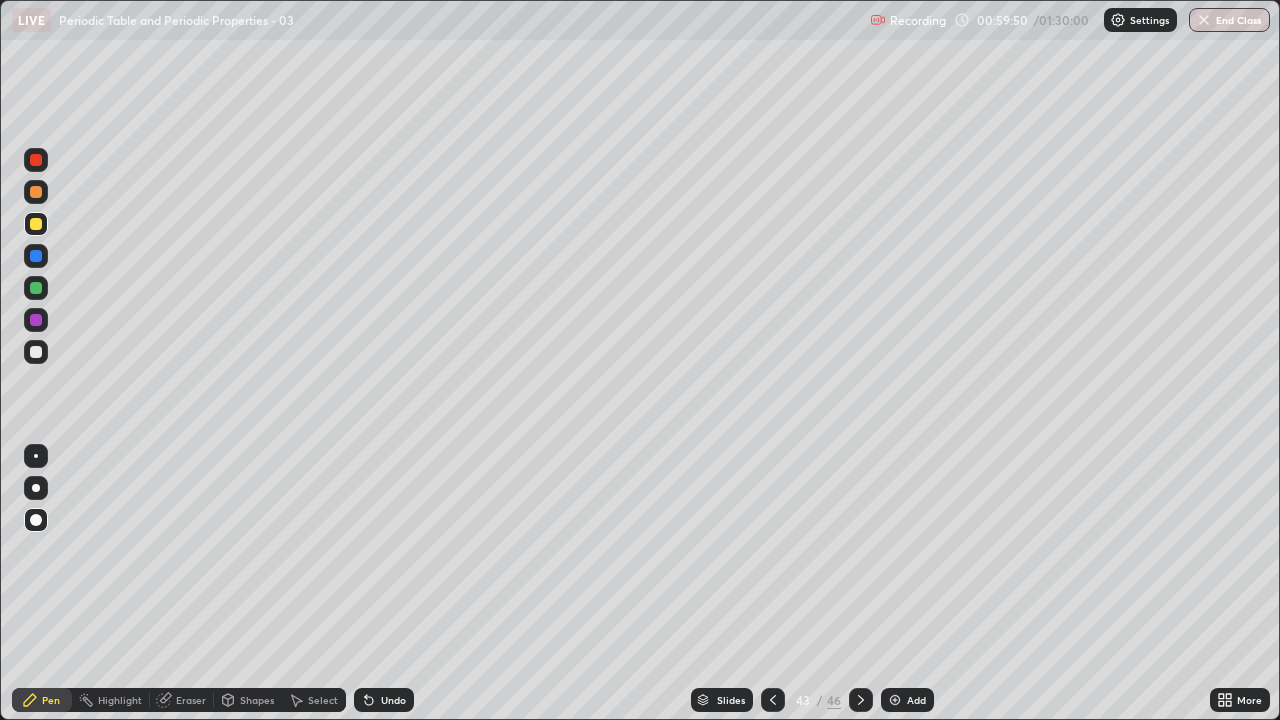 click 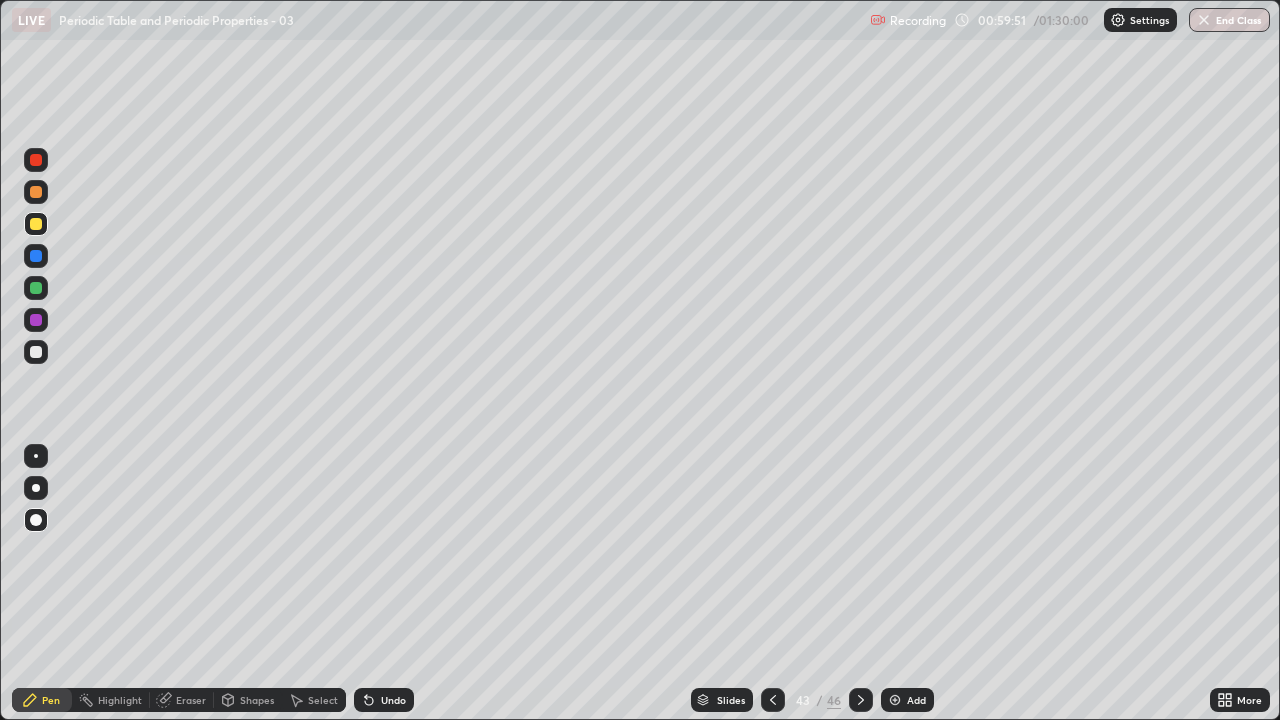 click 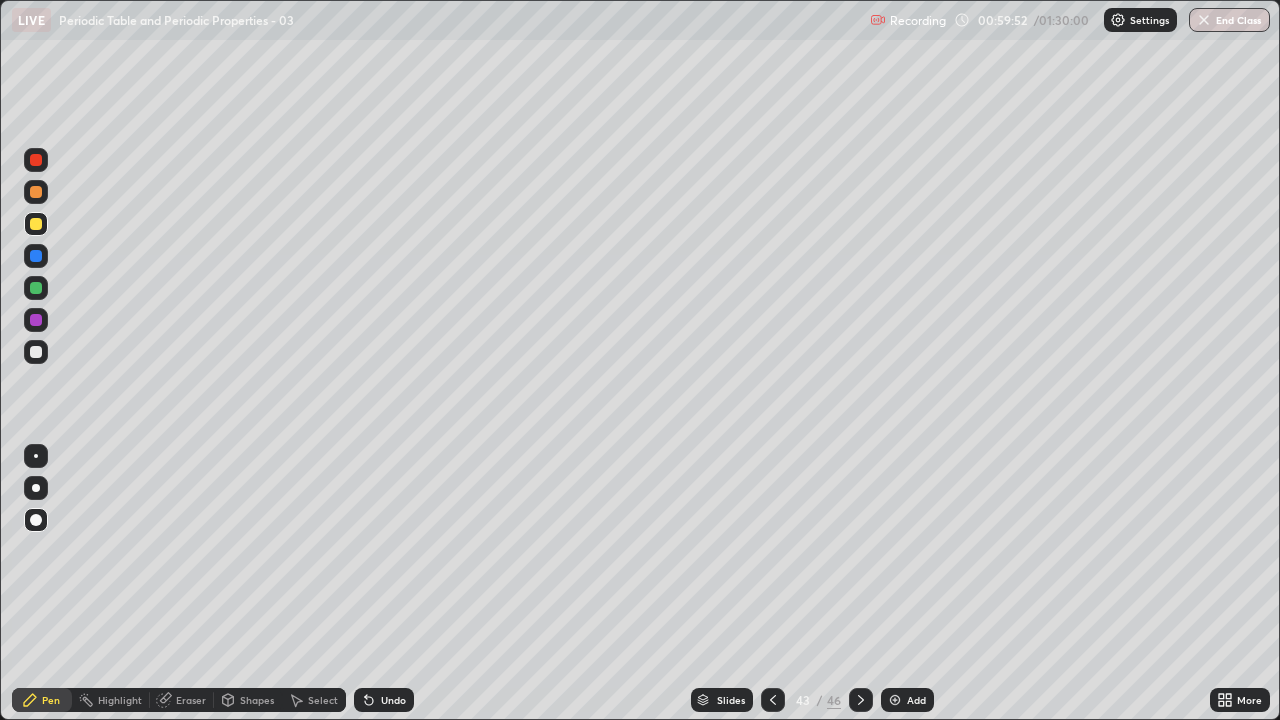 click 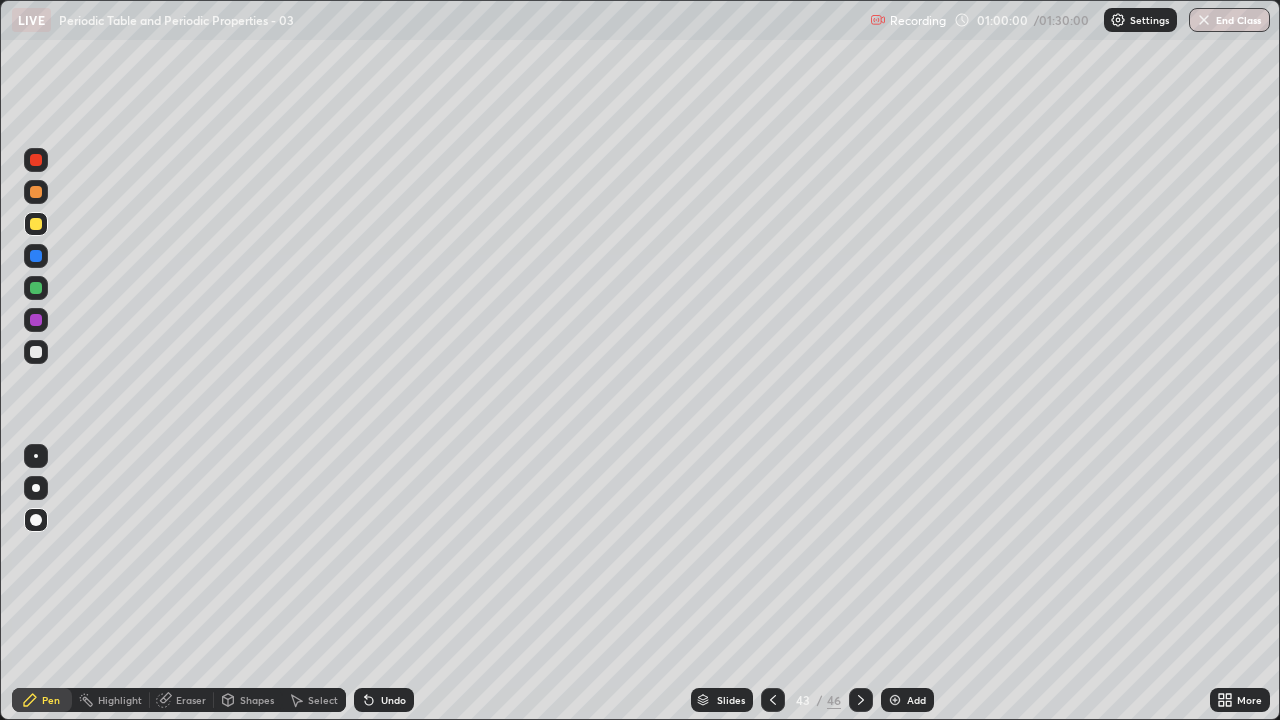 click at bounding box center (36, 192) 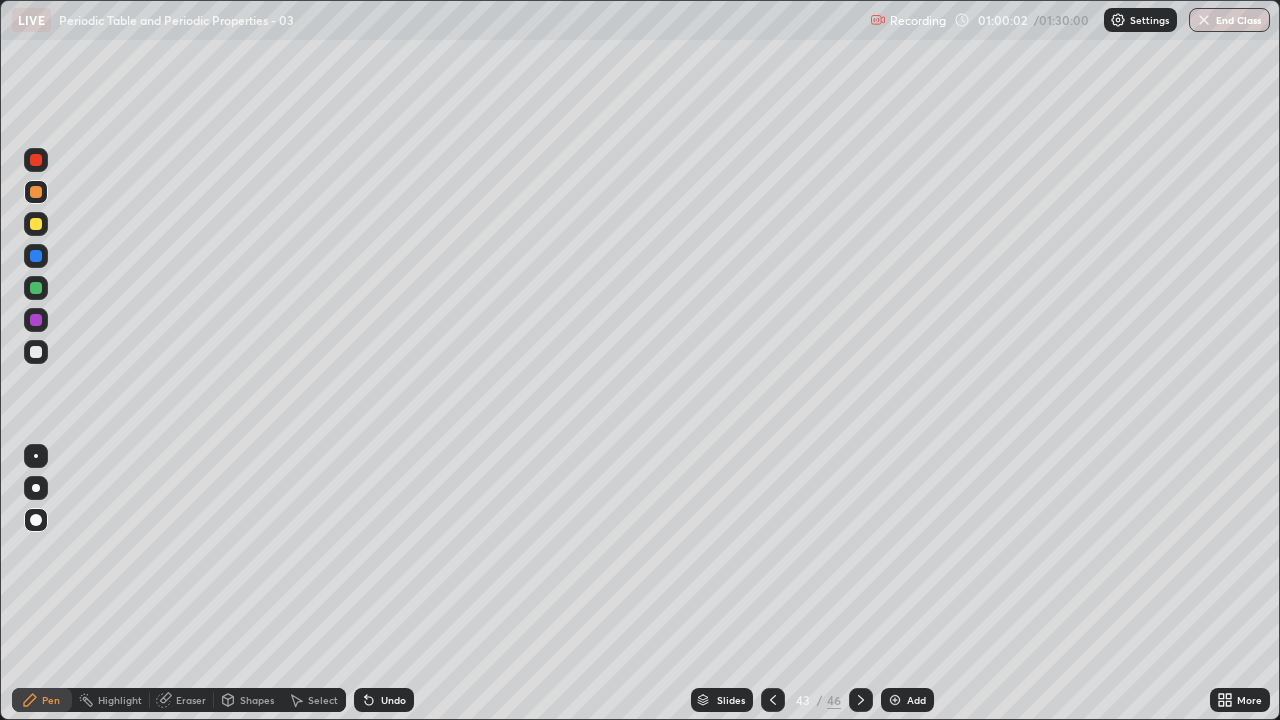 click 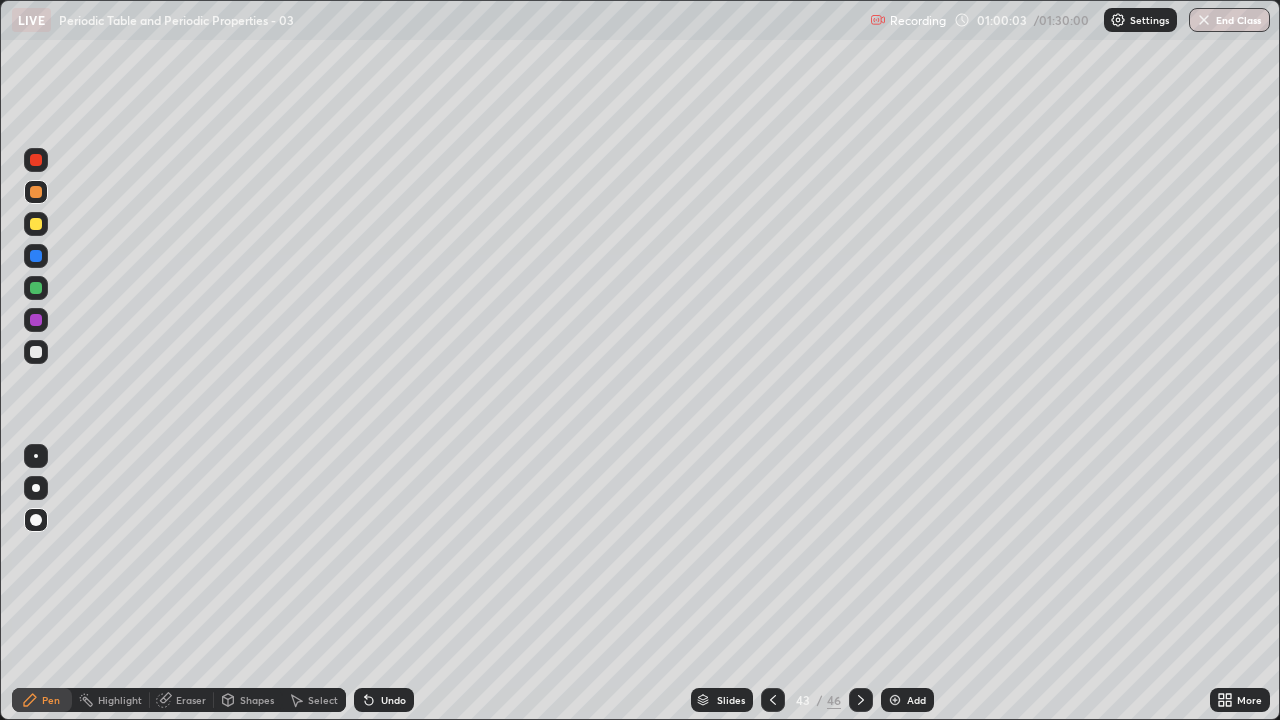 click 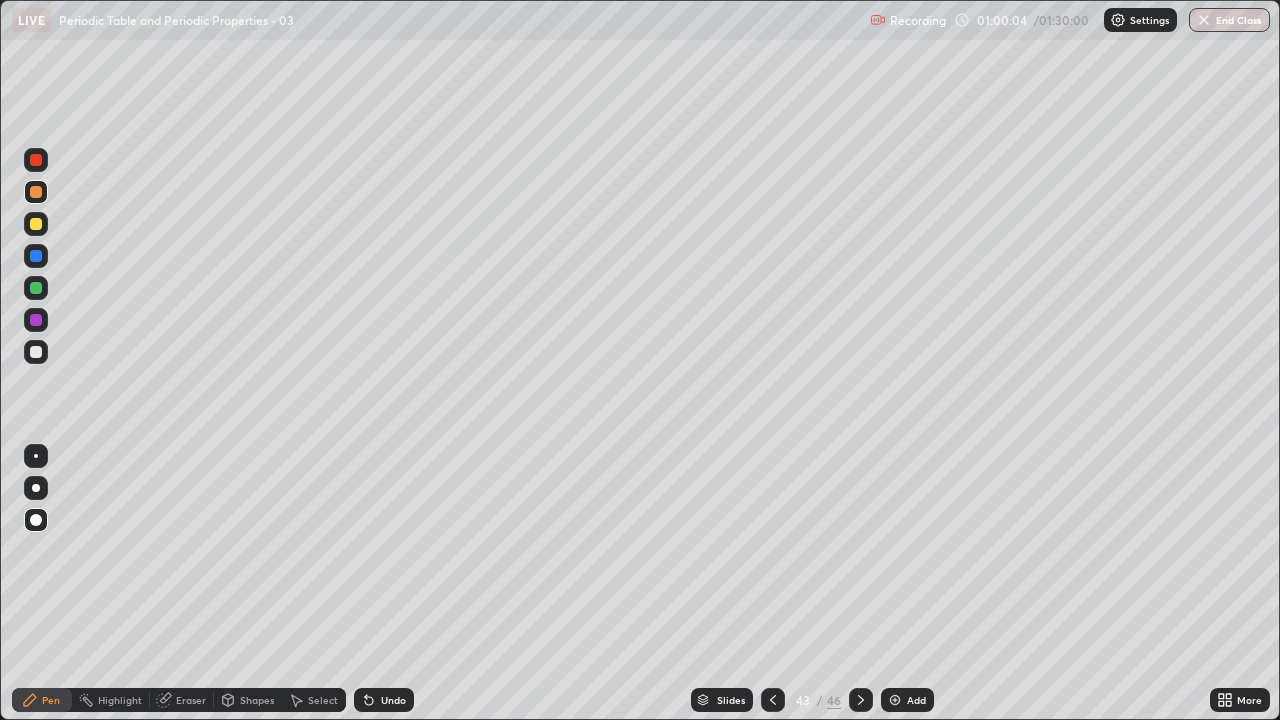 click on "Undo" at bounding box center (384, 700) 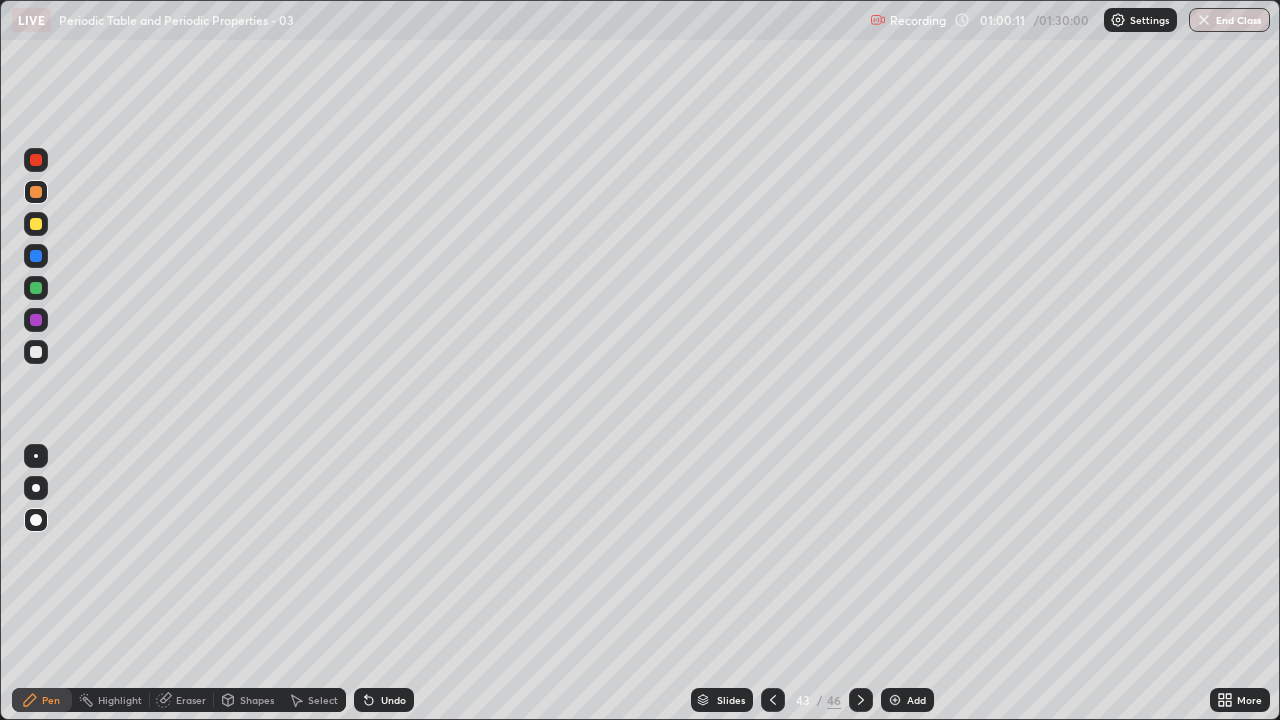 click 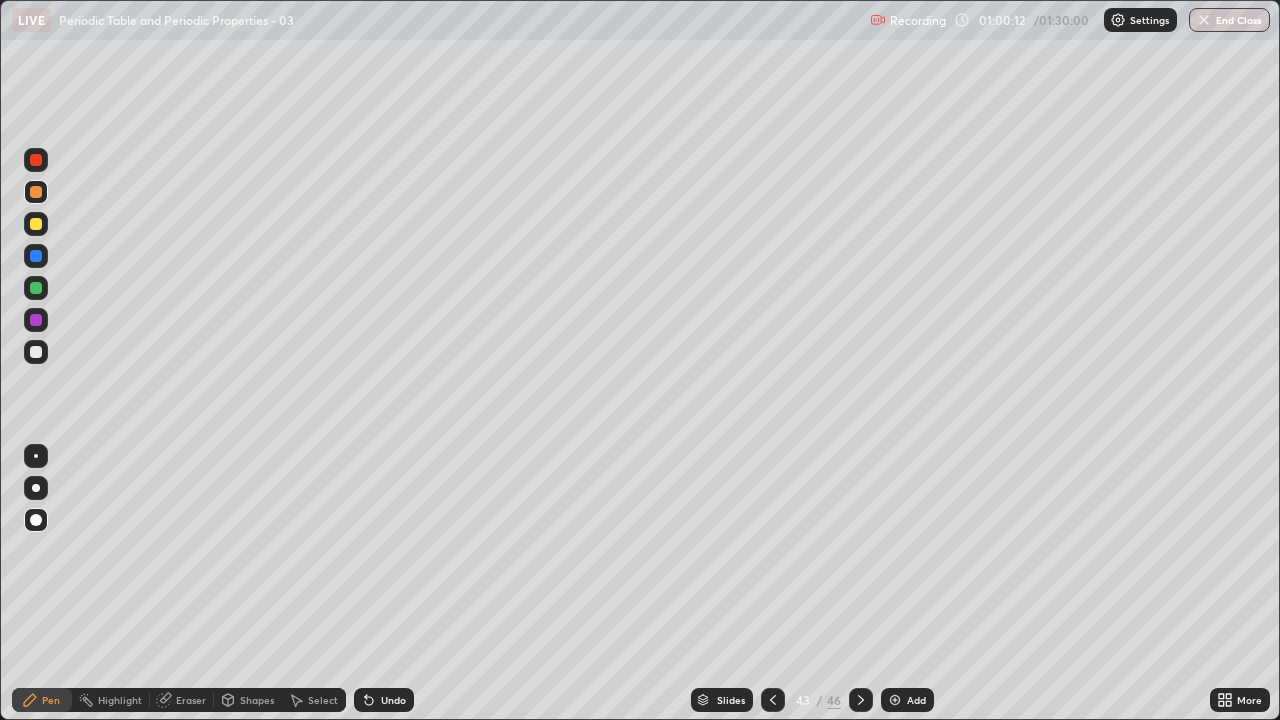 click at bounding box center (36, 224) 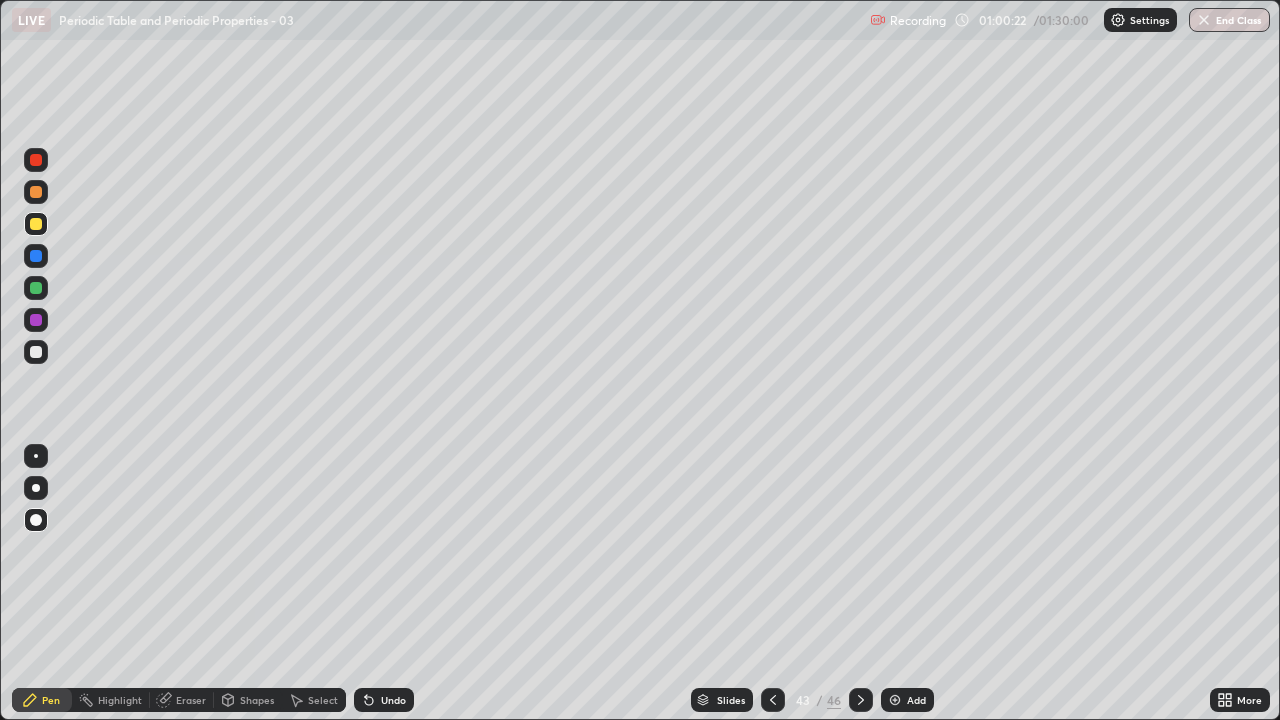 click at bounding box center [36, 160] 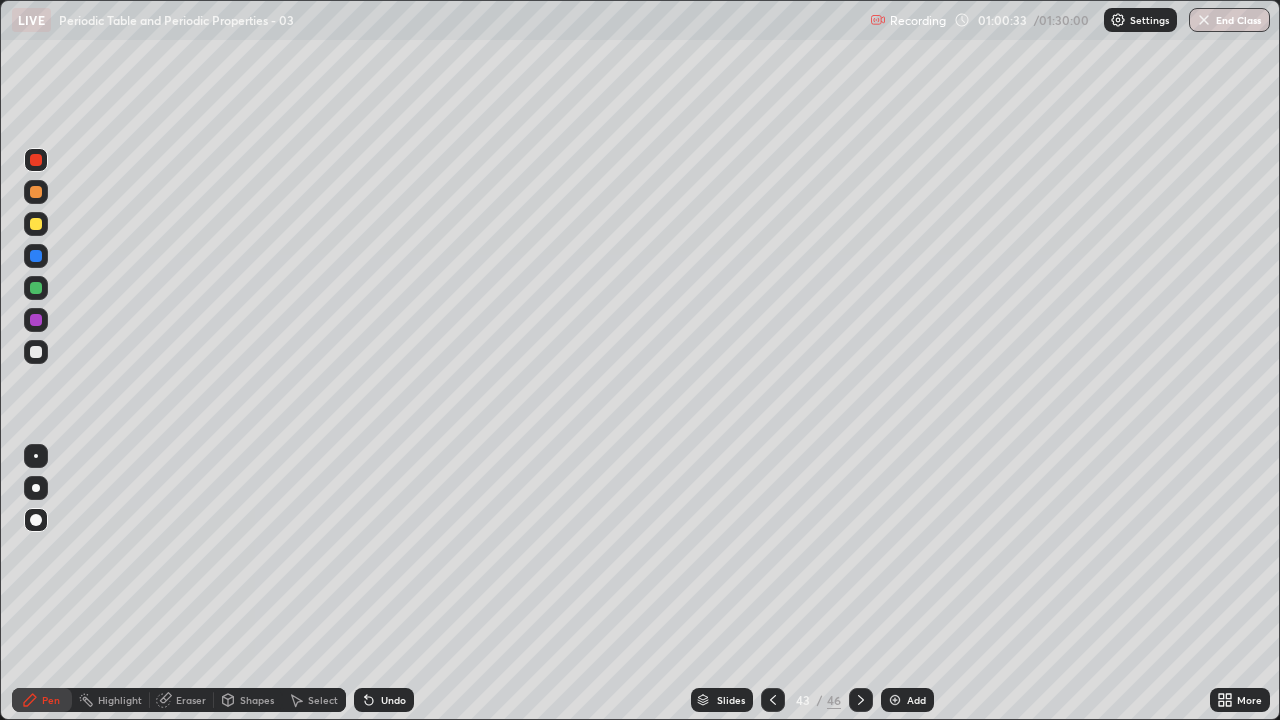 click at bounding box center [36, 224] 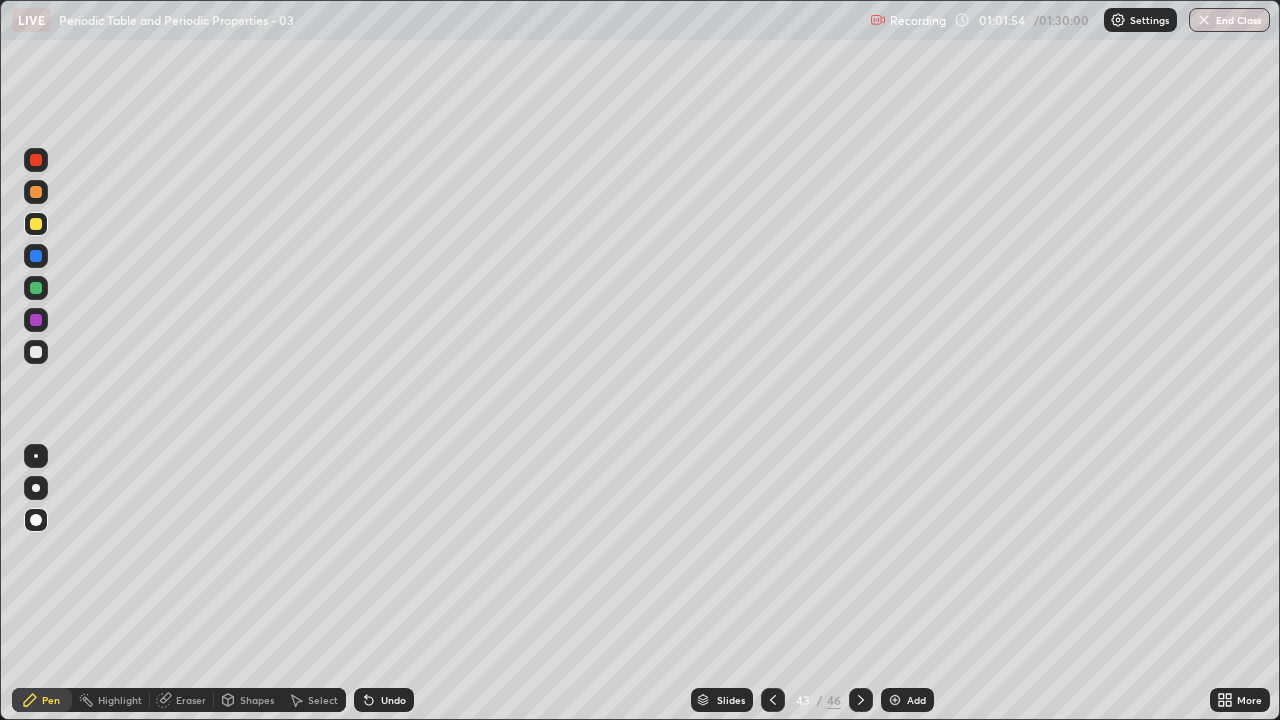 click on "Eraser" at bounding box center [191, 700] 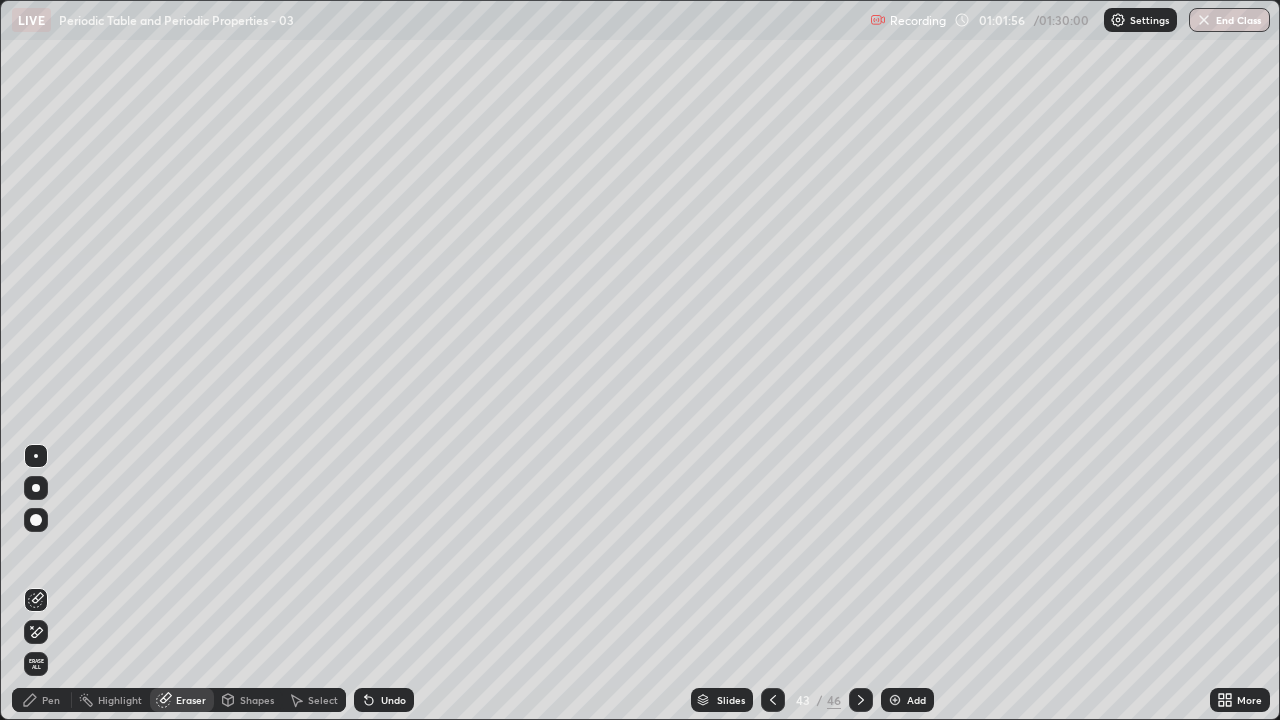 click on "Pen" at bounding box center [42, 700] 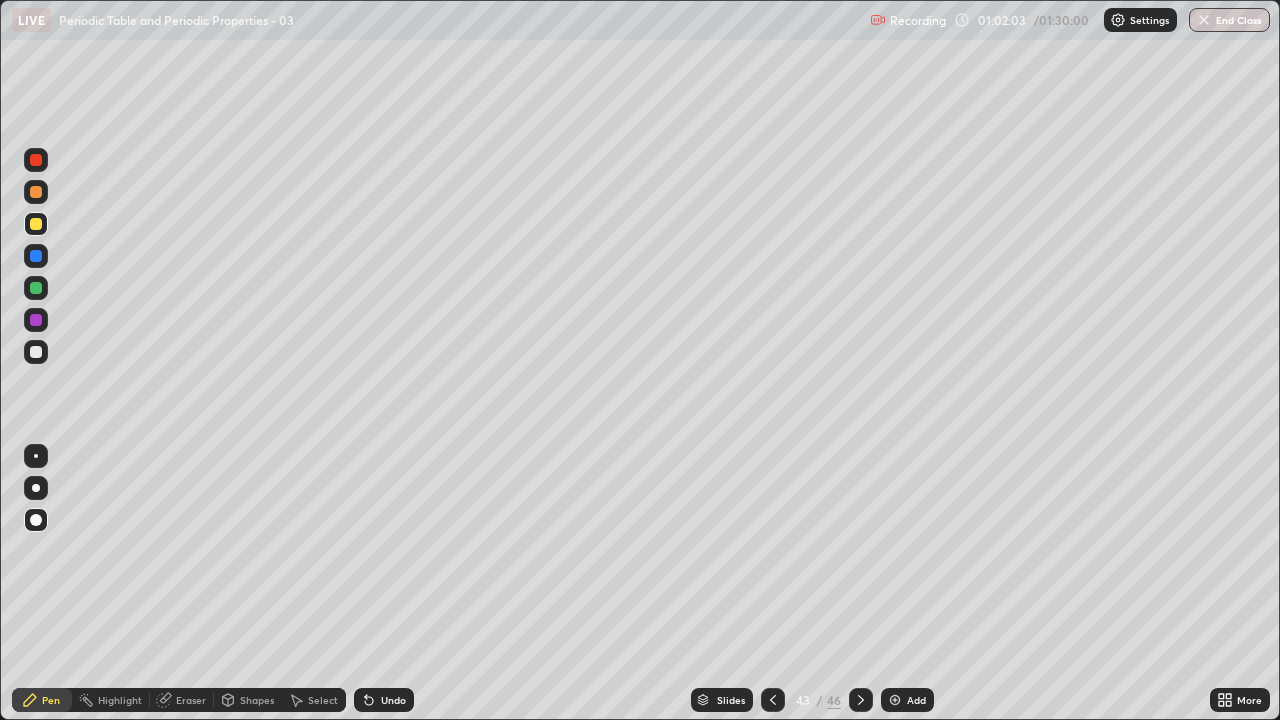 click at bounding box center [36, 224] 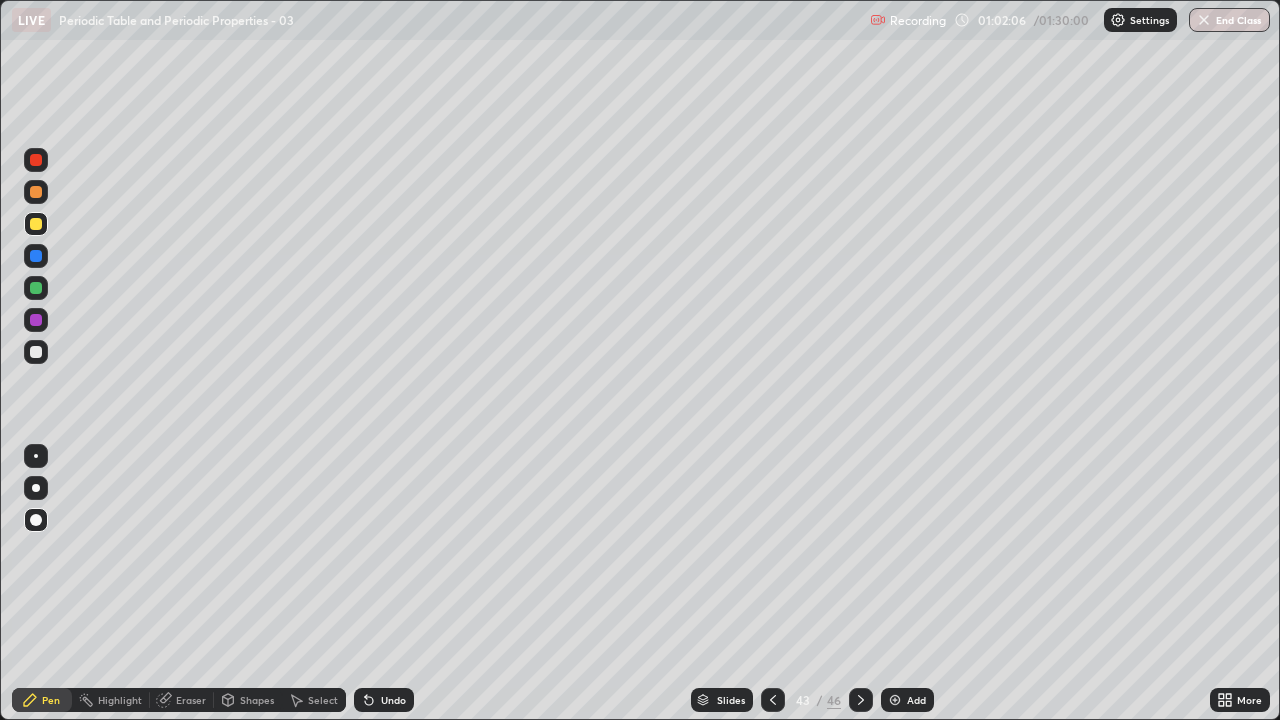 click on "Eraser" at bounding box center (191, 700) 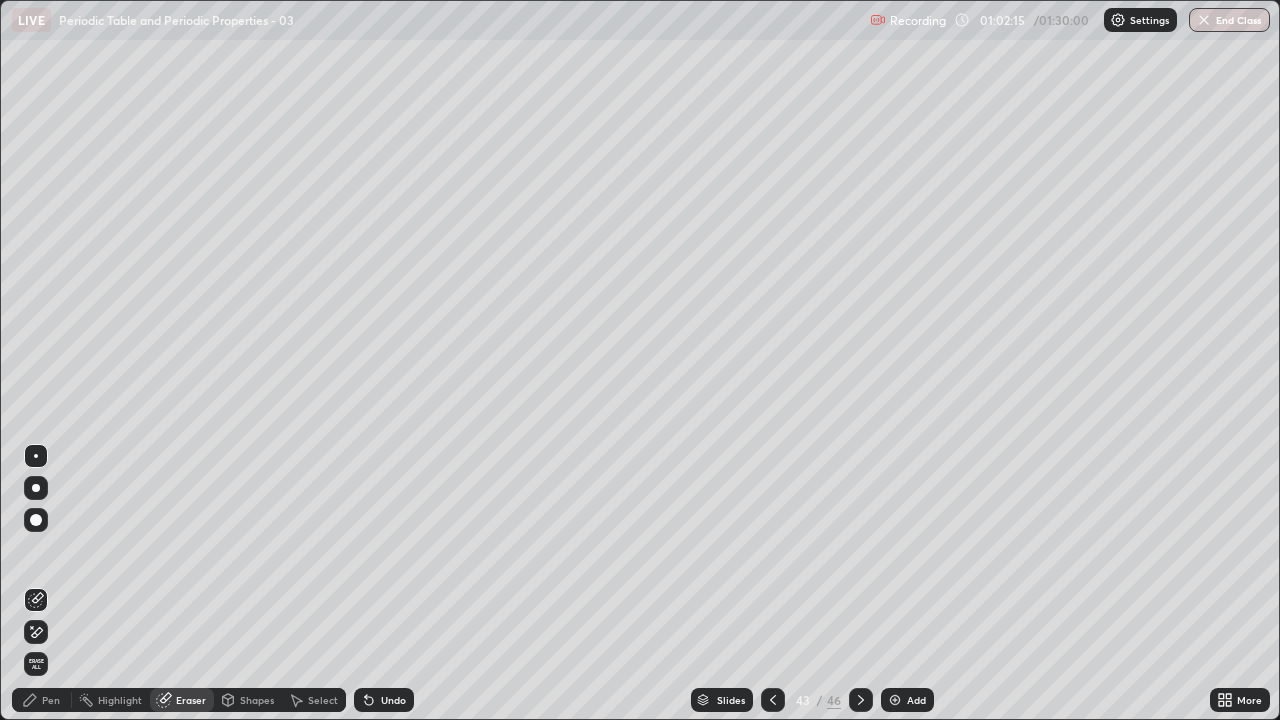click on "Pen" at bounding box center (51, 700) 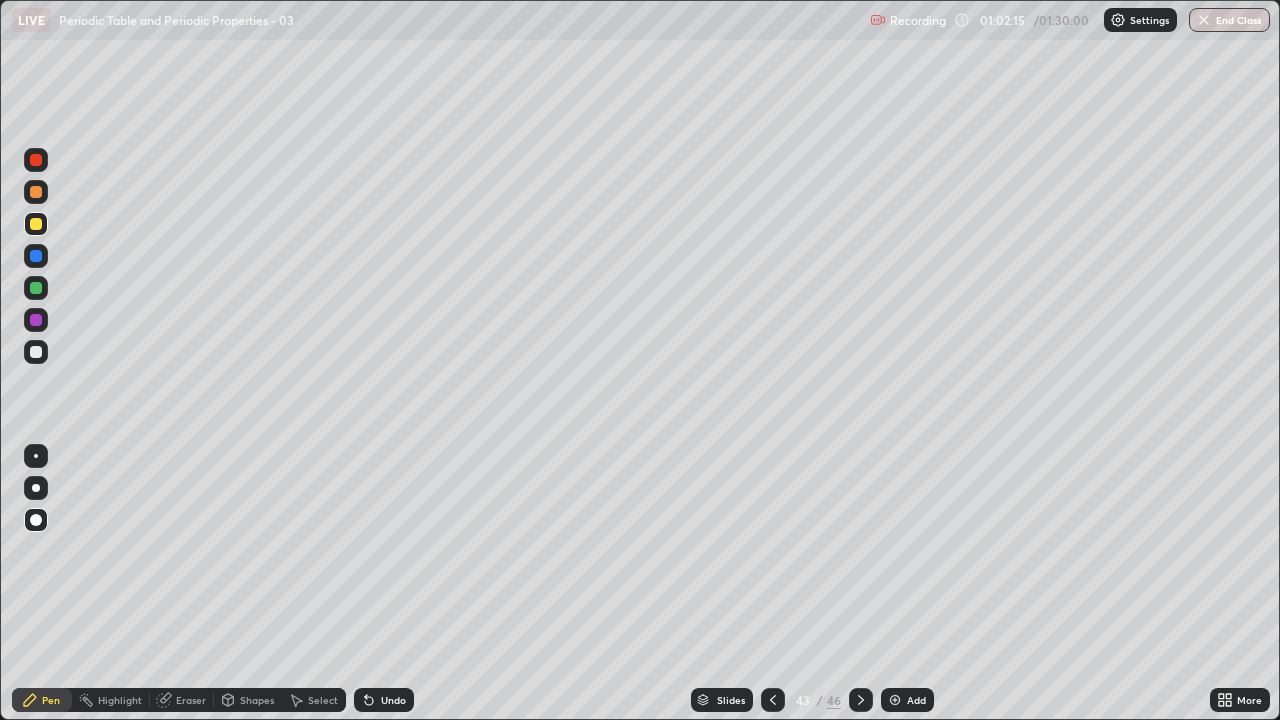 click at bounding box center (36, 160) 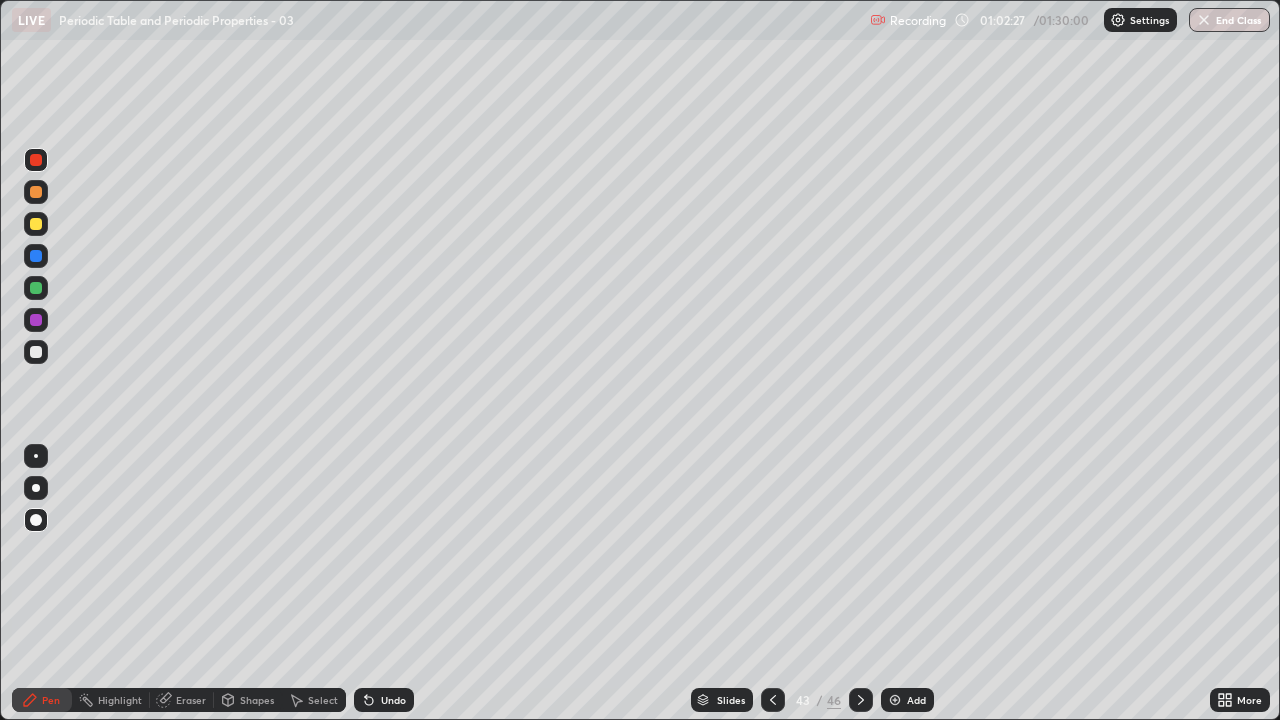 click 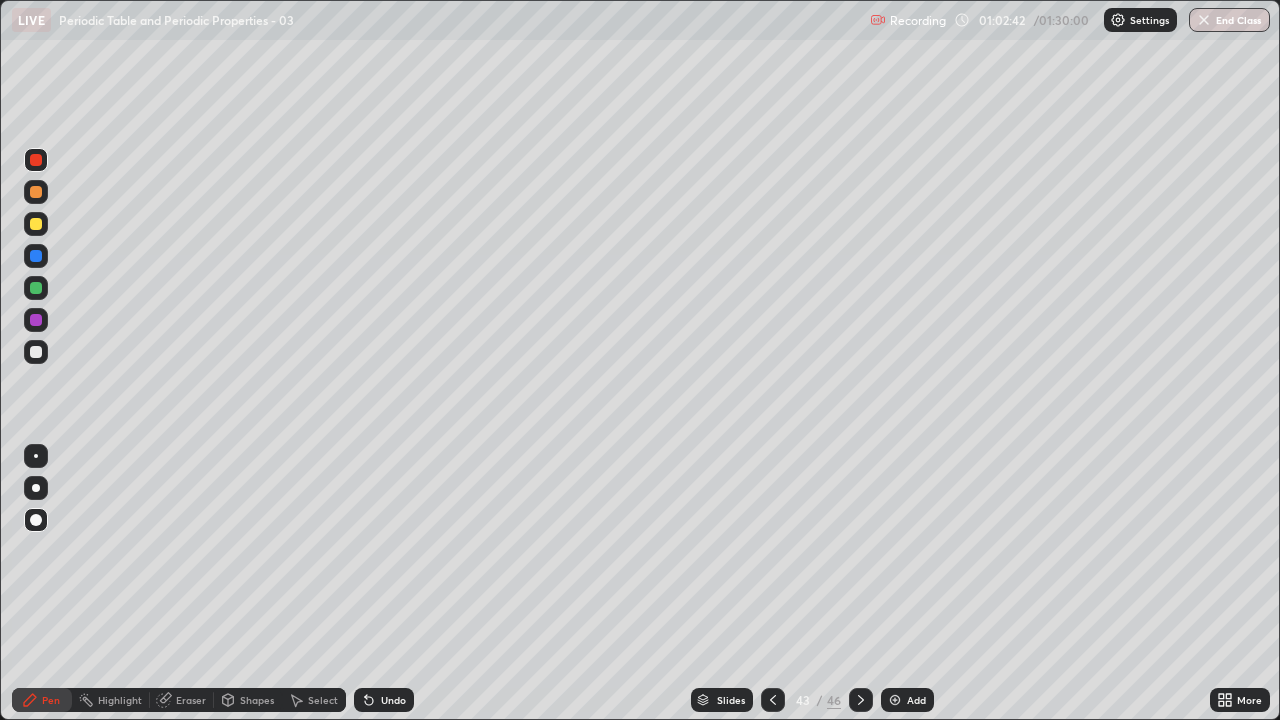 click at bounding box center [36, 224] 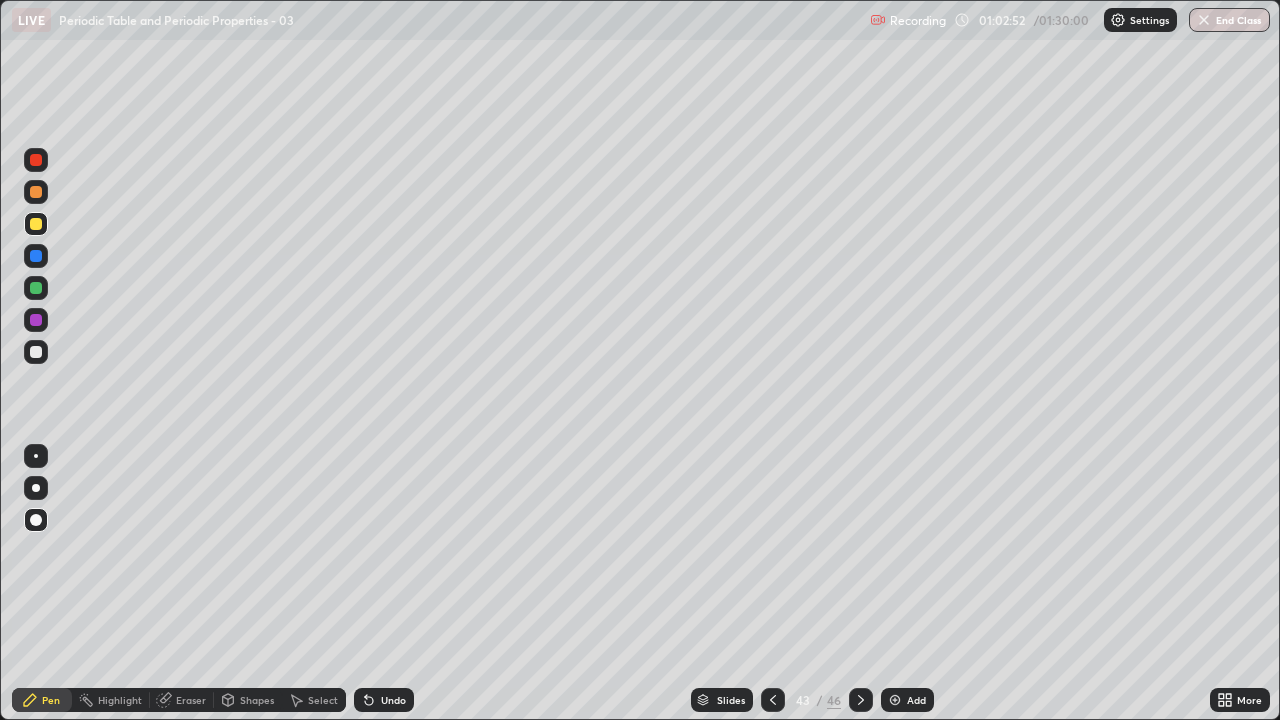 click on "Pen" at bounding box center (51, 700) 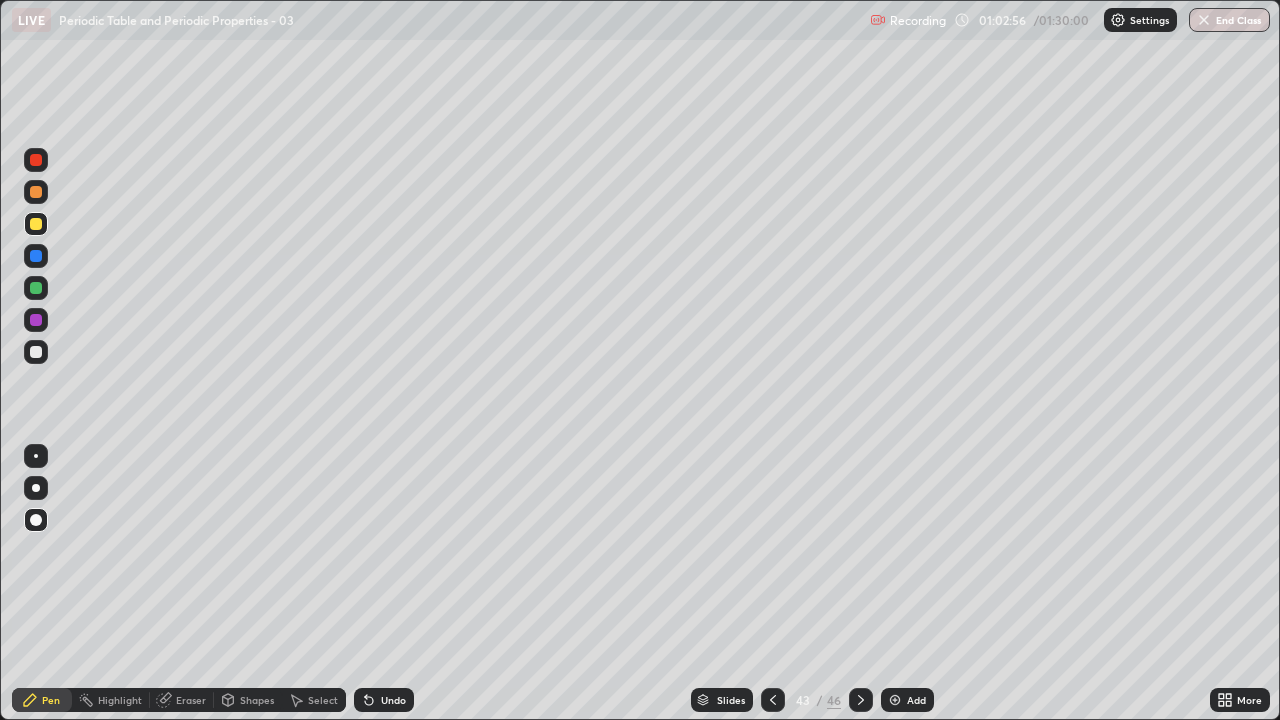 click at bounding box center [36, 224] 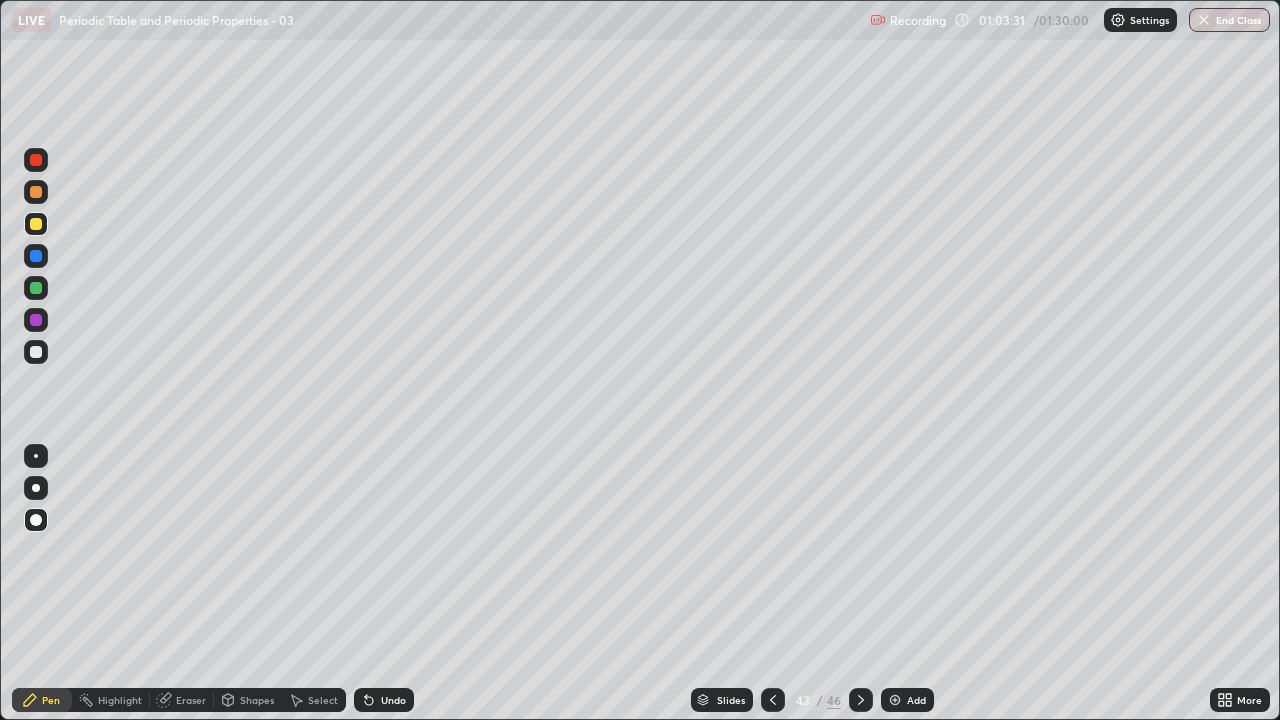 click at bounding box center [36, 224] 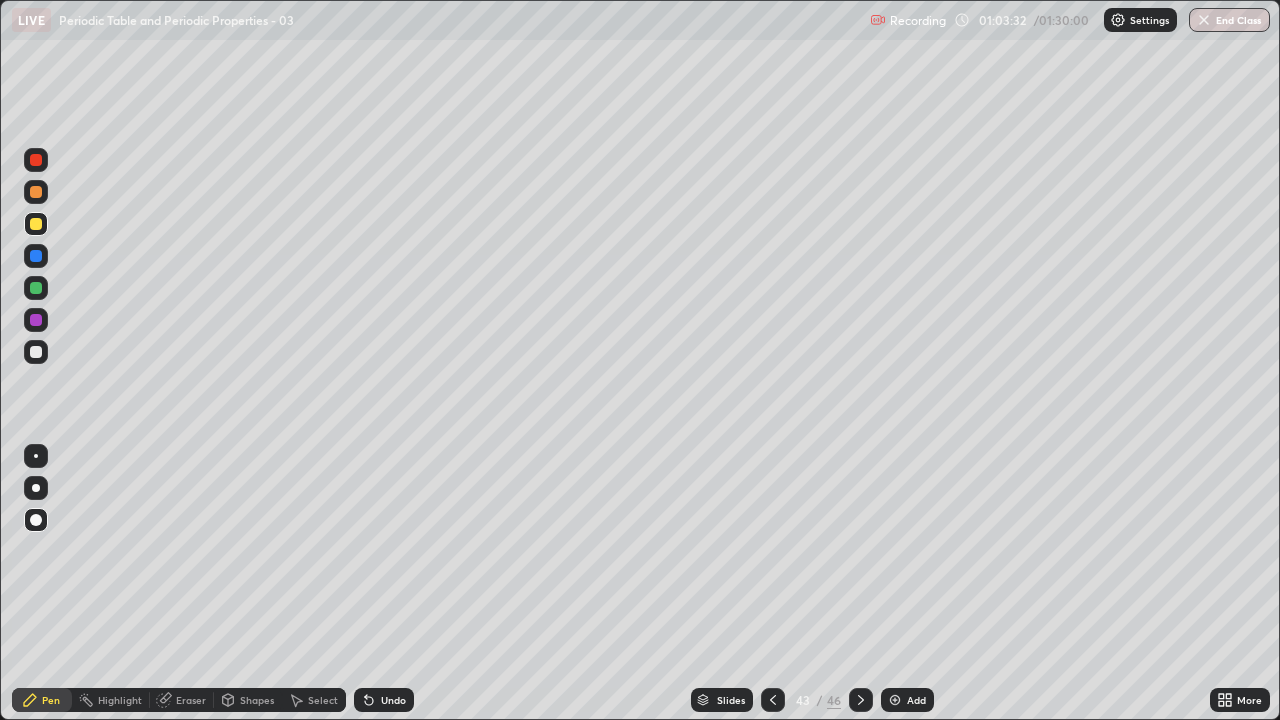 click at bounding box center (36, 352) 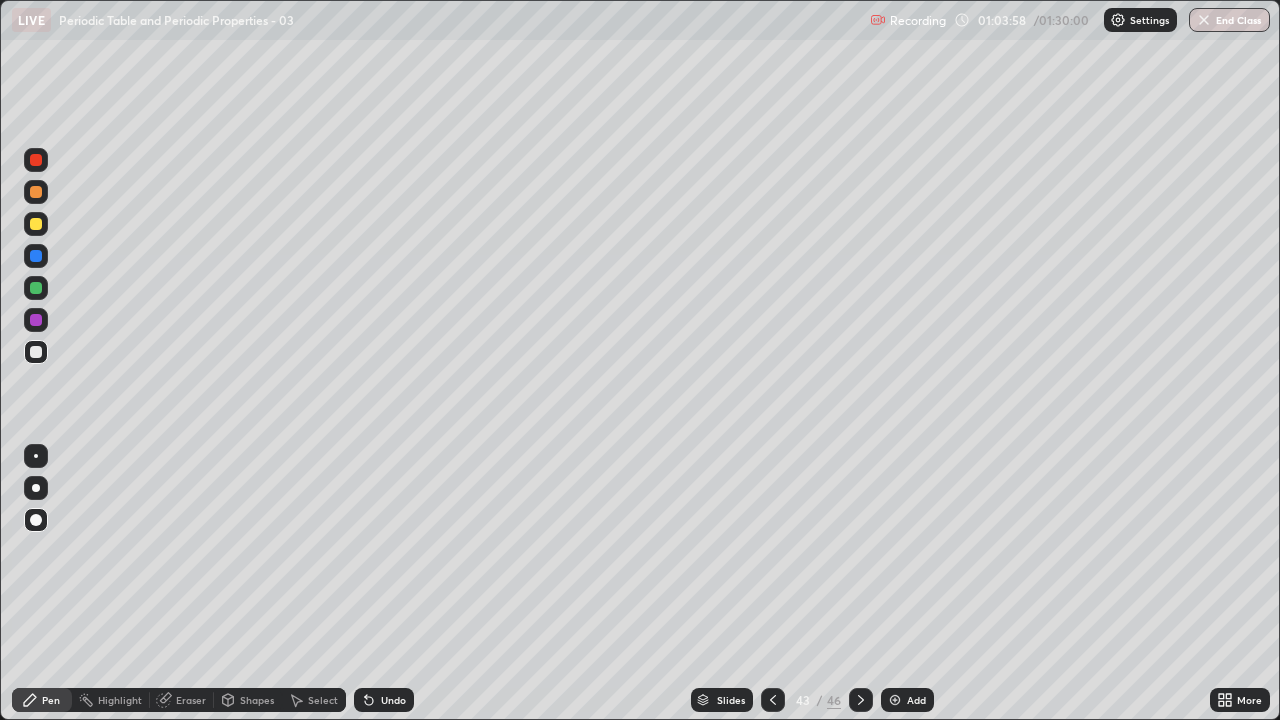 click at bounding box center (36, 320) 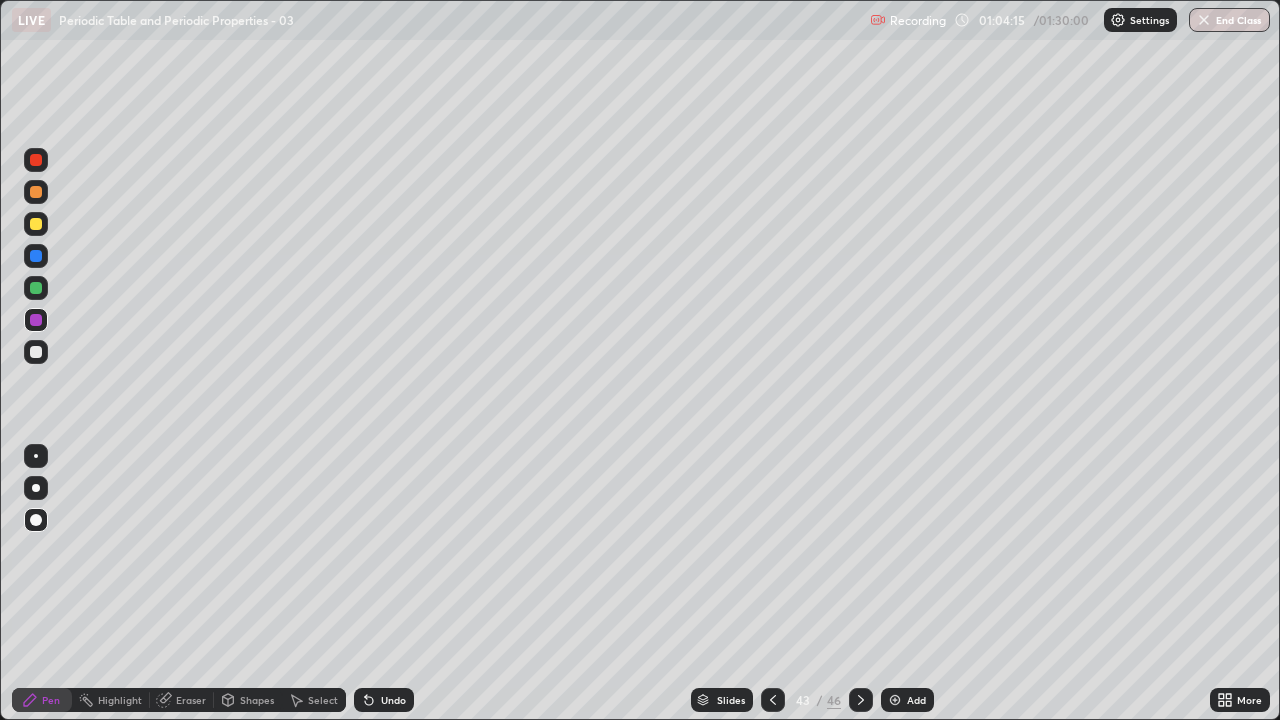 click 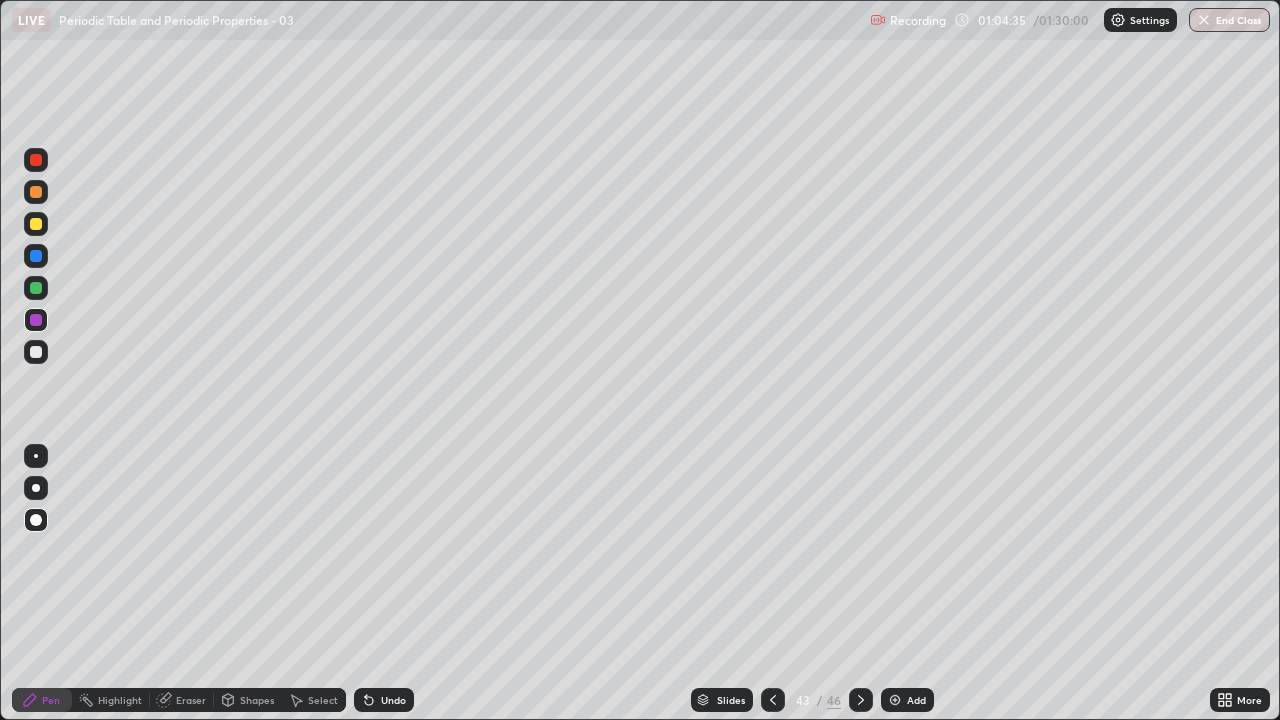click at bounding box center [36, 160] 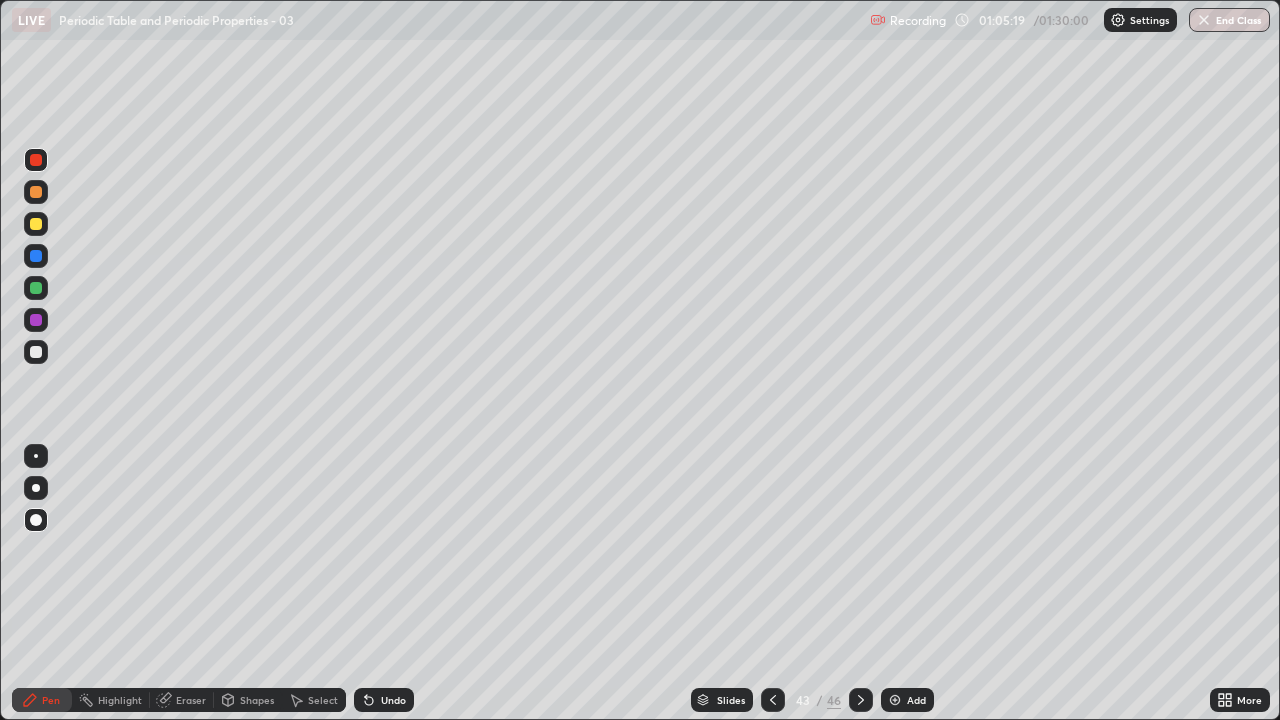 click at bounding box center (36, 160) 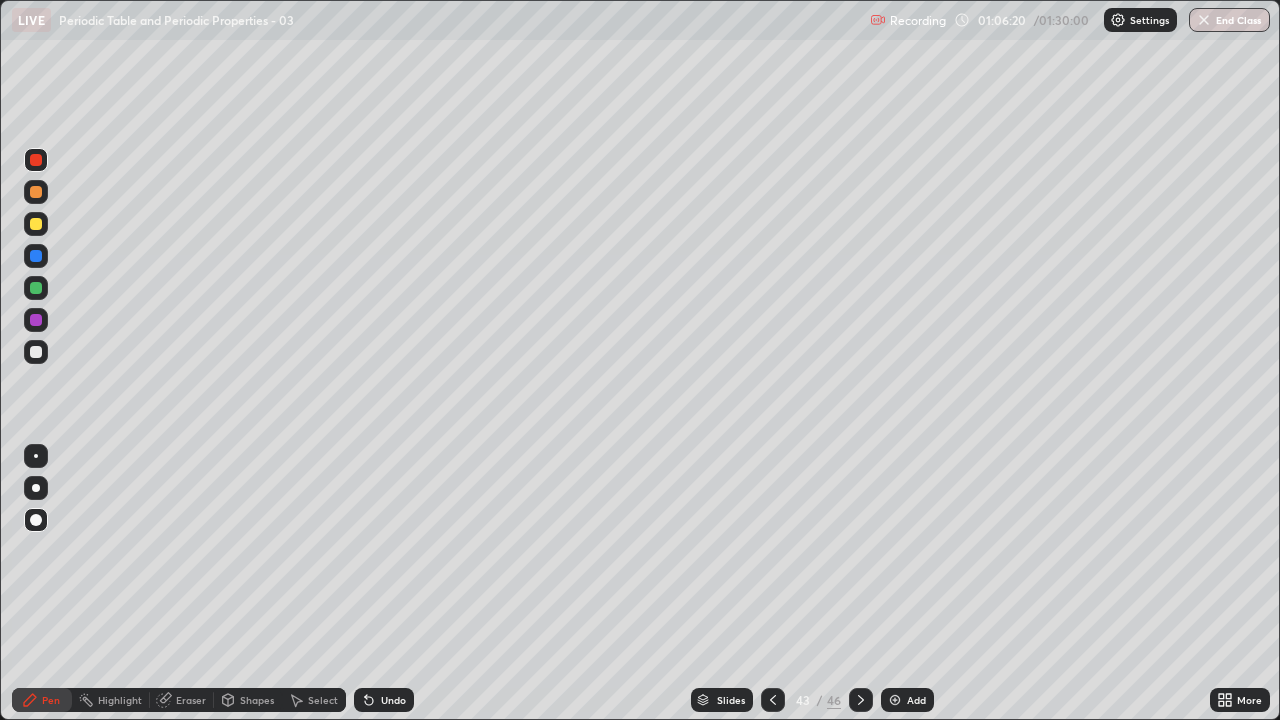 click at bounding box center [36, 320] 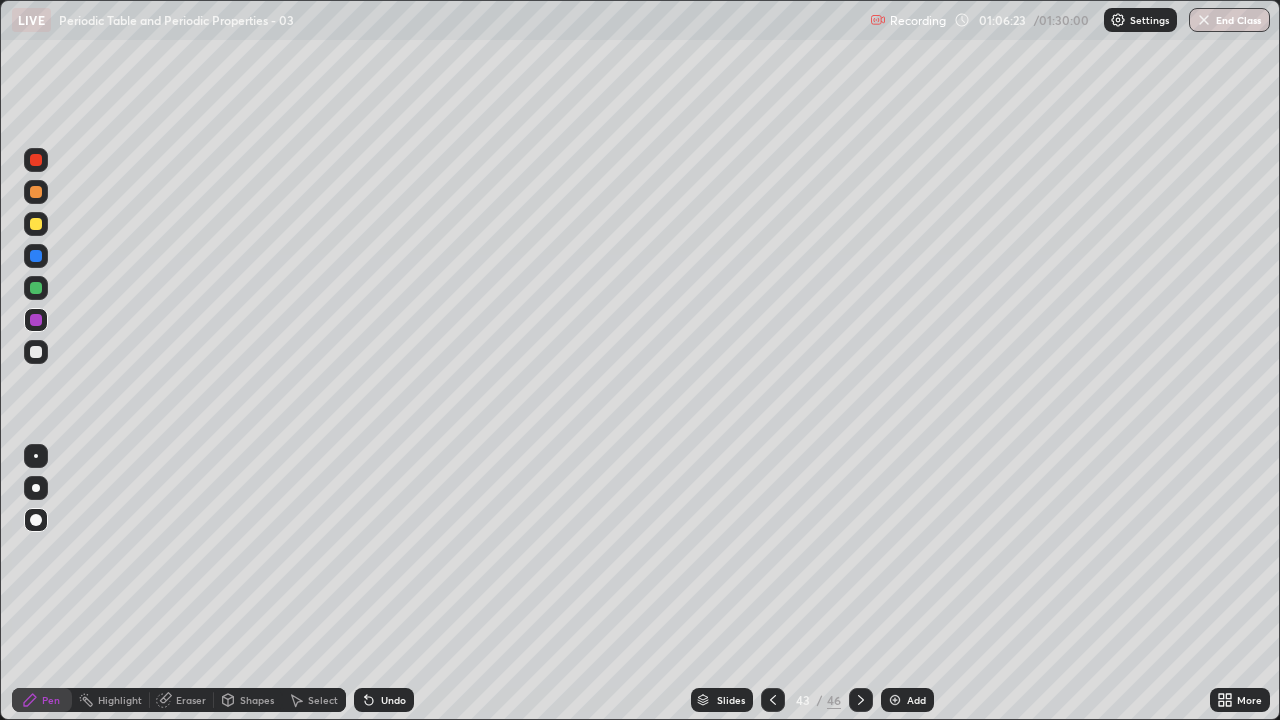 click at bounding box center [36, 256] 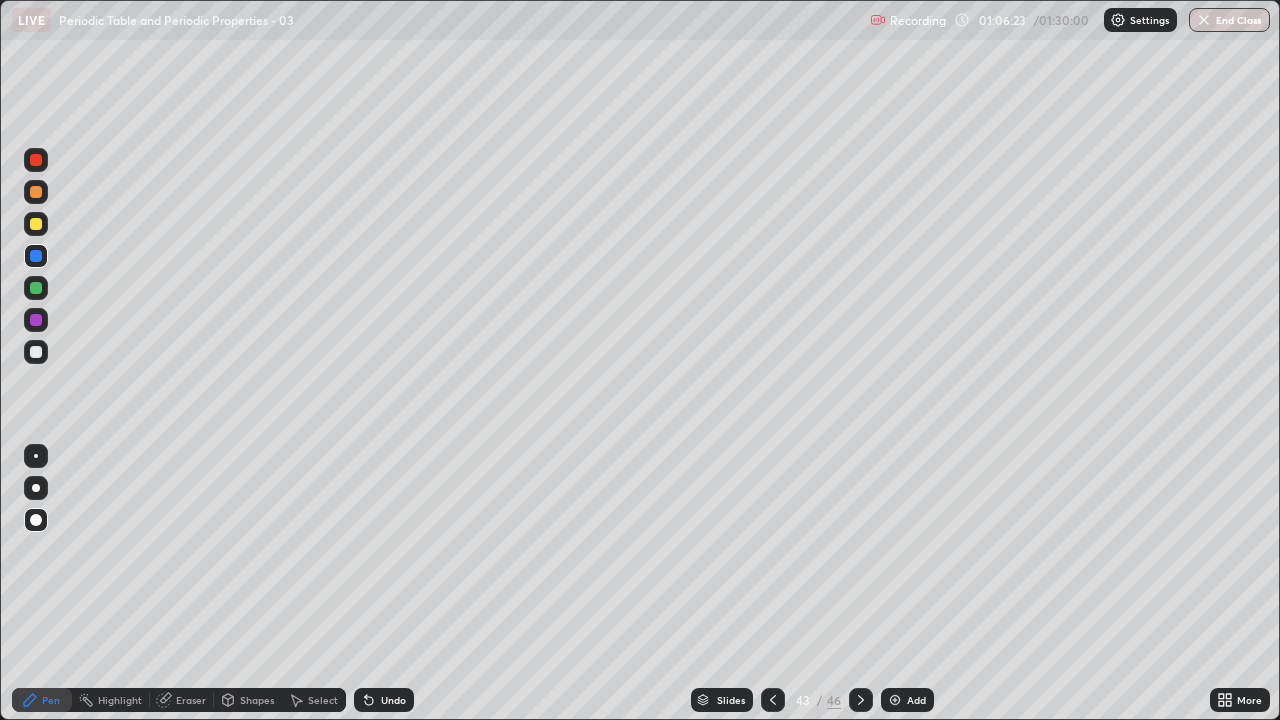 click at bounding box center [36, 256] 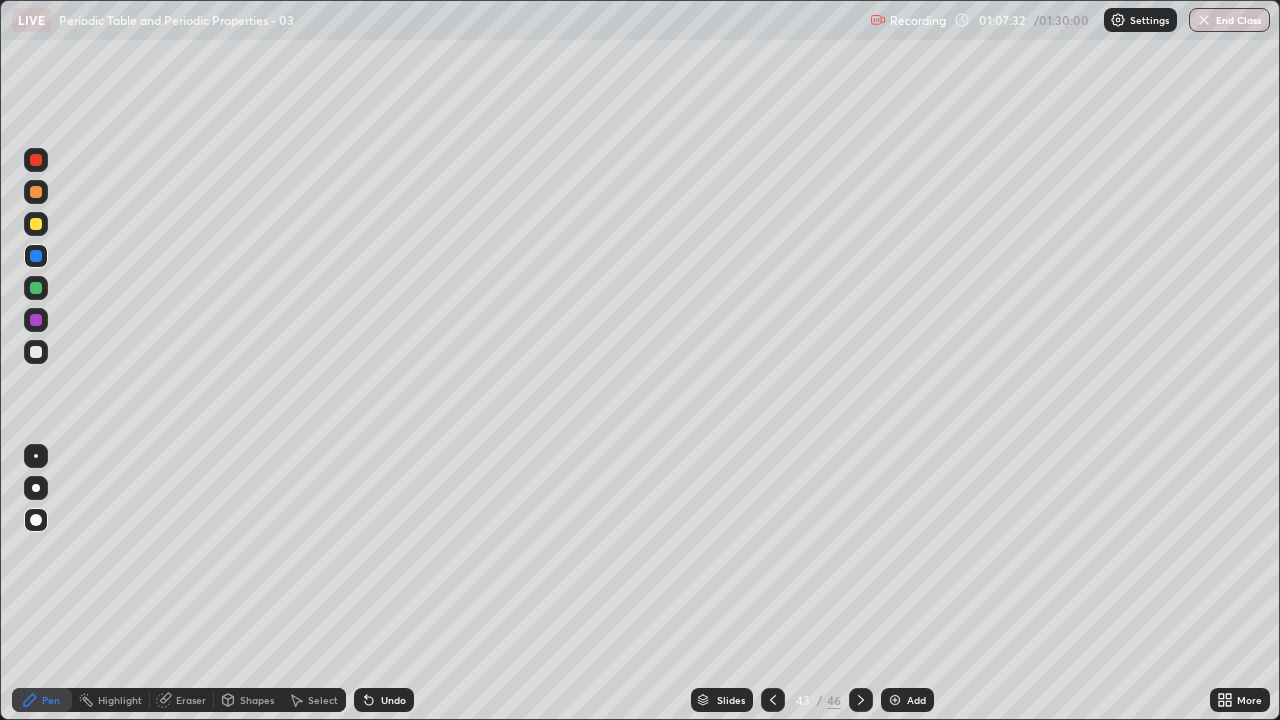 click at bounding box center (36, 288) 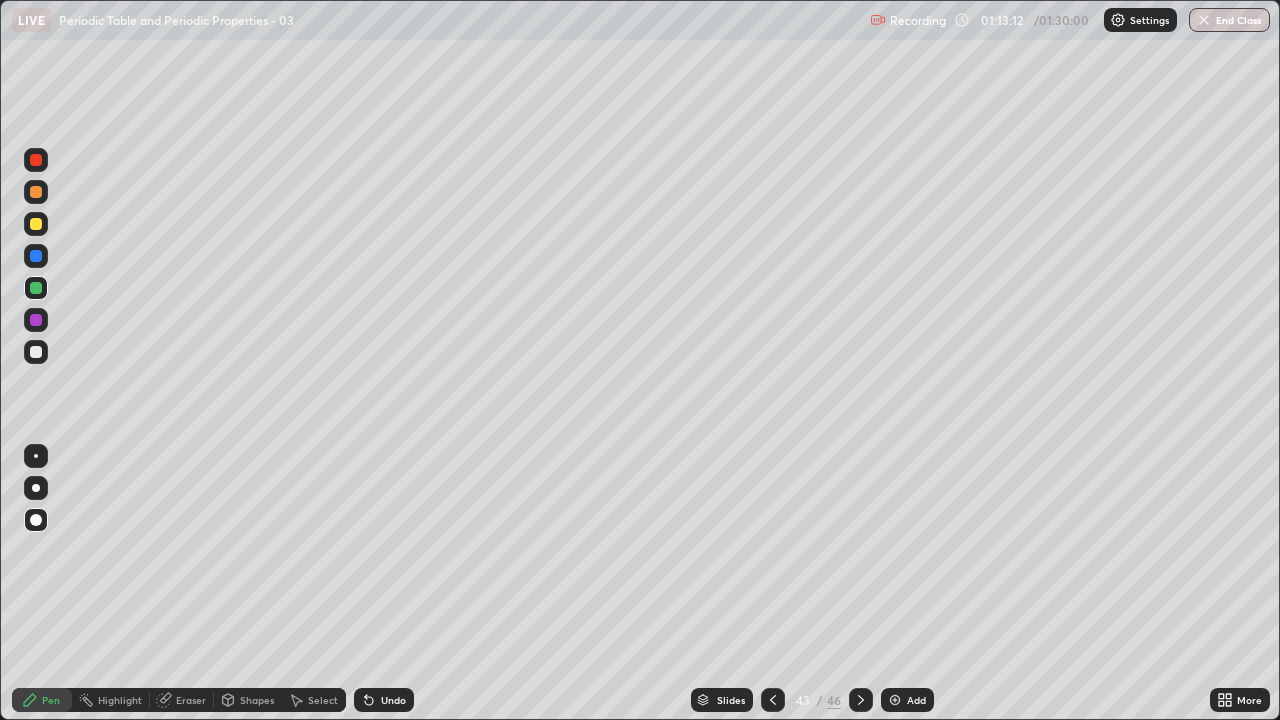 click at bounding box center (895, 700) 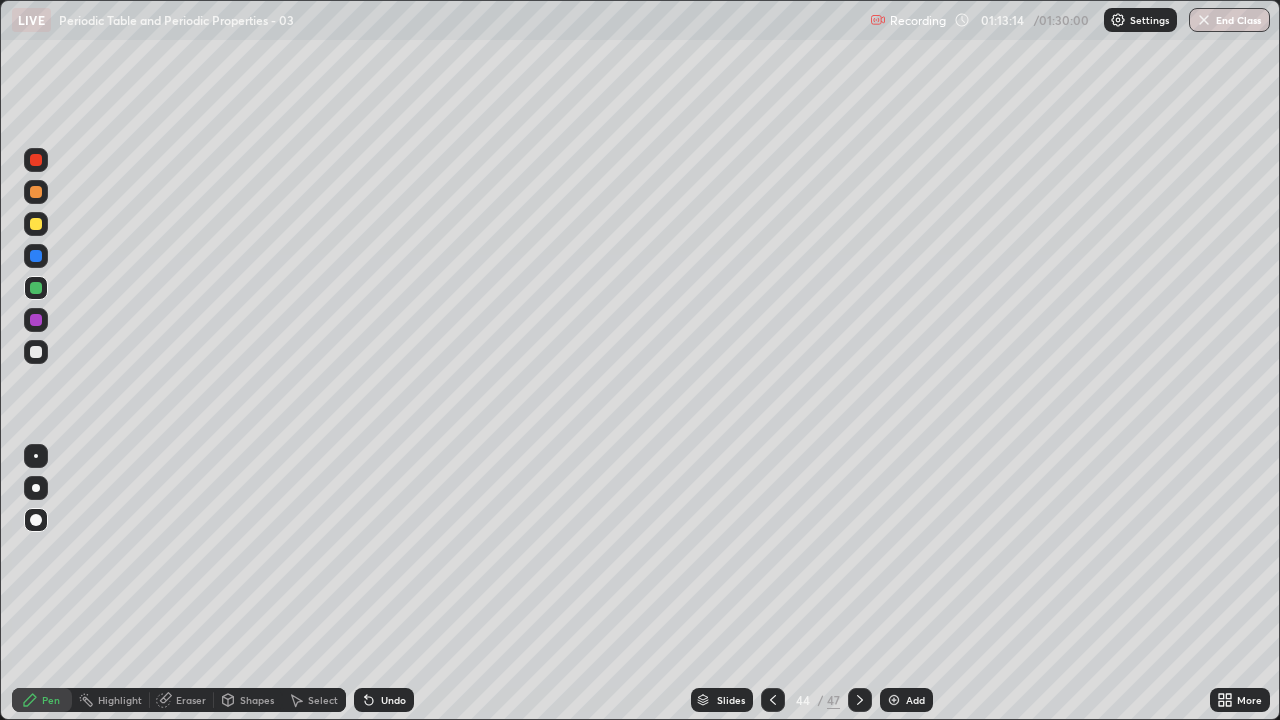 click at bounding box center [36, 224] 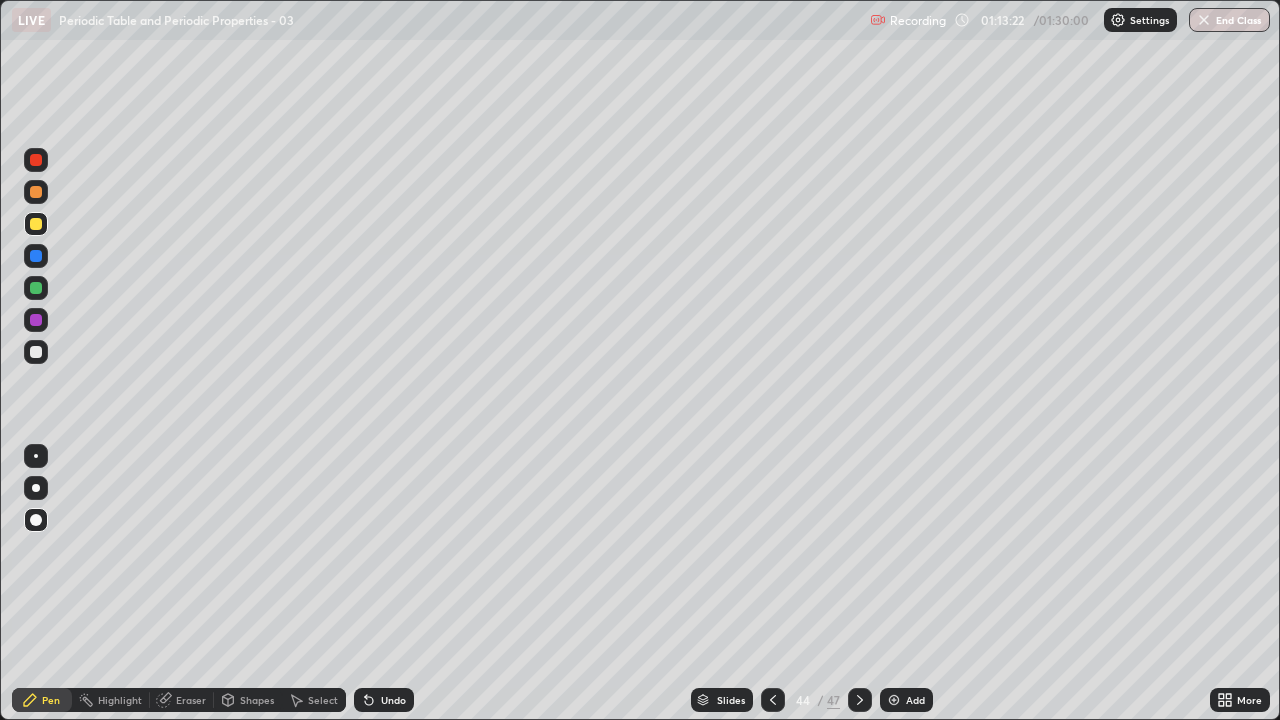 click at bounding box center (36, 224) 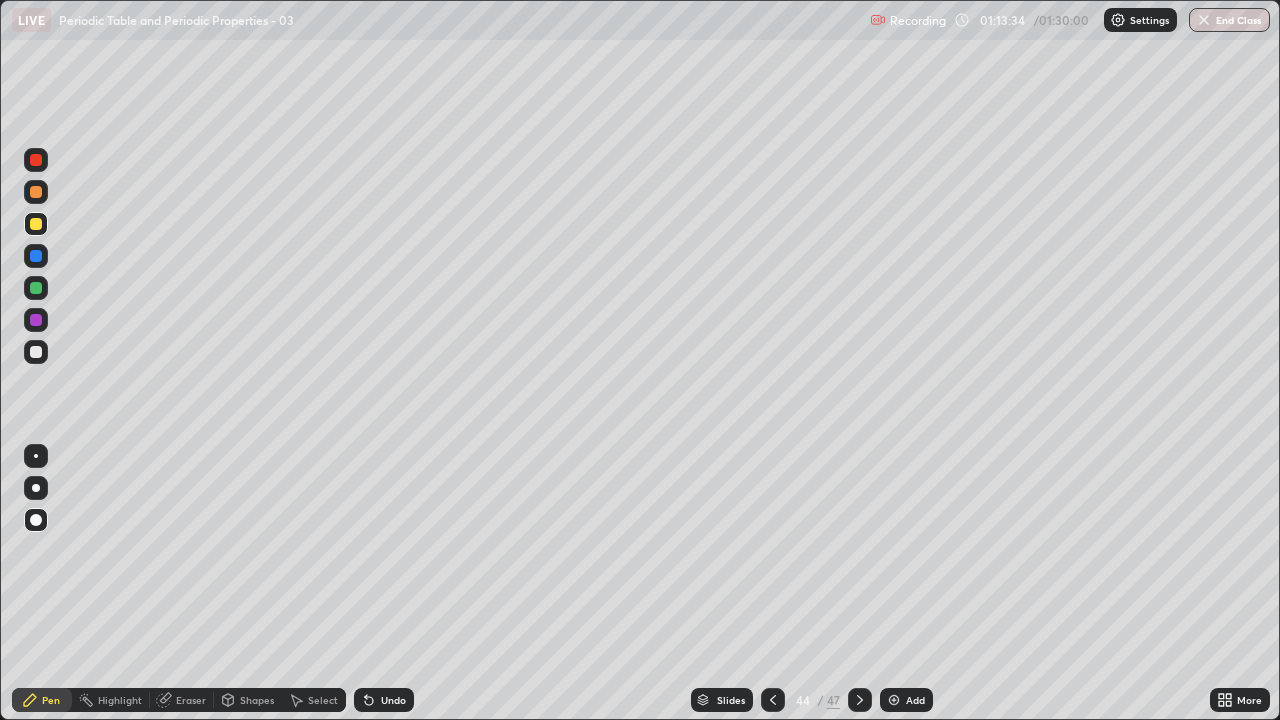 click on "Undo" at bounding box center [384, 700] 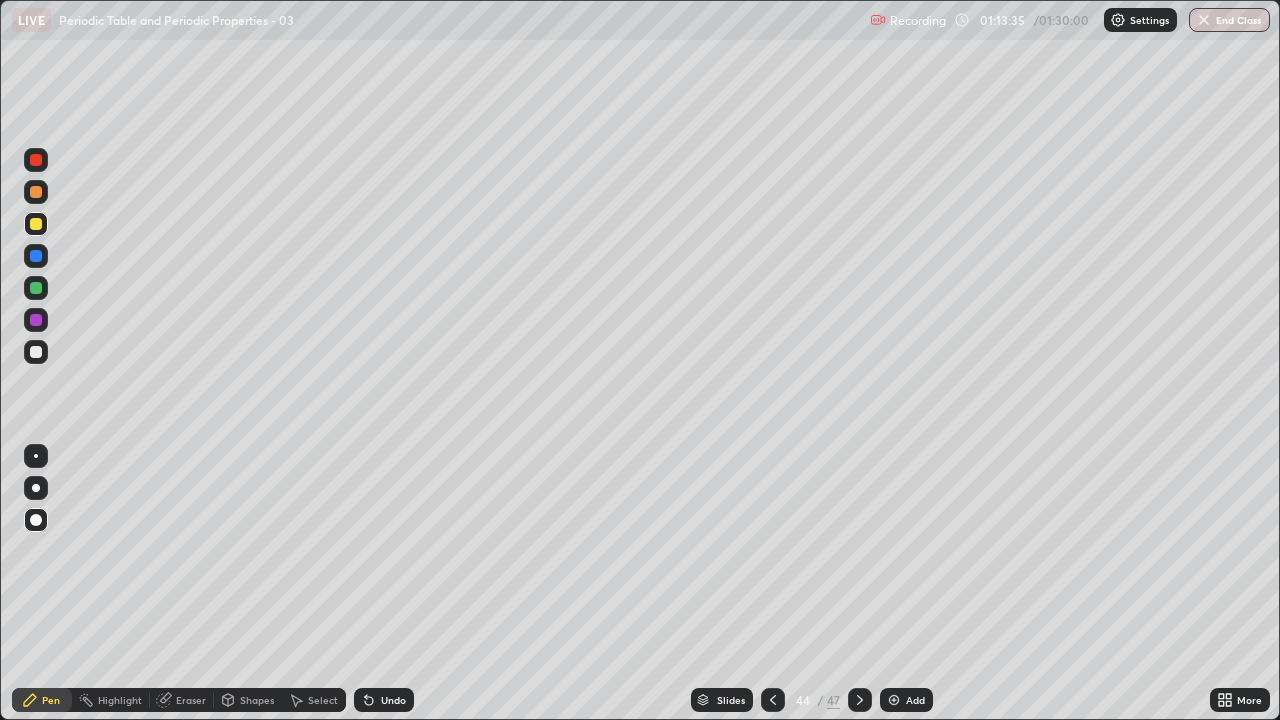 click 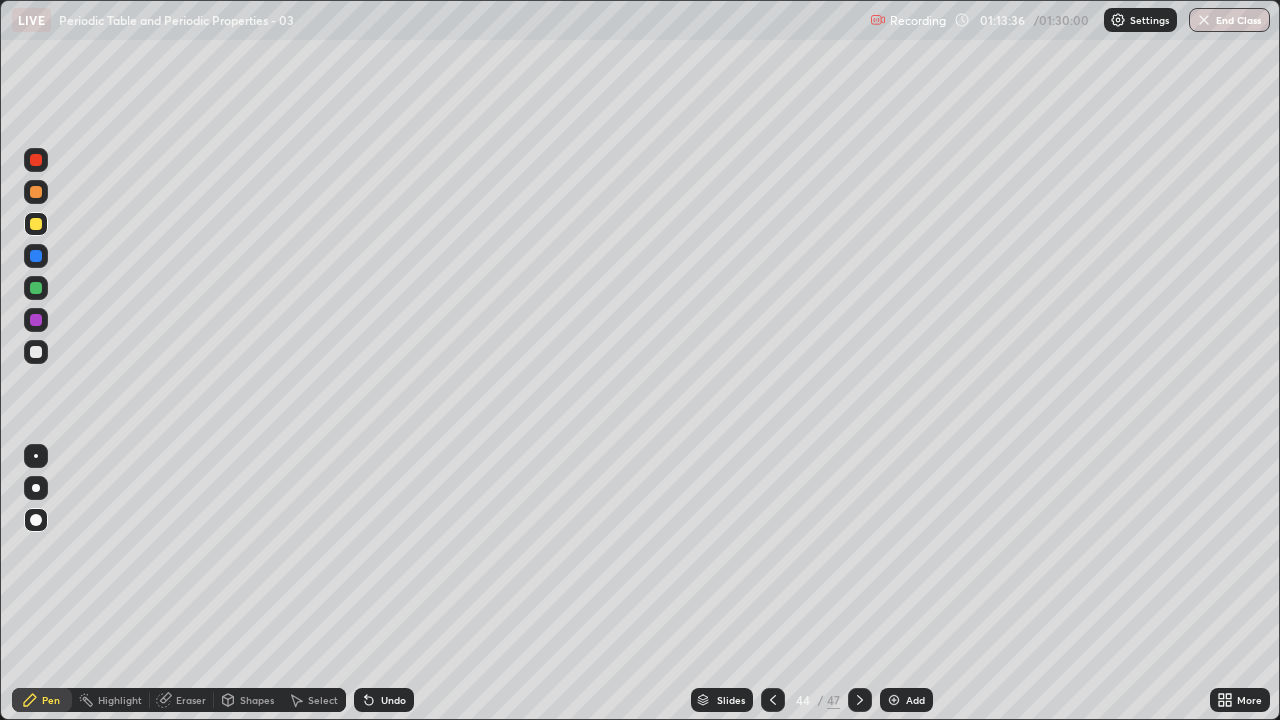 click on "Undo" at bounding box center (384, 700) 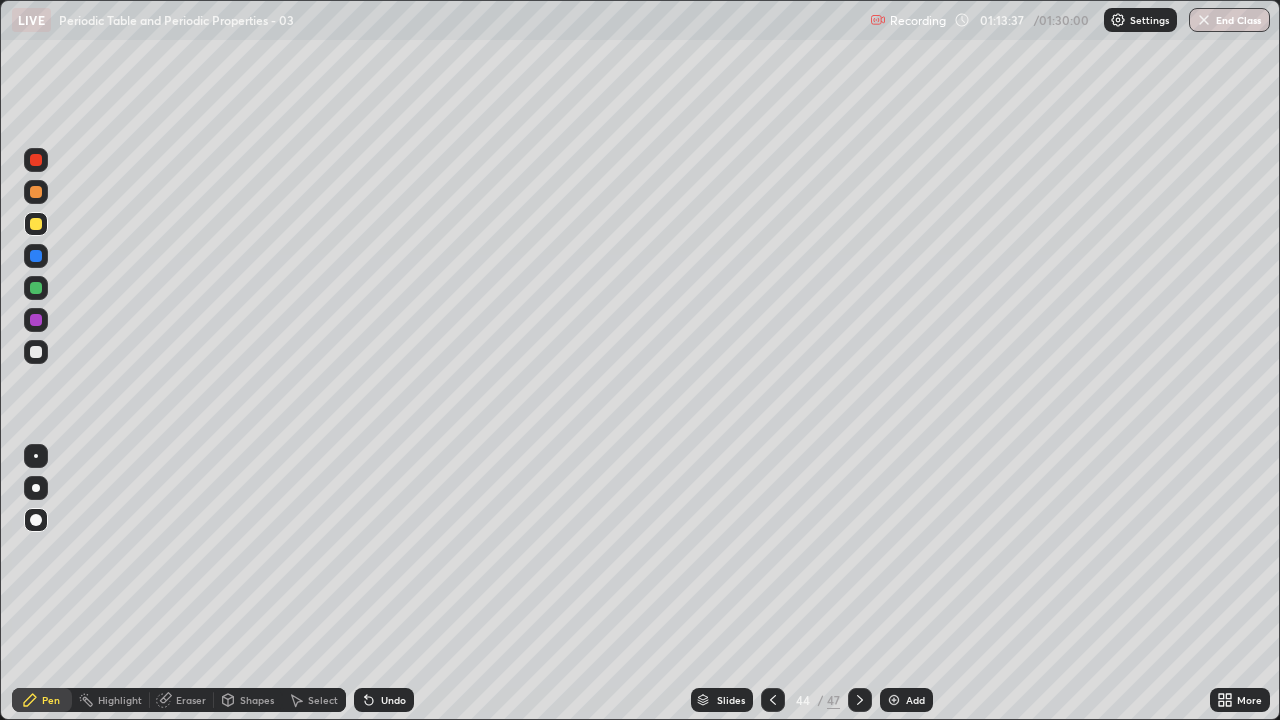 click 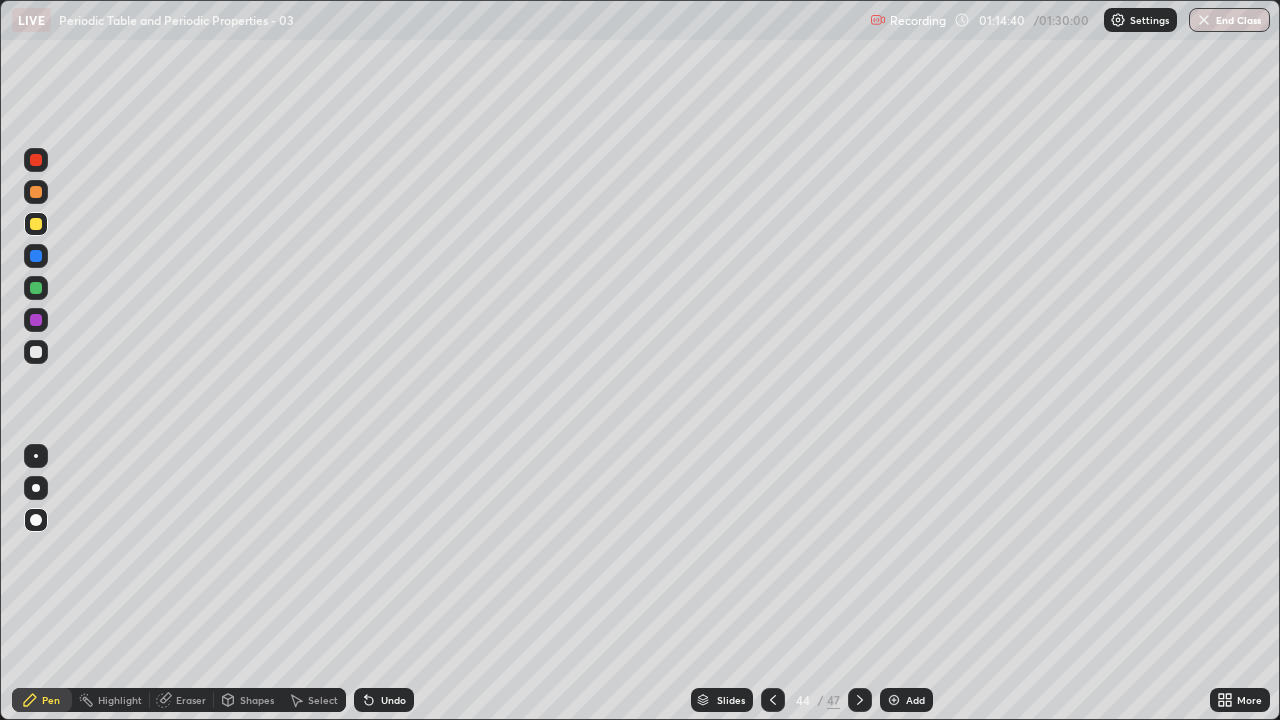 click on "Undo" at bounding box center [393, 700] 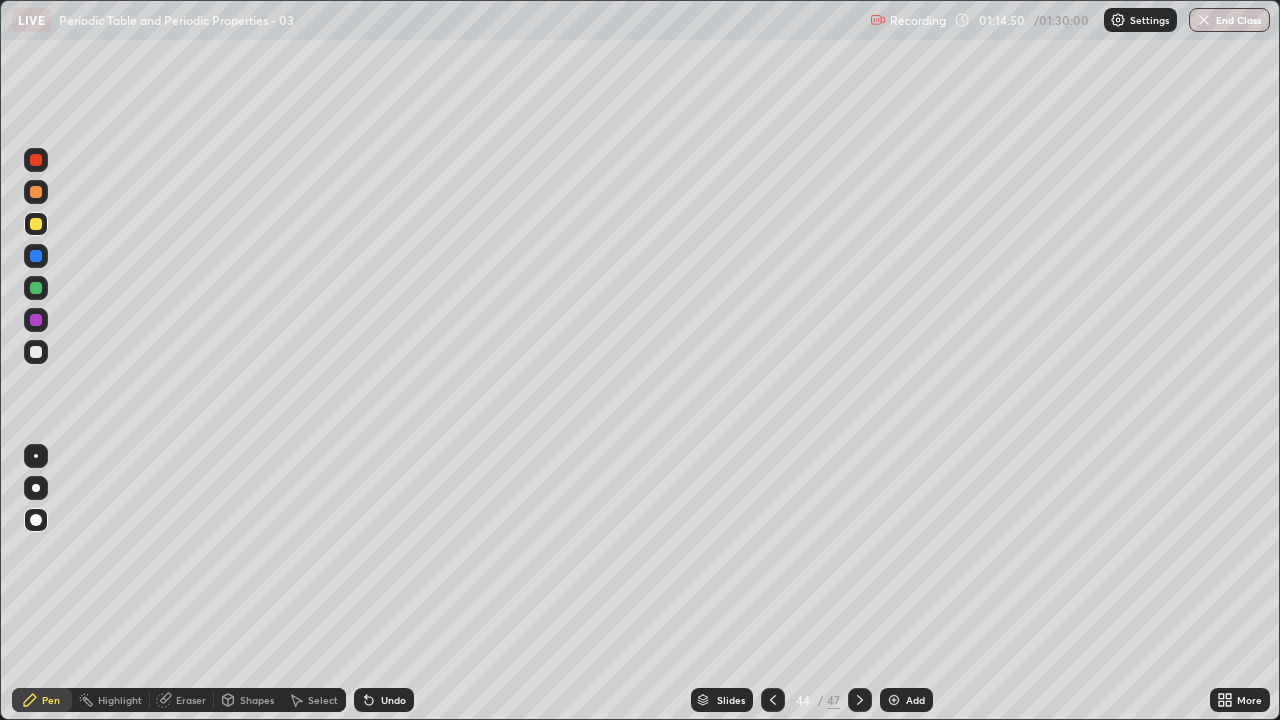 click at bounding box center [36, 224] 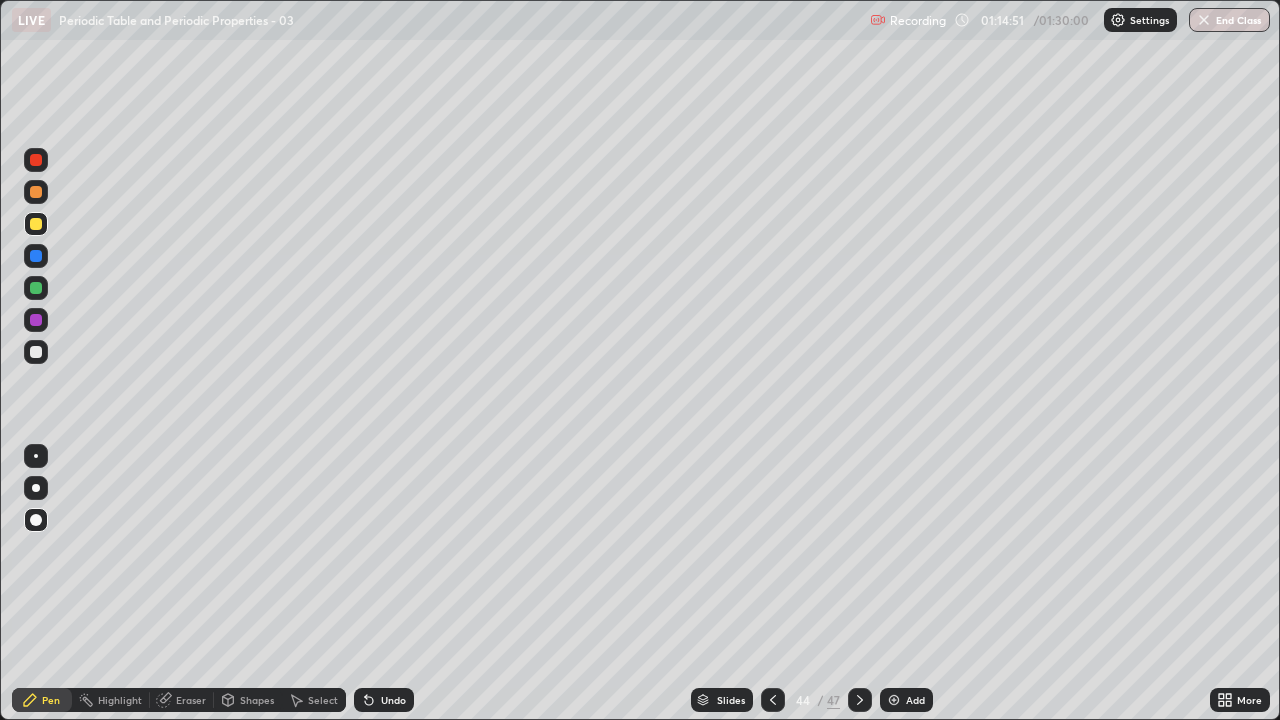 click at bounding box center [36, 288] 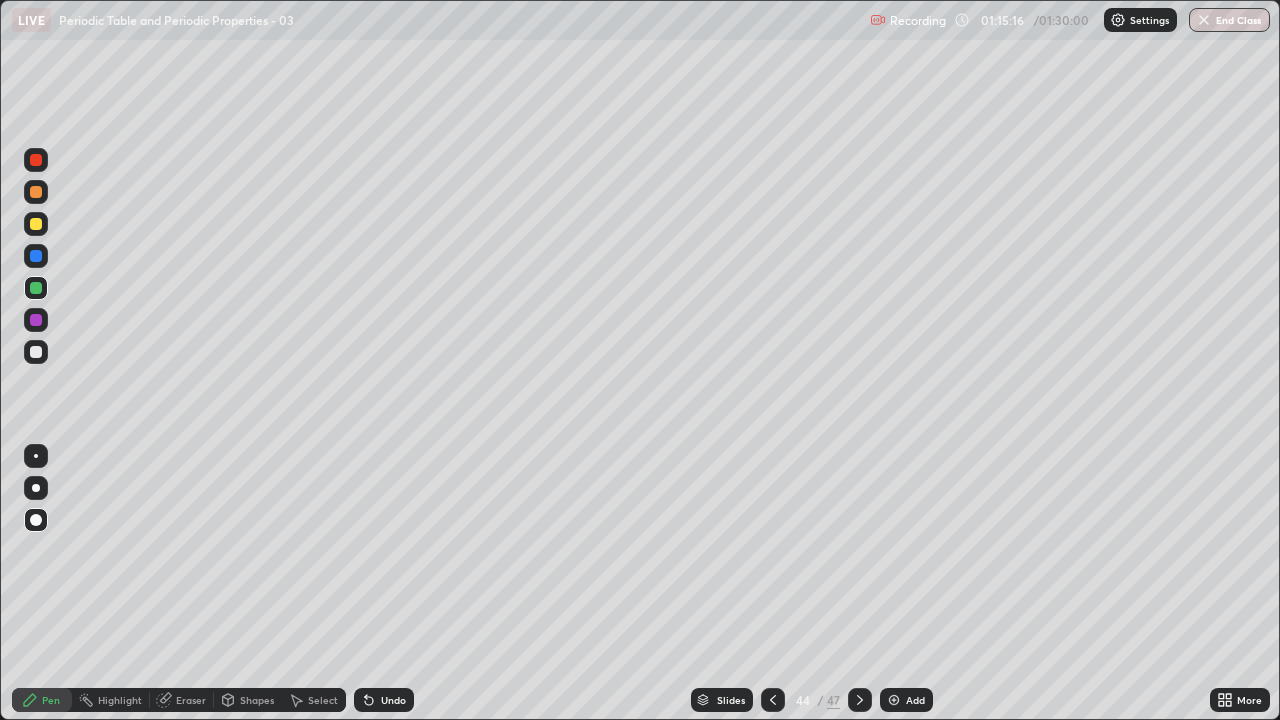 click at bounding box center (36, 224) 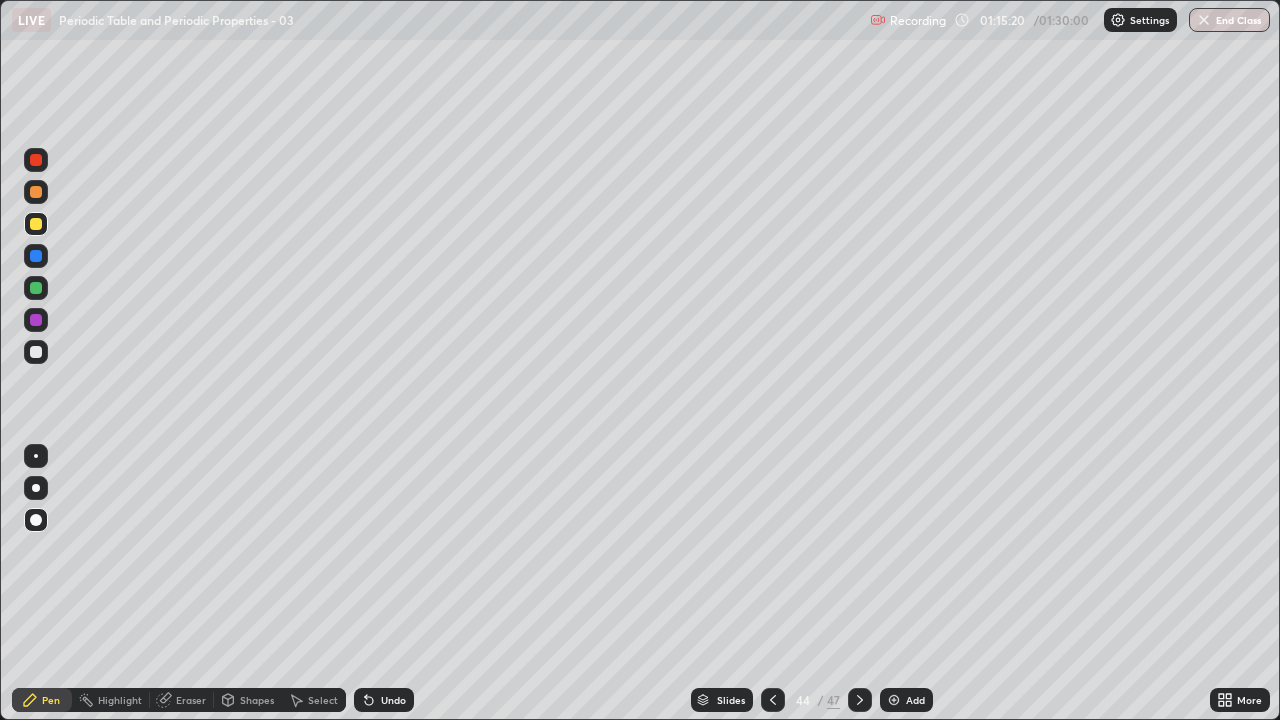 click at bounding box center [36, 192] 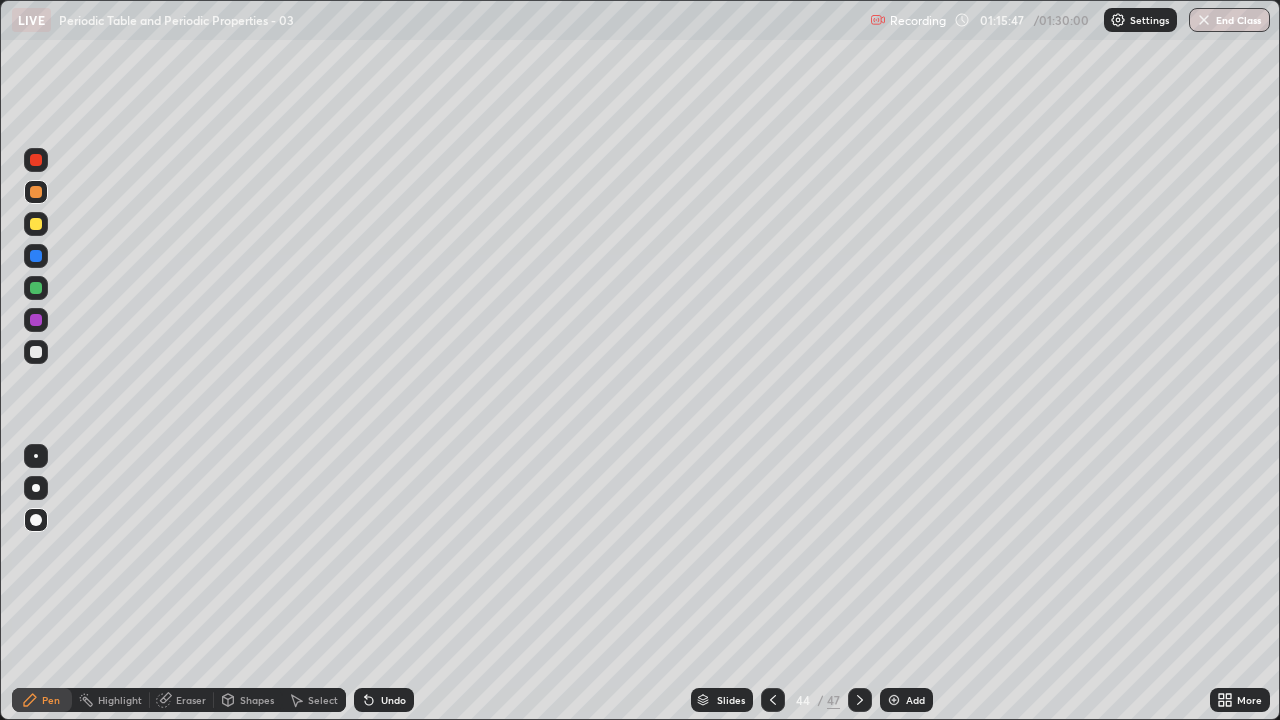 click at bounding box center (36, 224) 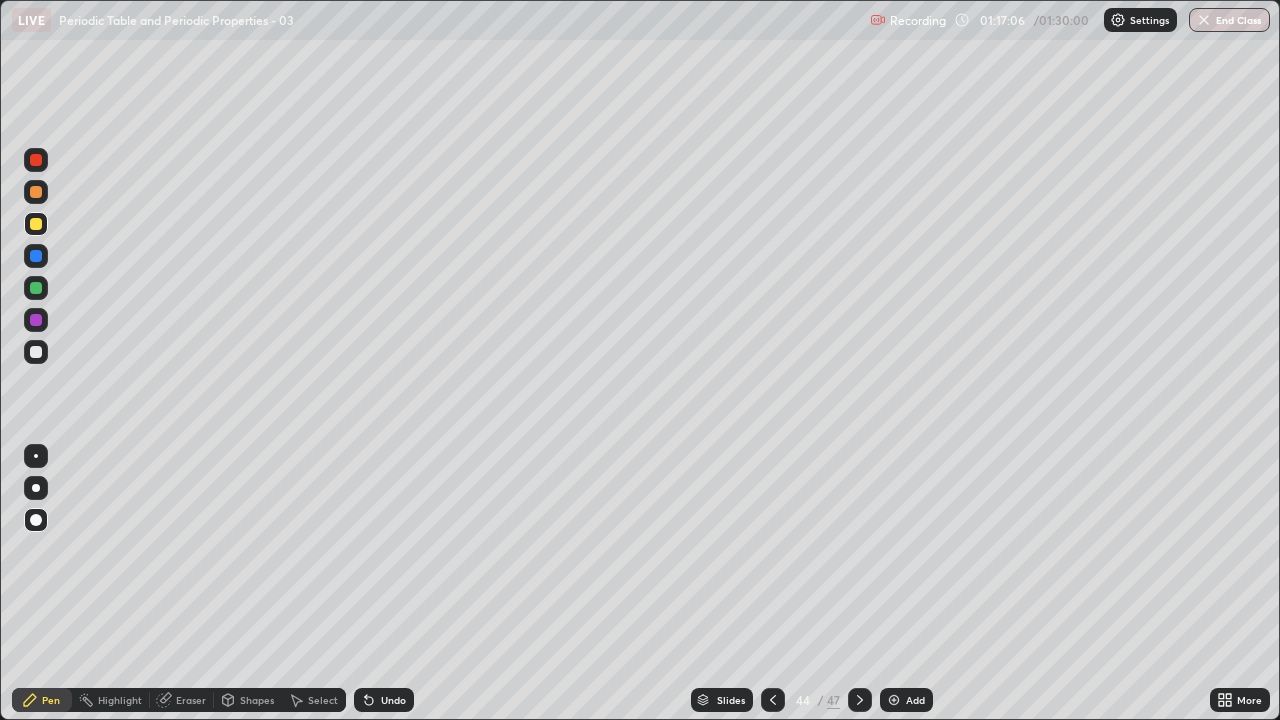 click on "Undo" at bounding box center [384, 700] 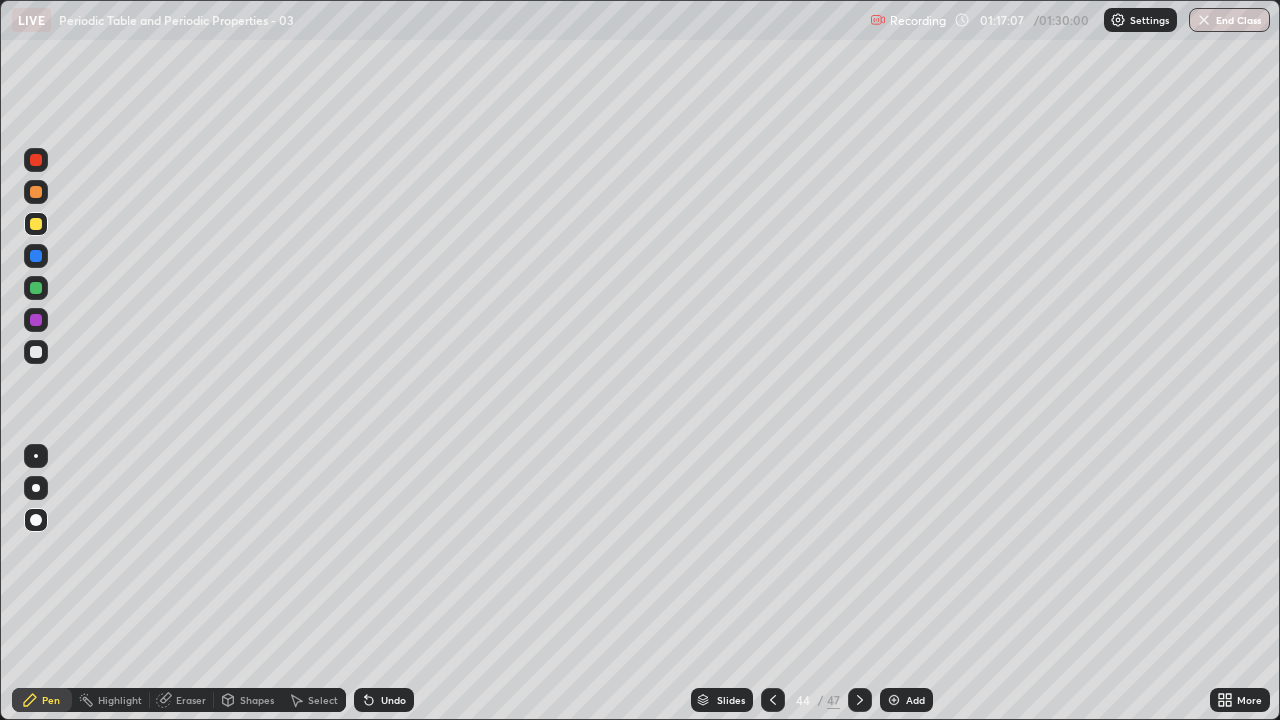 click on "Undo" at bounding box center (393, 700) 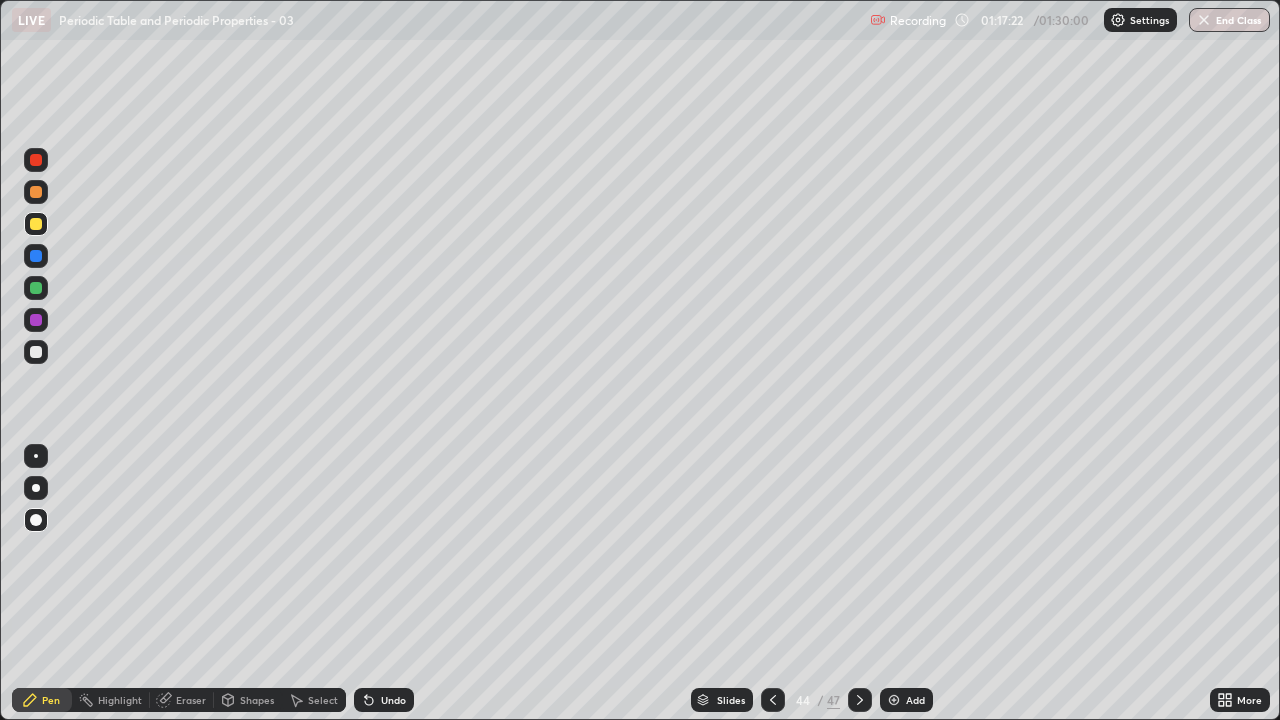 click on "Undo" at bounding box center [393, 700] 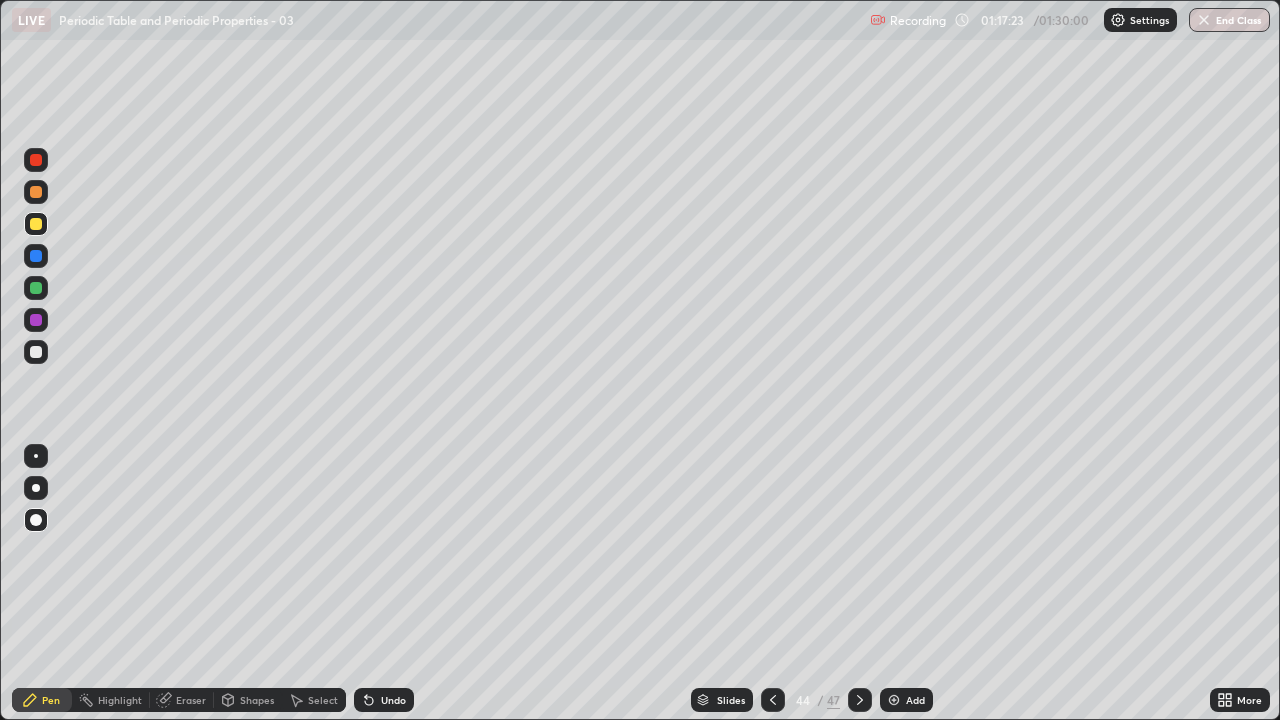 click on "Undo" at bounding box center [393, 700] 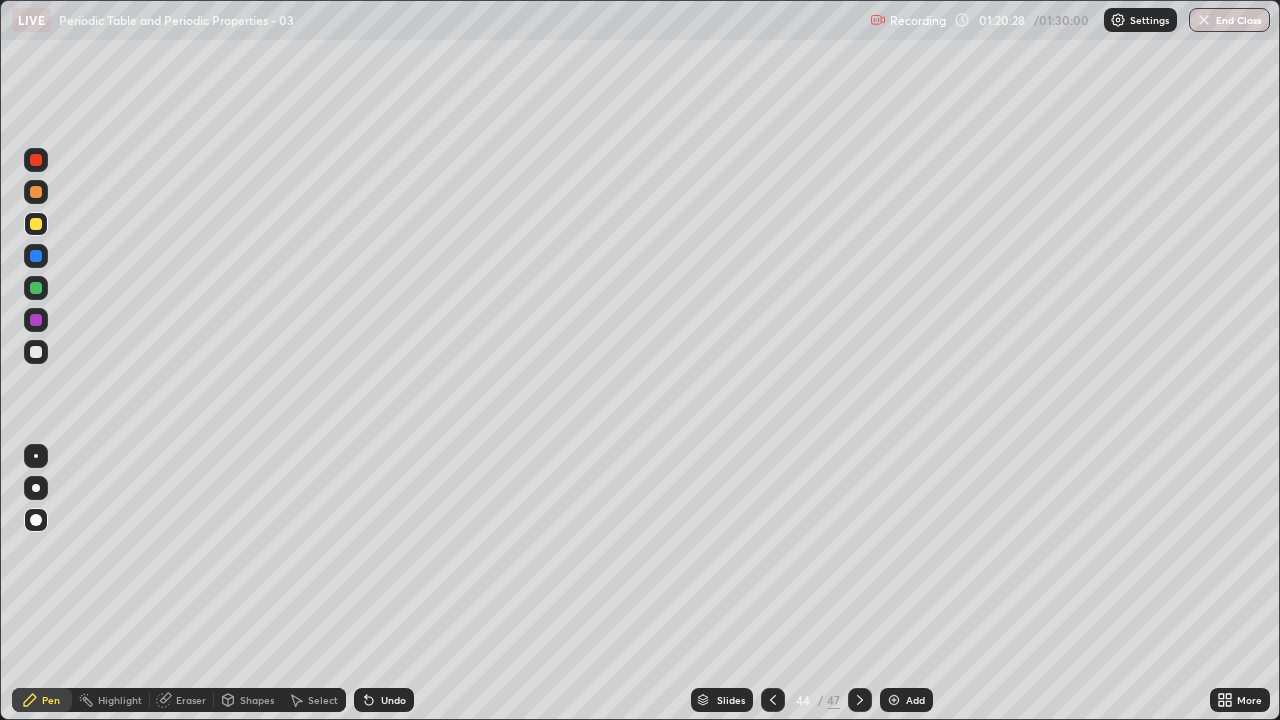 click at bounding box center (773, 700) 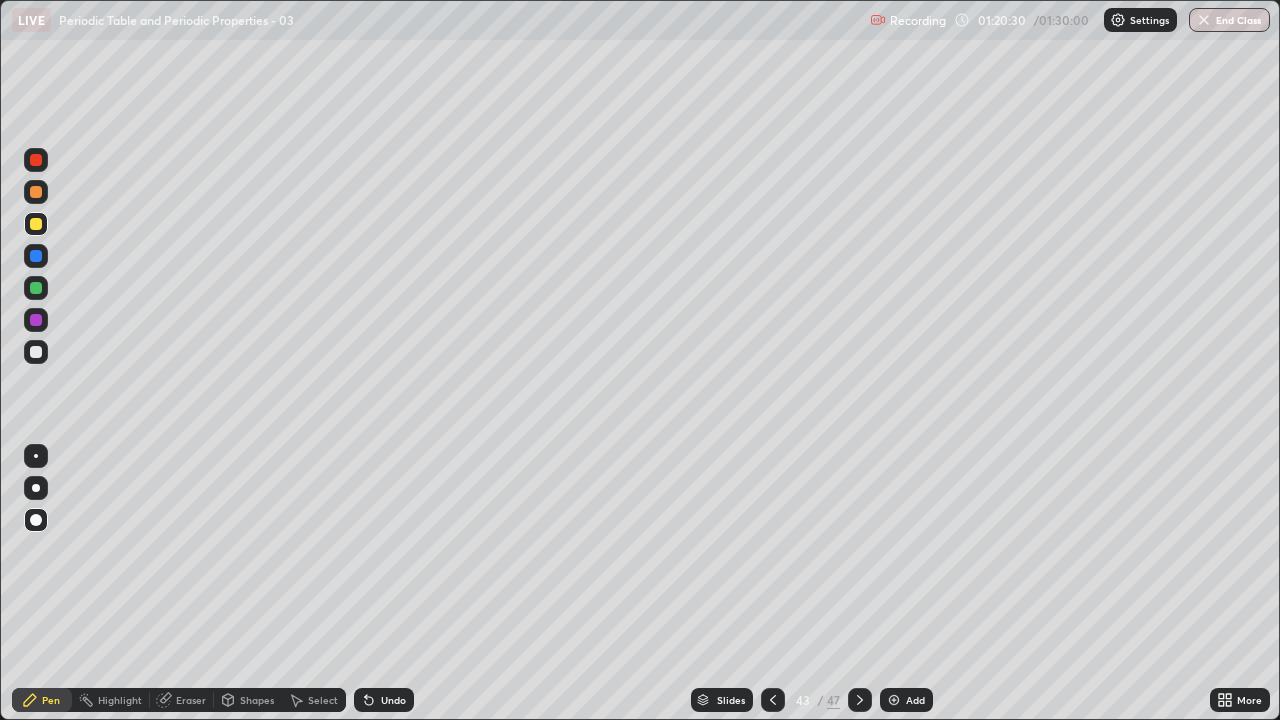 click at bounding box center [36, 192] 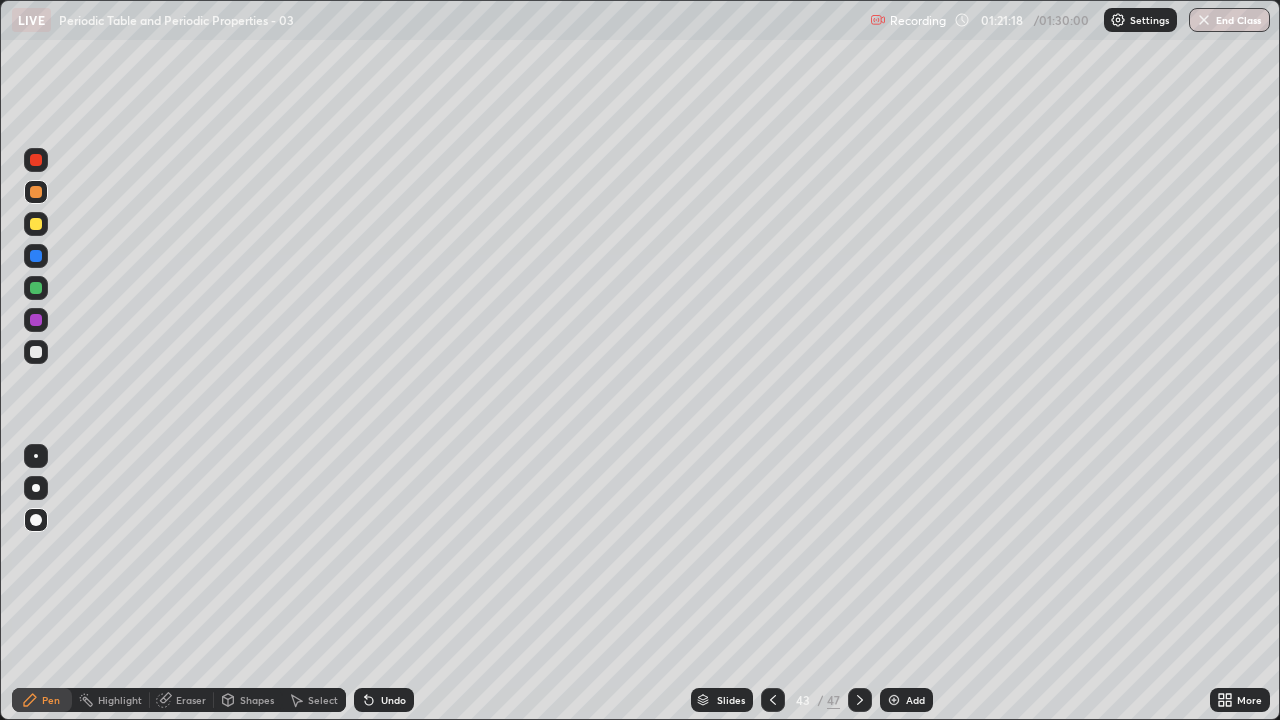 click at bounding box center (860, 700) 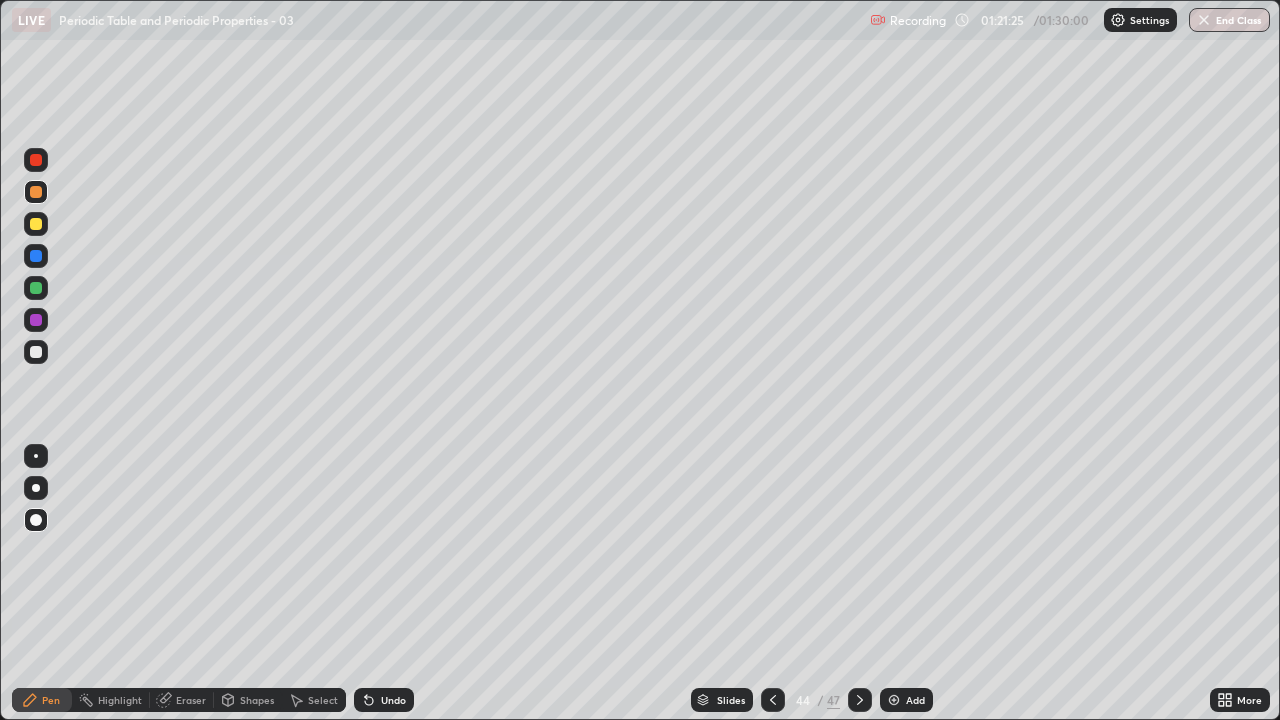 click at bounding box center [894, 700] 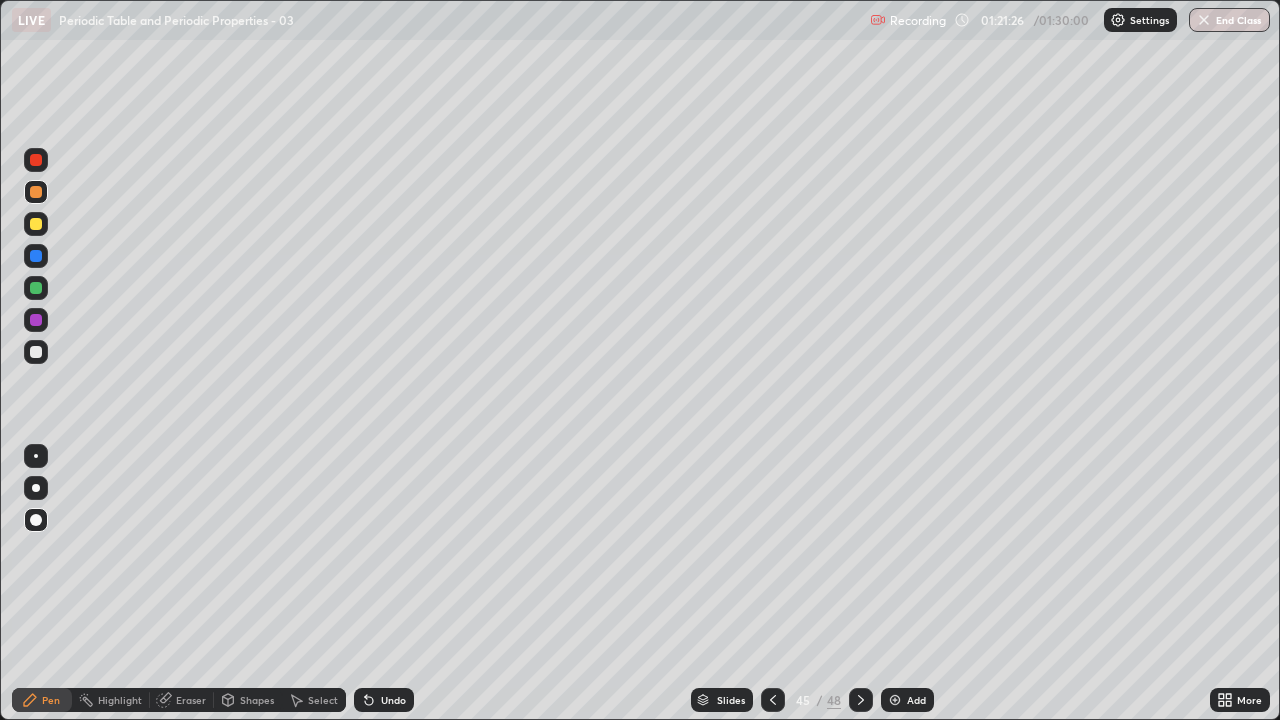 click at bounding box center [36, 224] 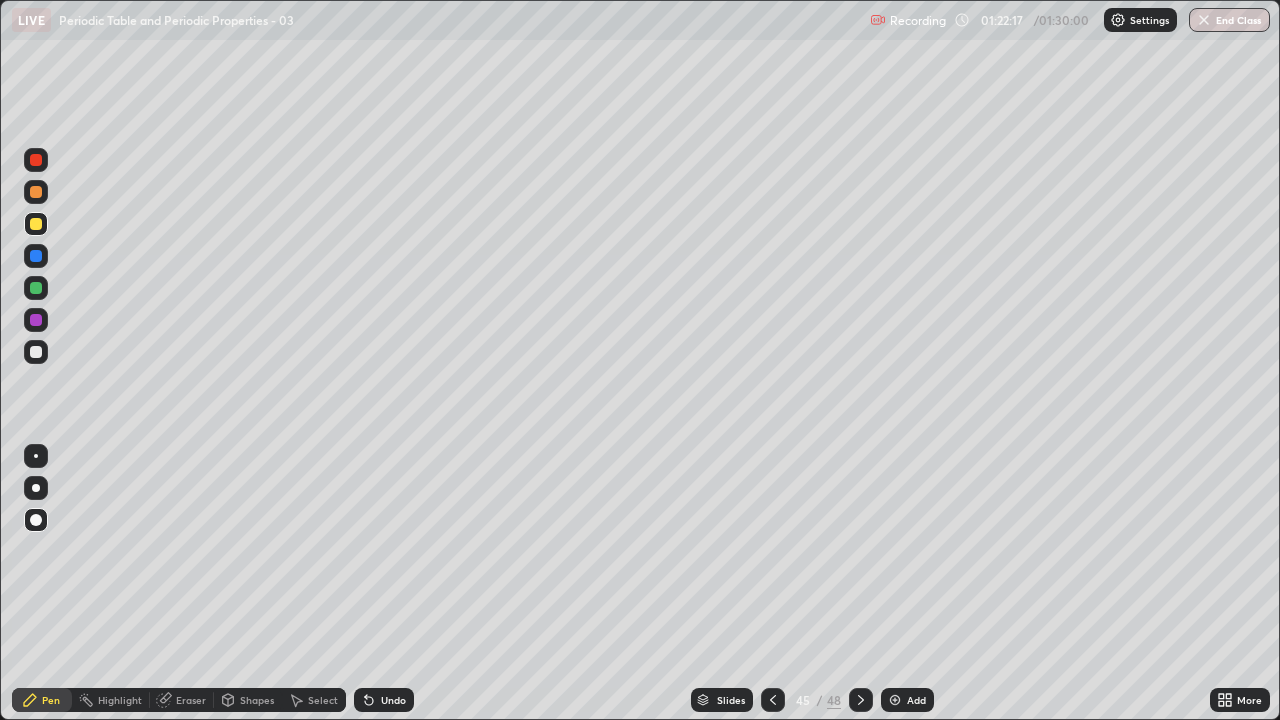 click on "Undo" at bounding box center [384, 700] 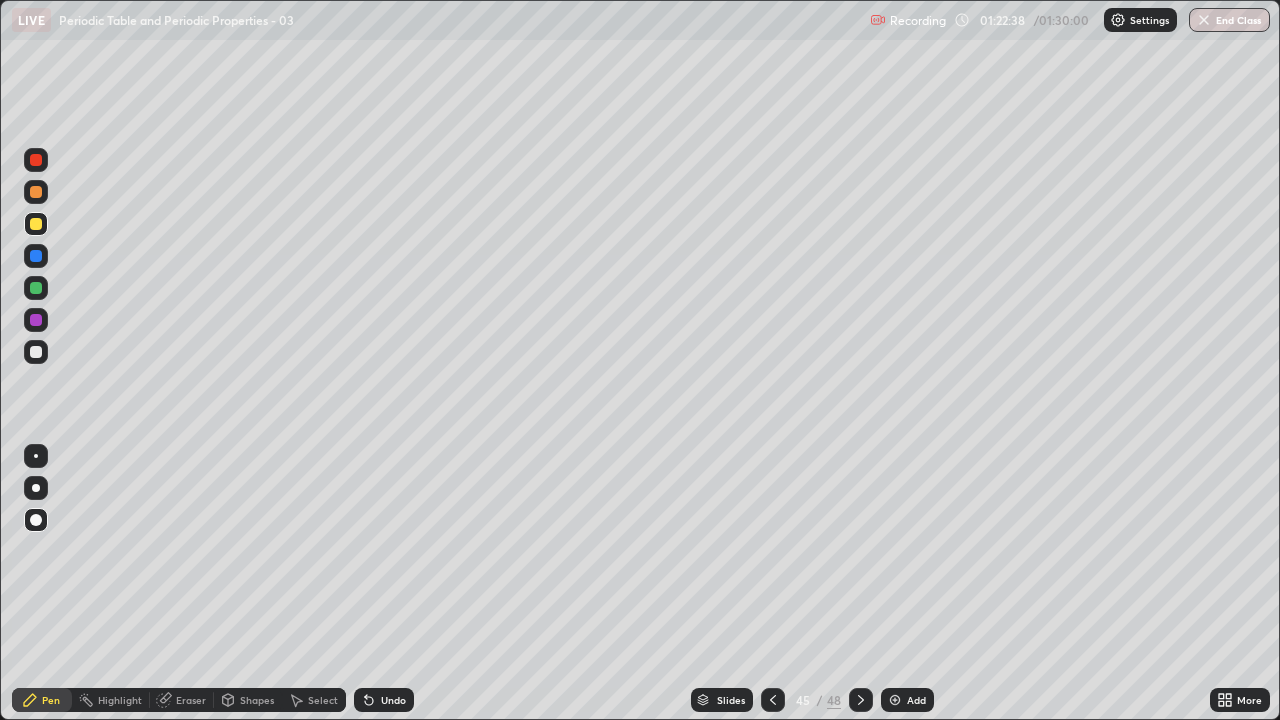 click 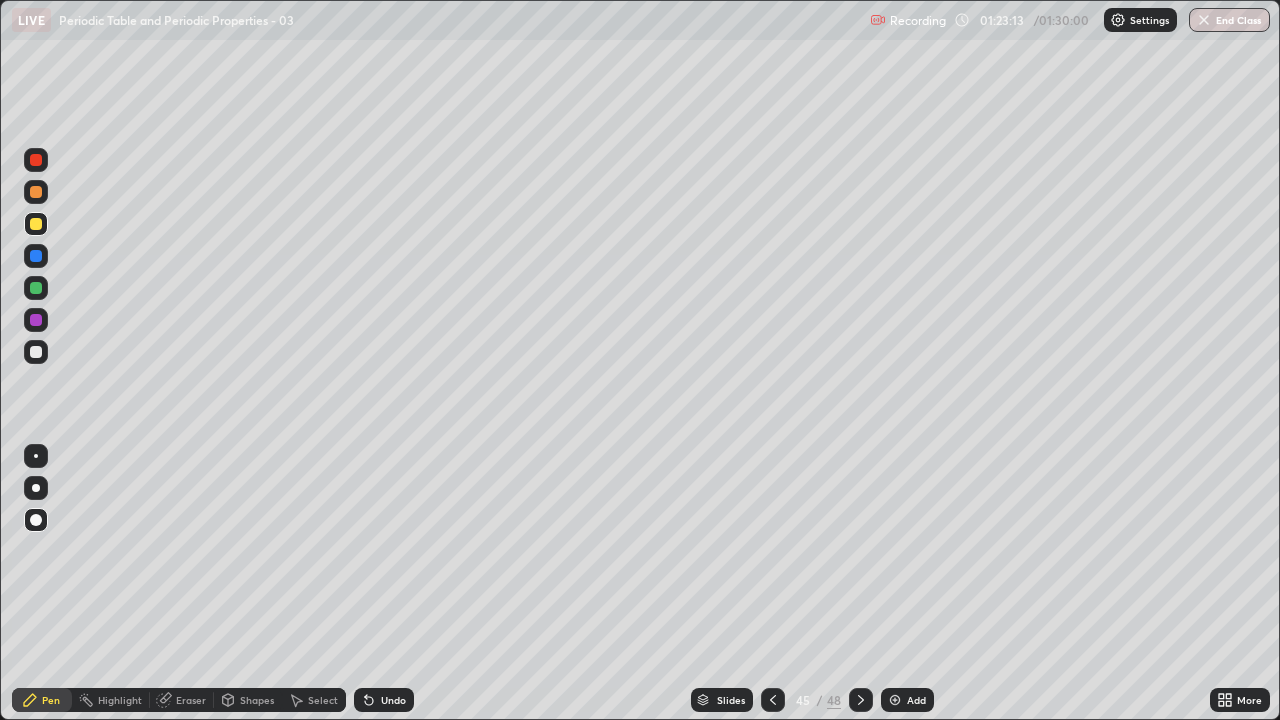 click on "Undo" at bounding box center (393, 700) 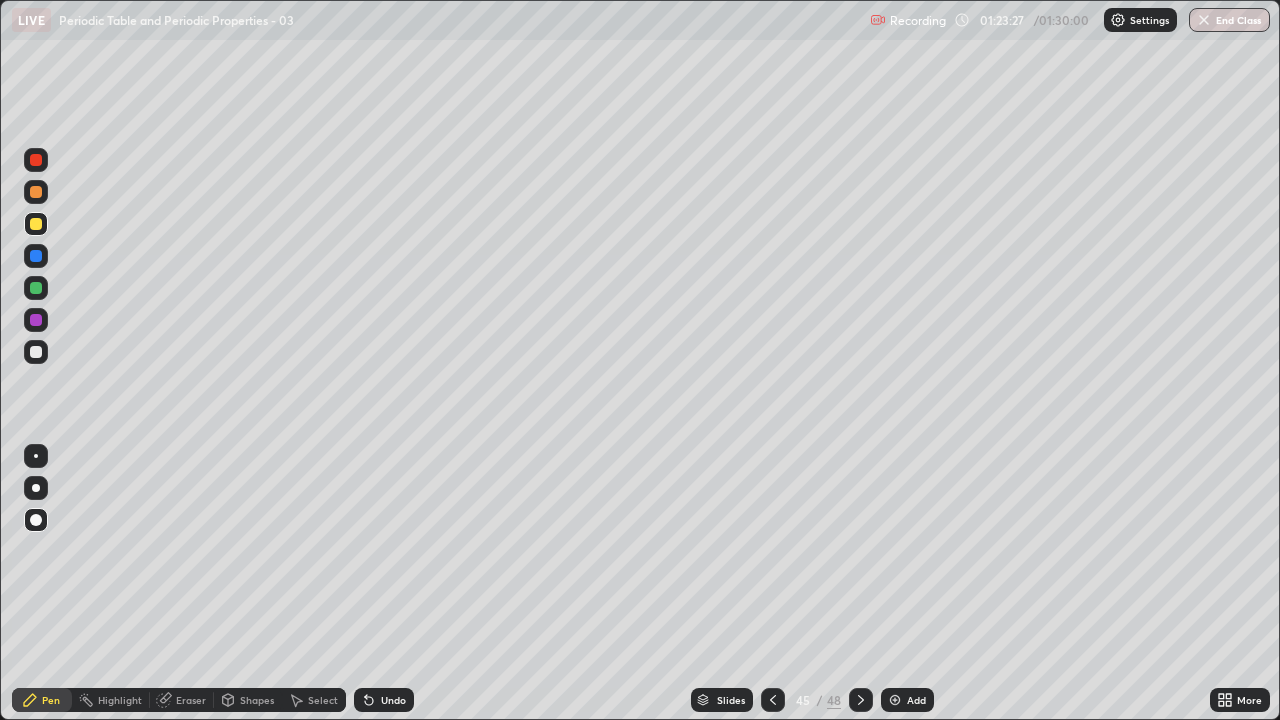 click at bounding box center (36, 160) 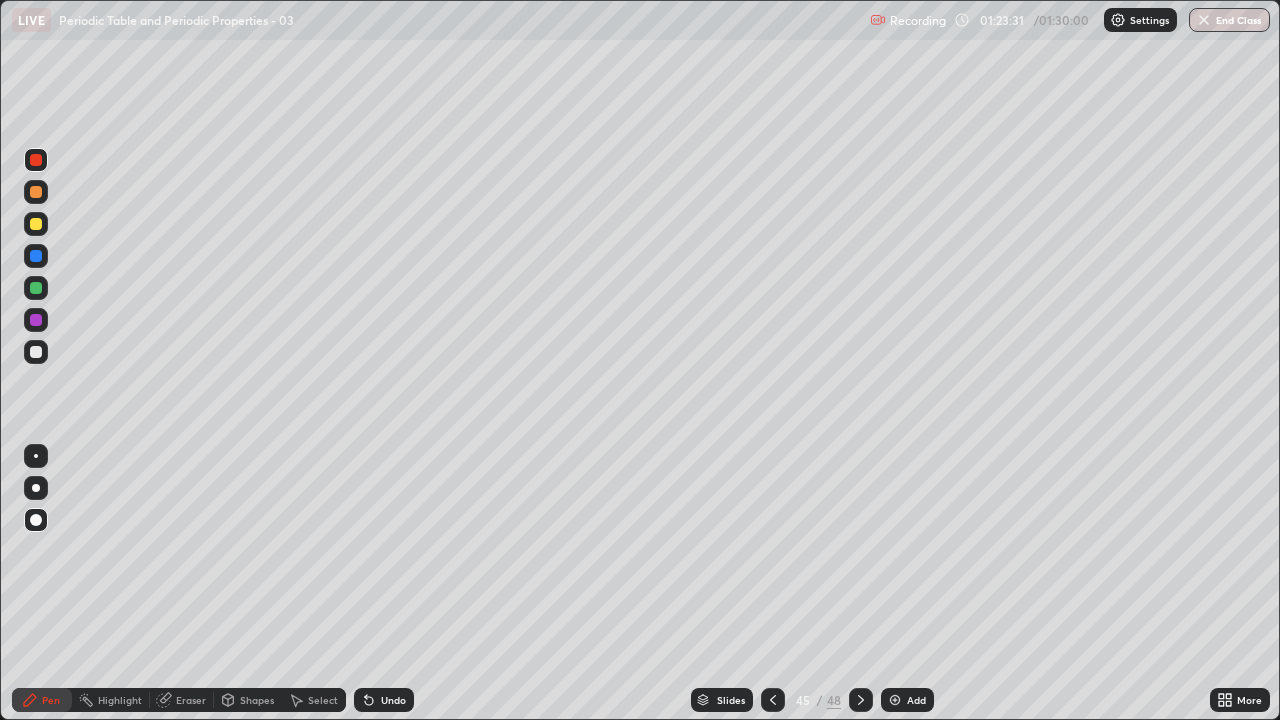click on "Undo" at bounding box center [393, 700] 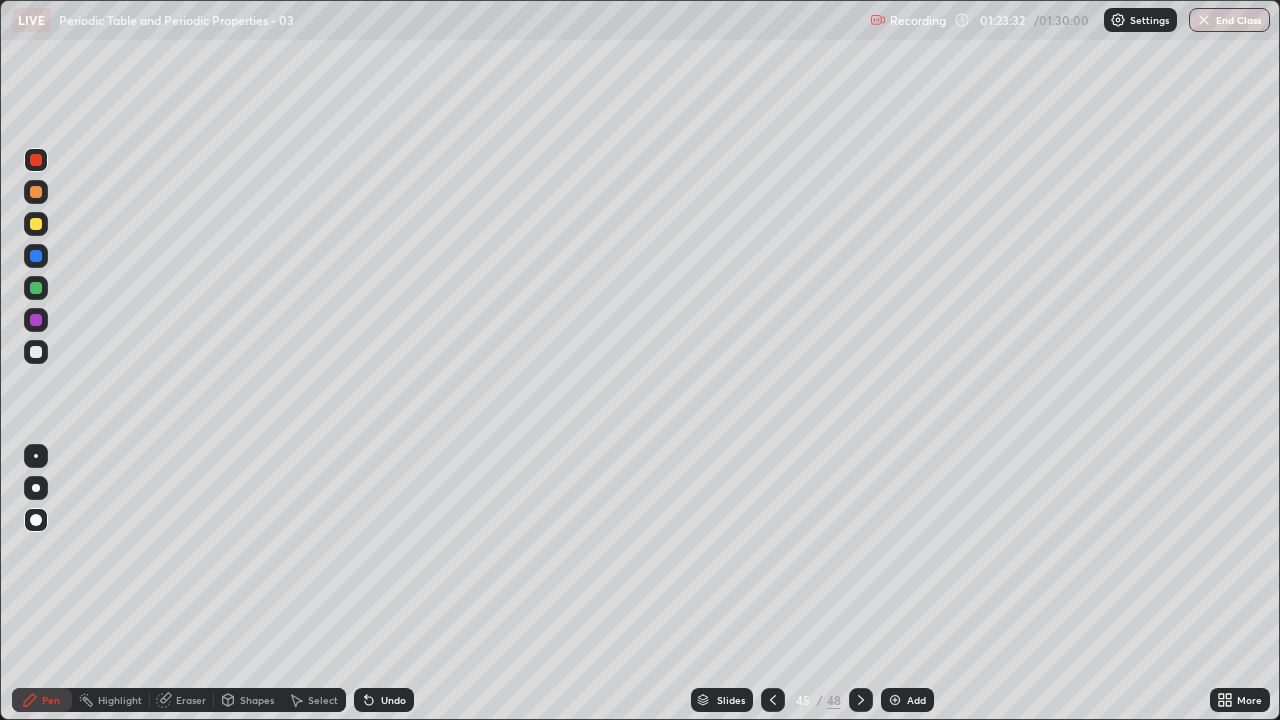 click on "Undo" at bounding box center [384, 700] 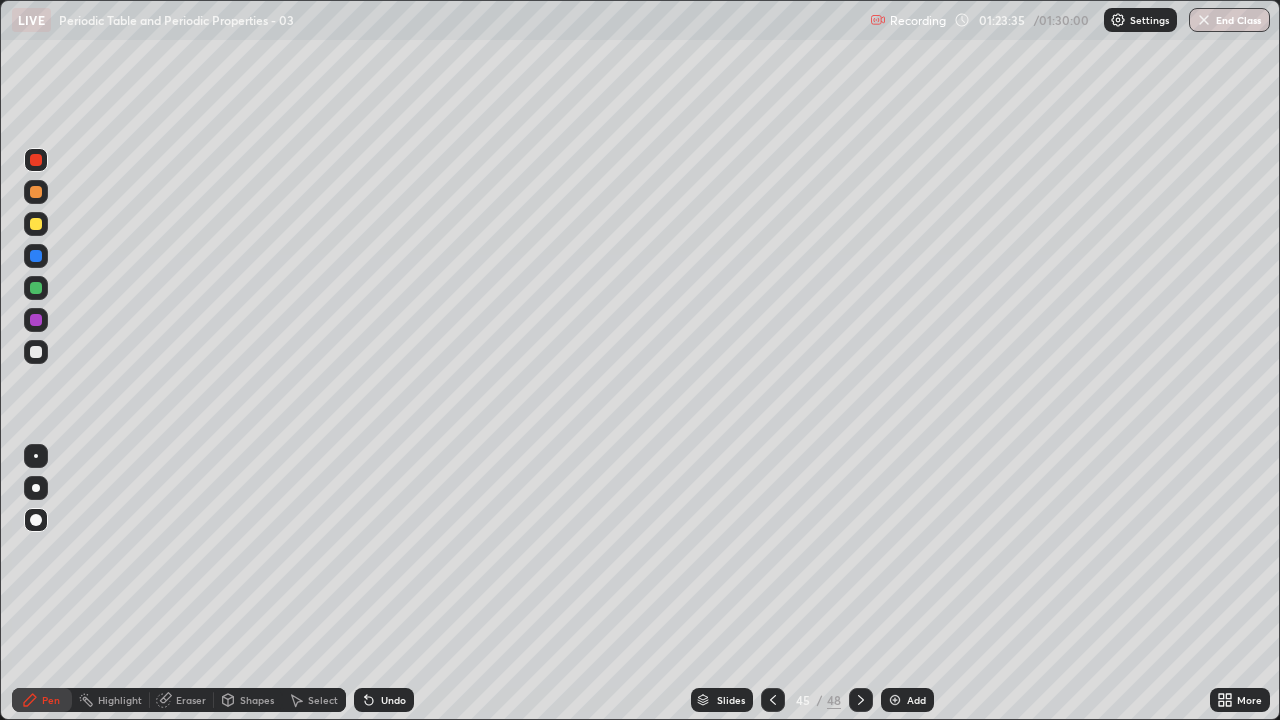 click on "Undo" at bounding box center [384, 700] 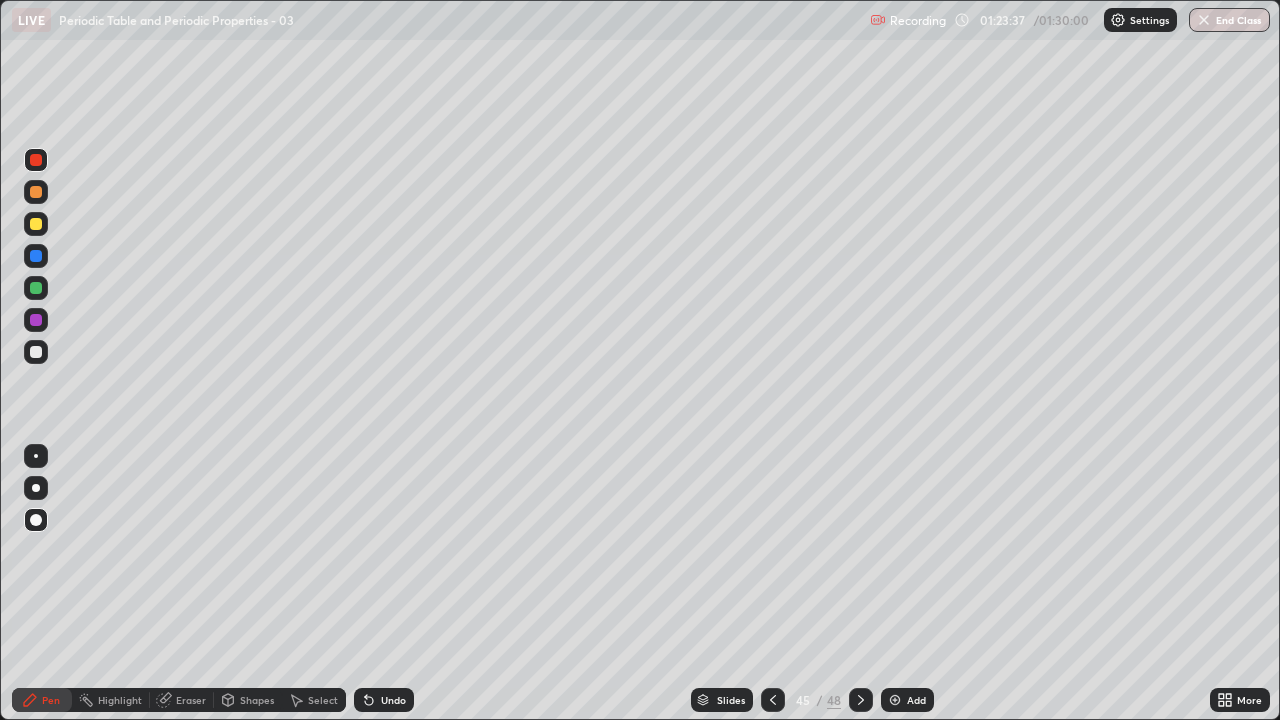 click at bounding box center [36, 224] 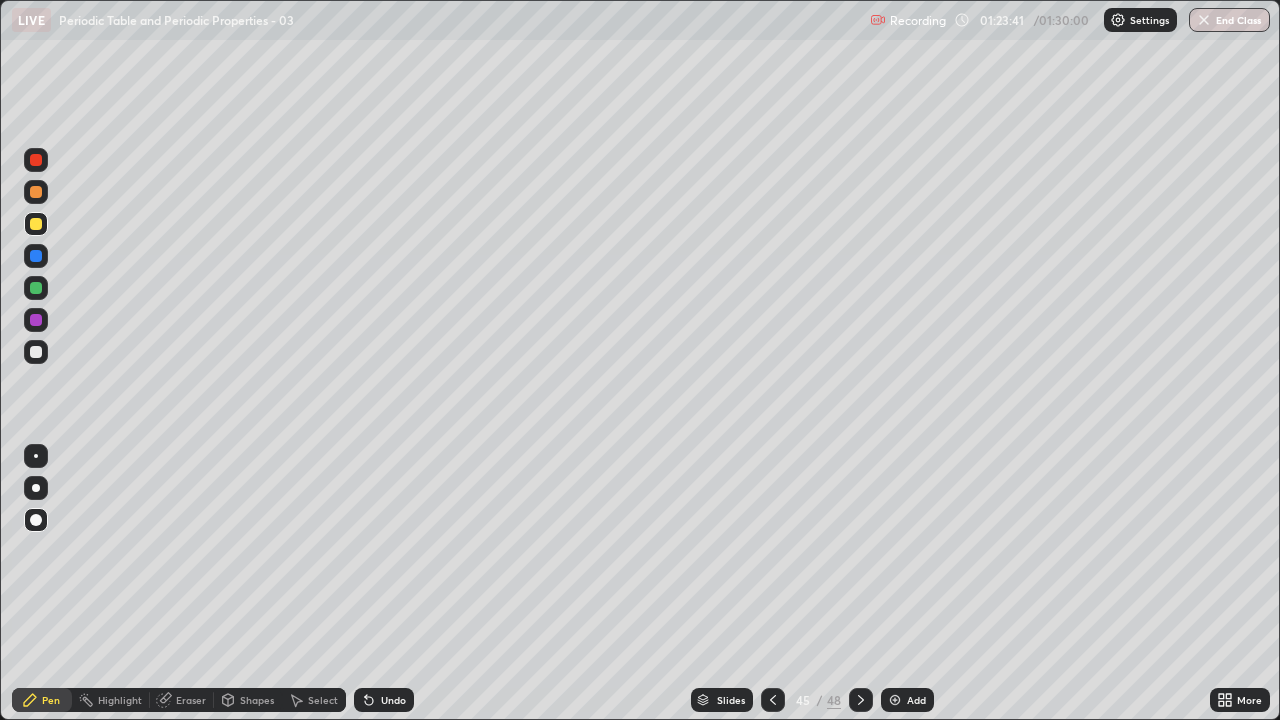 click on "Undo" at bounding box center (393, 700) 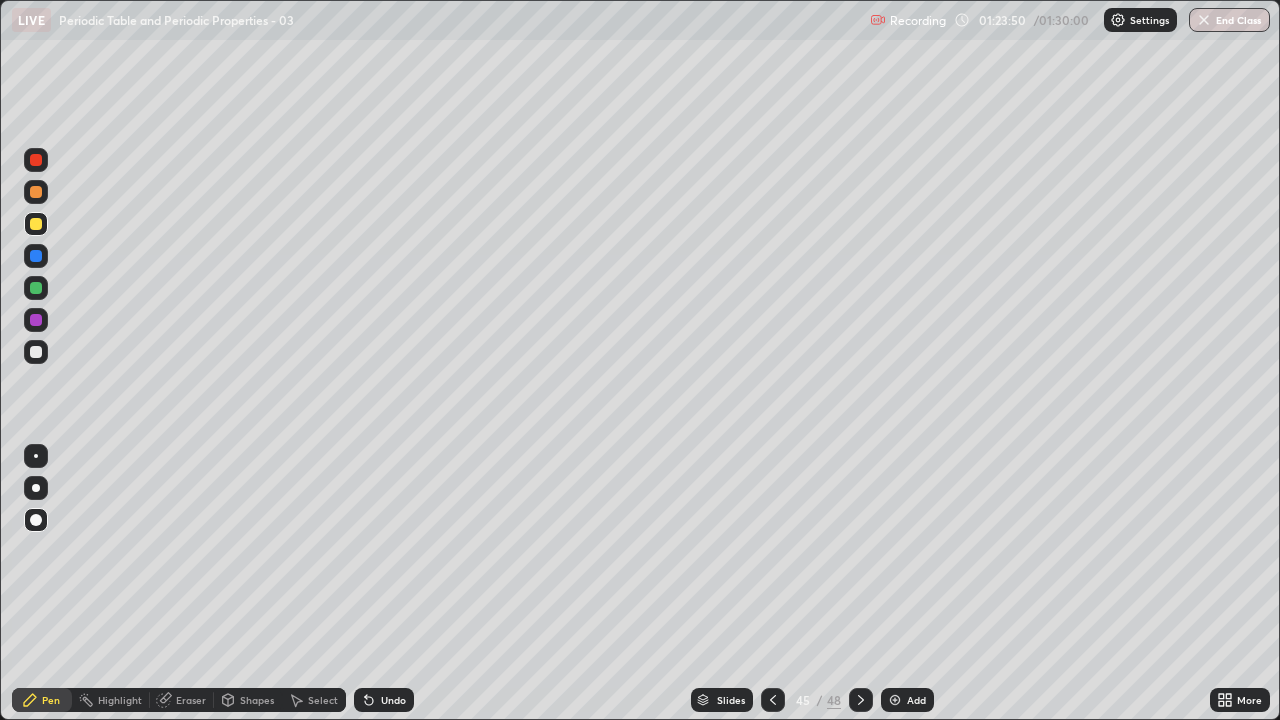 click at bounding box center (36, 192) 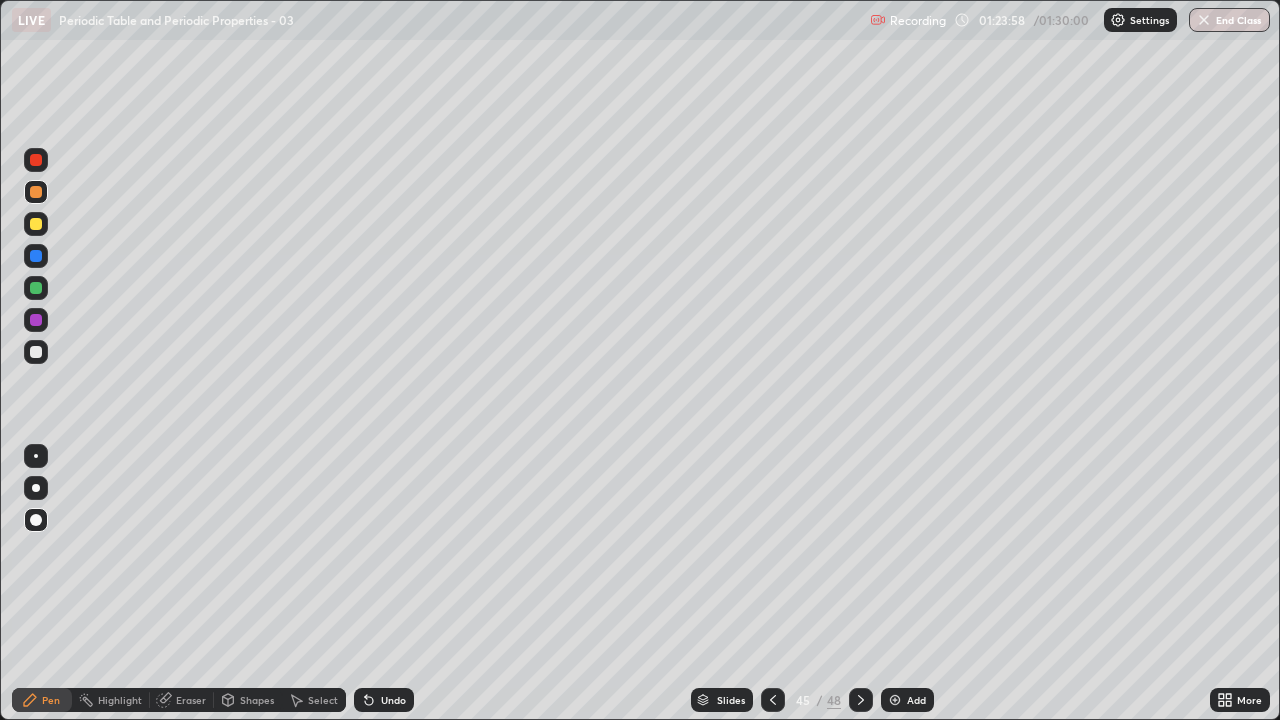 click 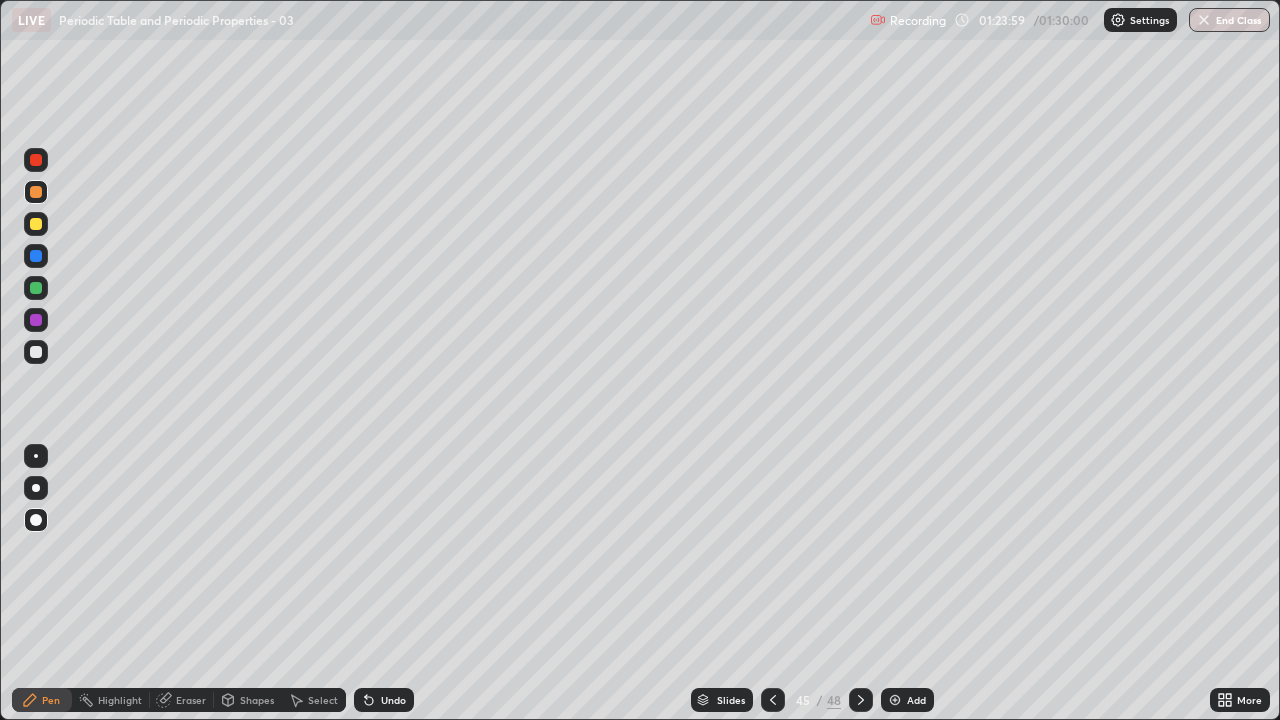 click 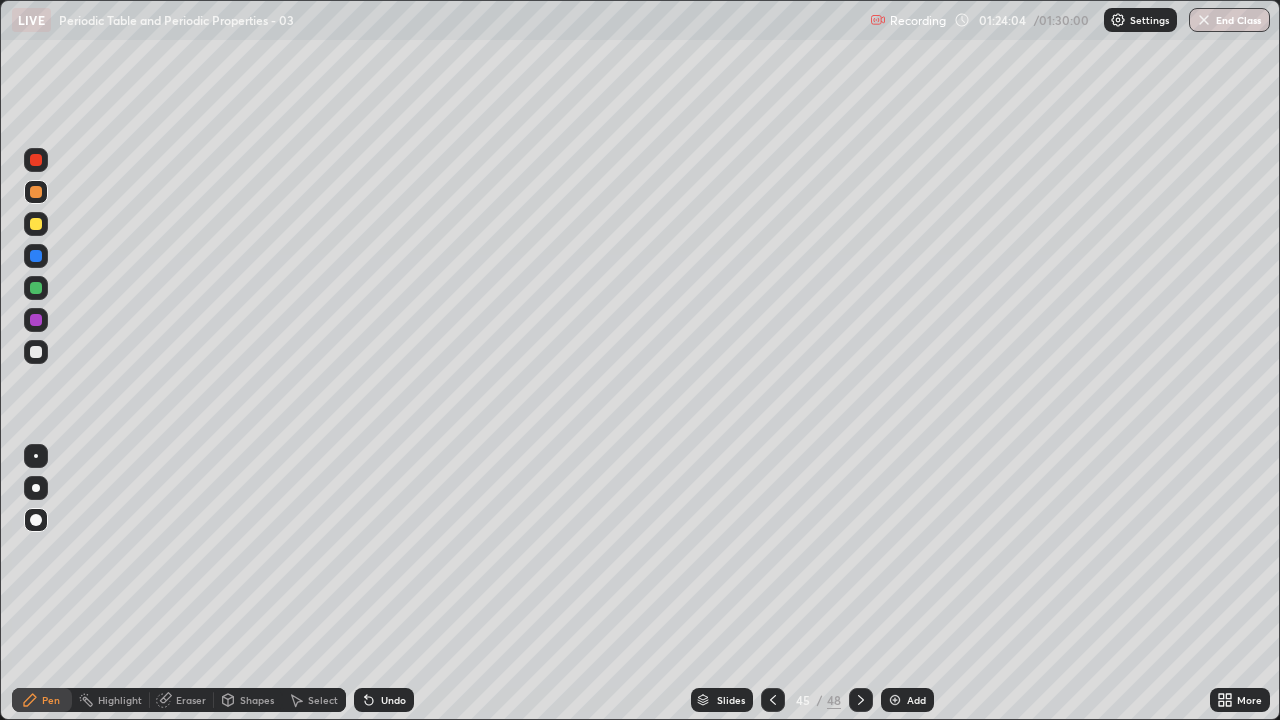click 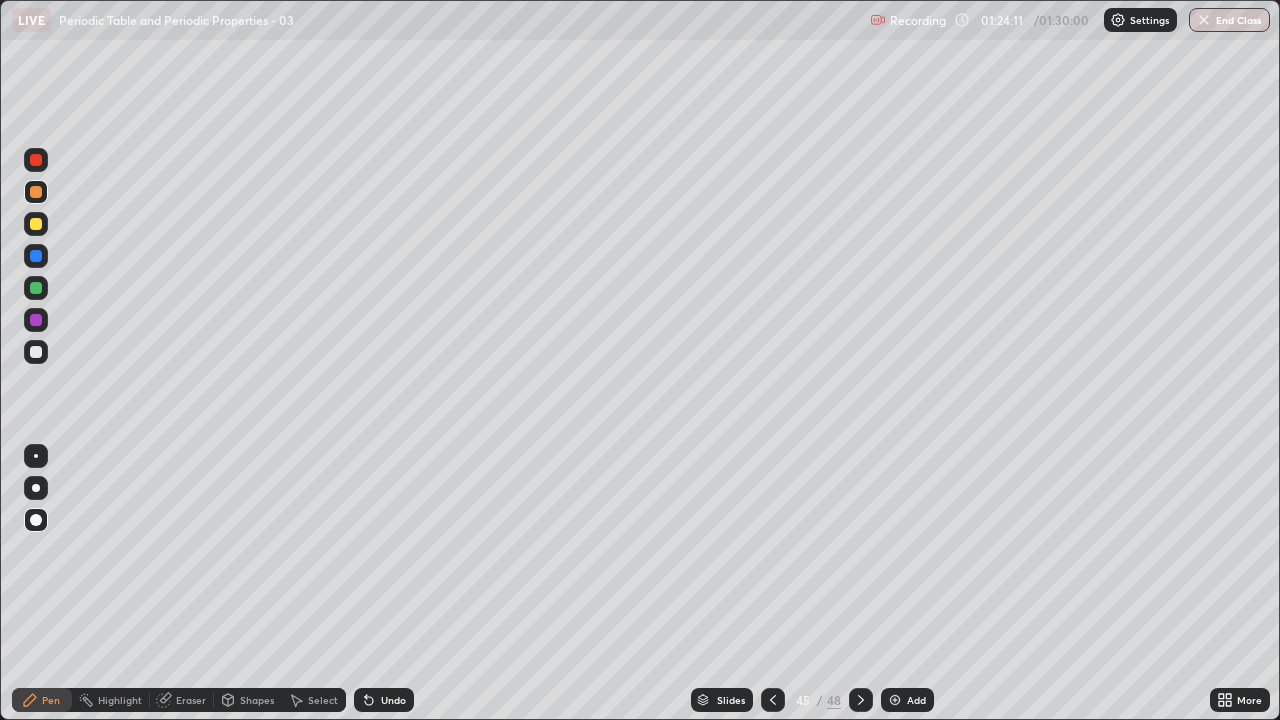 click on "Undo" at bounding box center (384, 700) 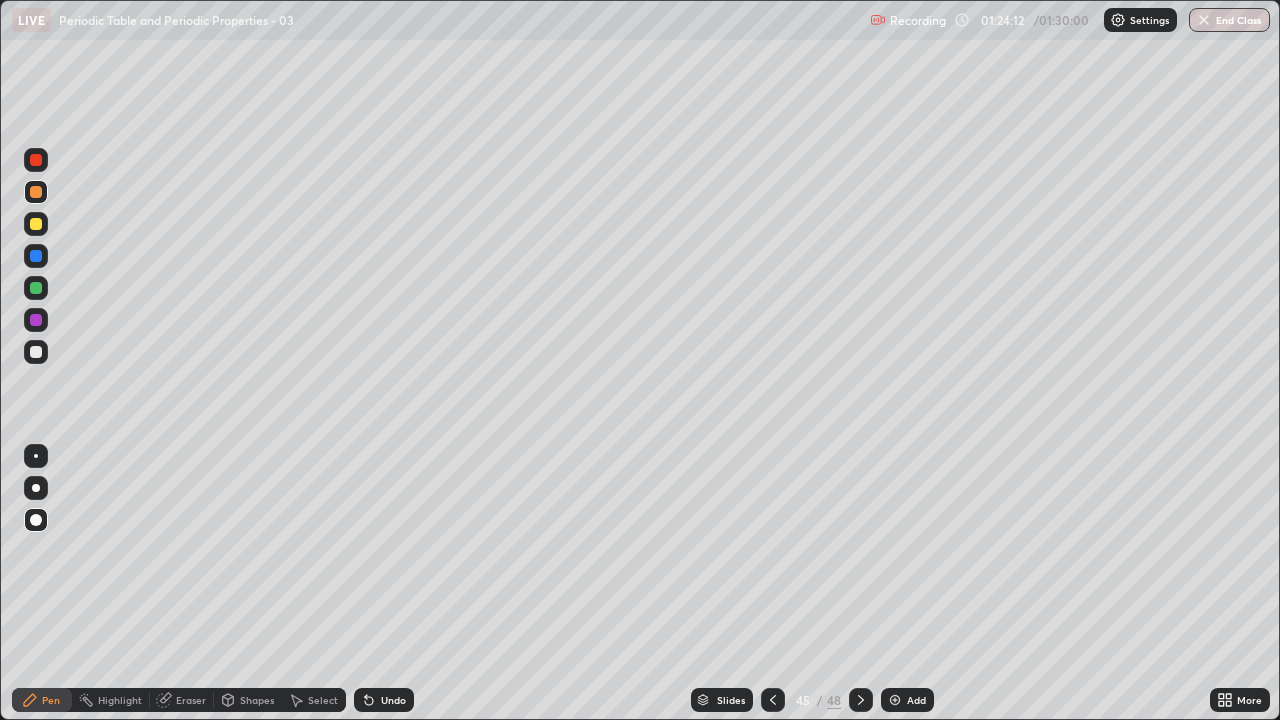 click 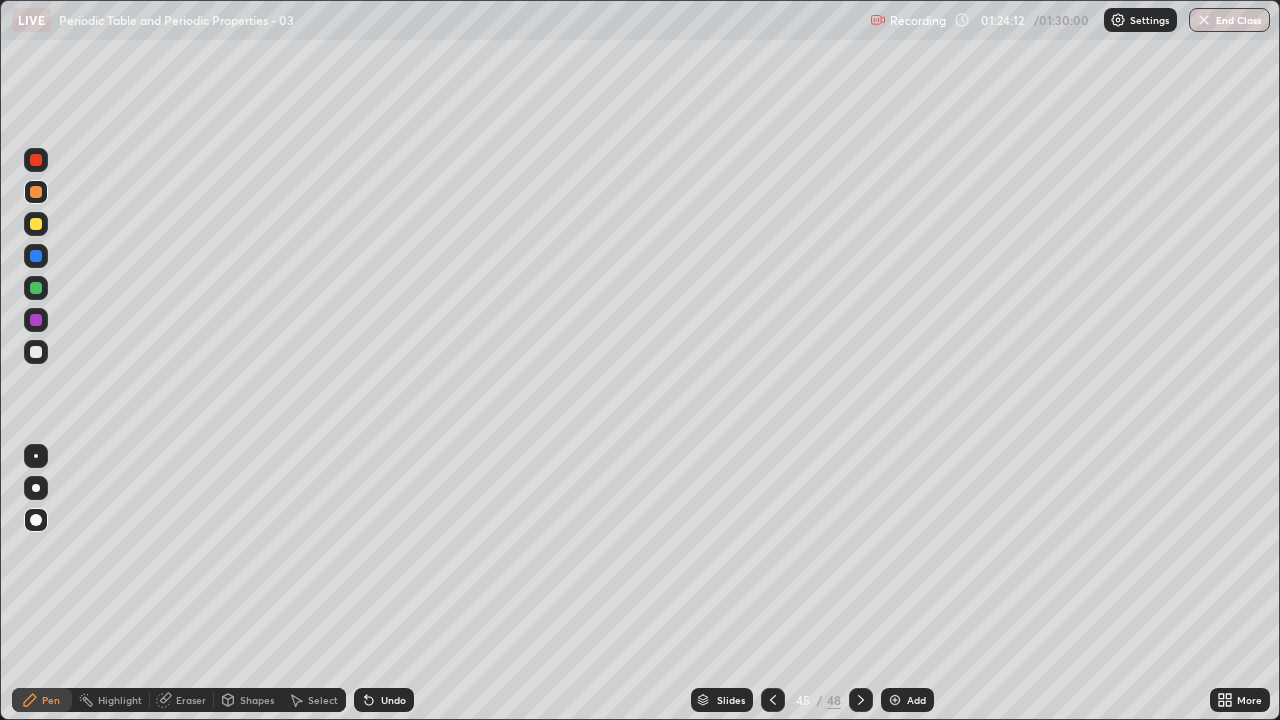 click 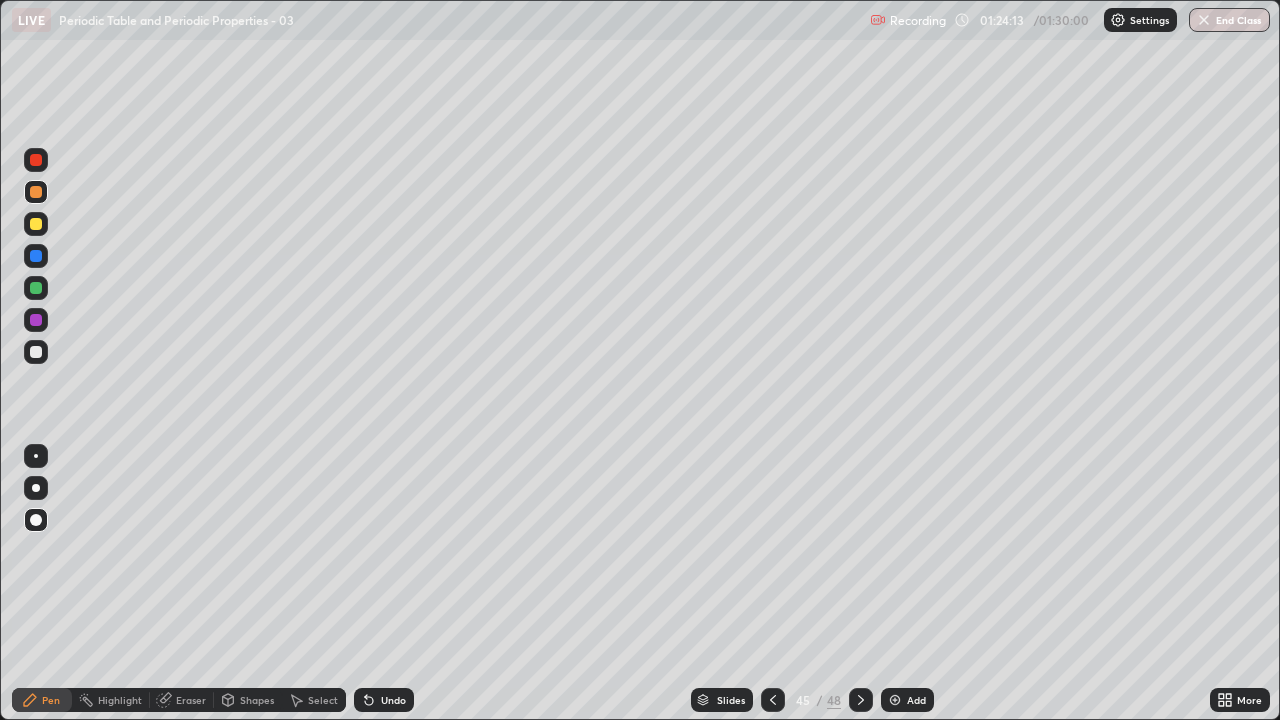 click on "Undo" at bounding box center [384, 700] 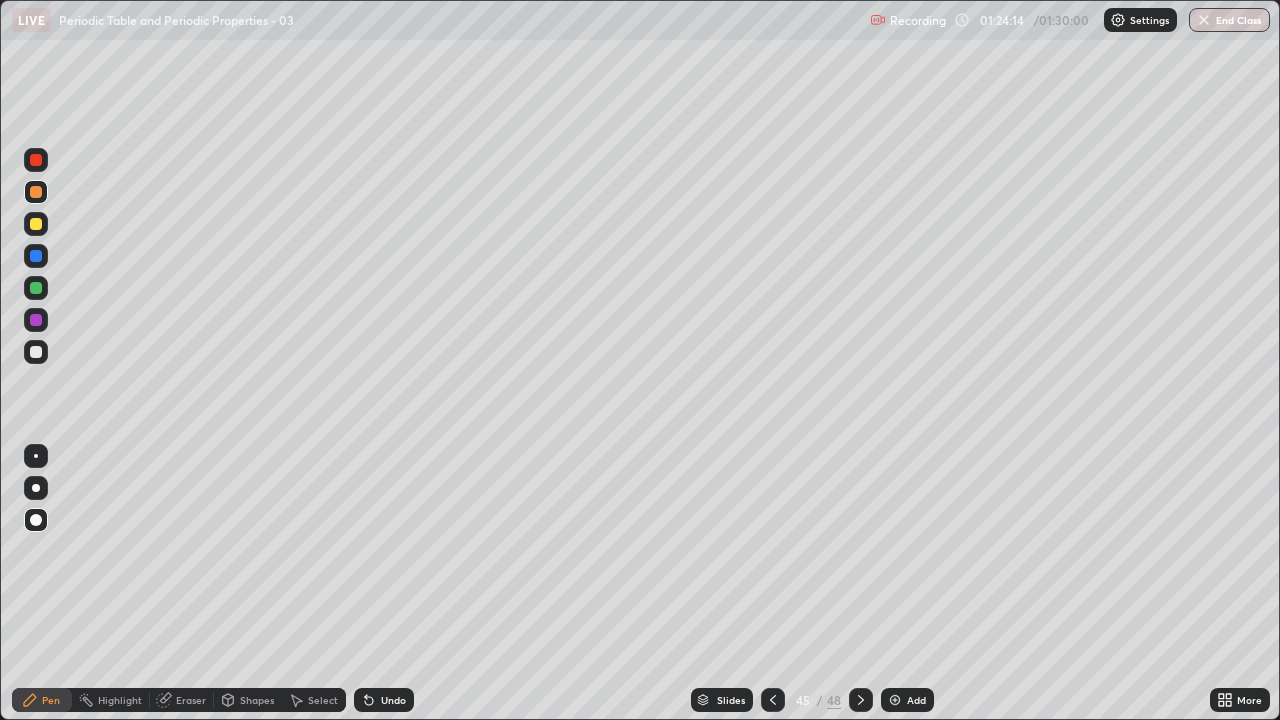 click on "Undo" at bounding box center [384, 700] 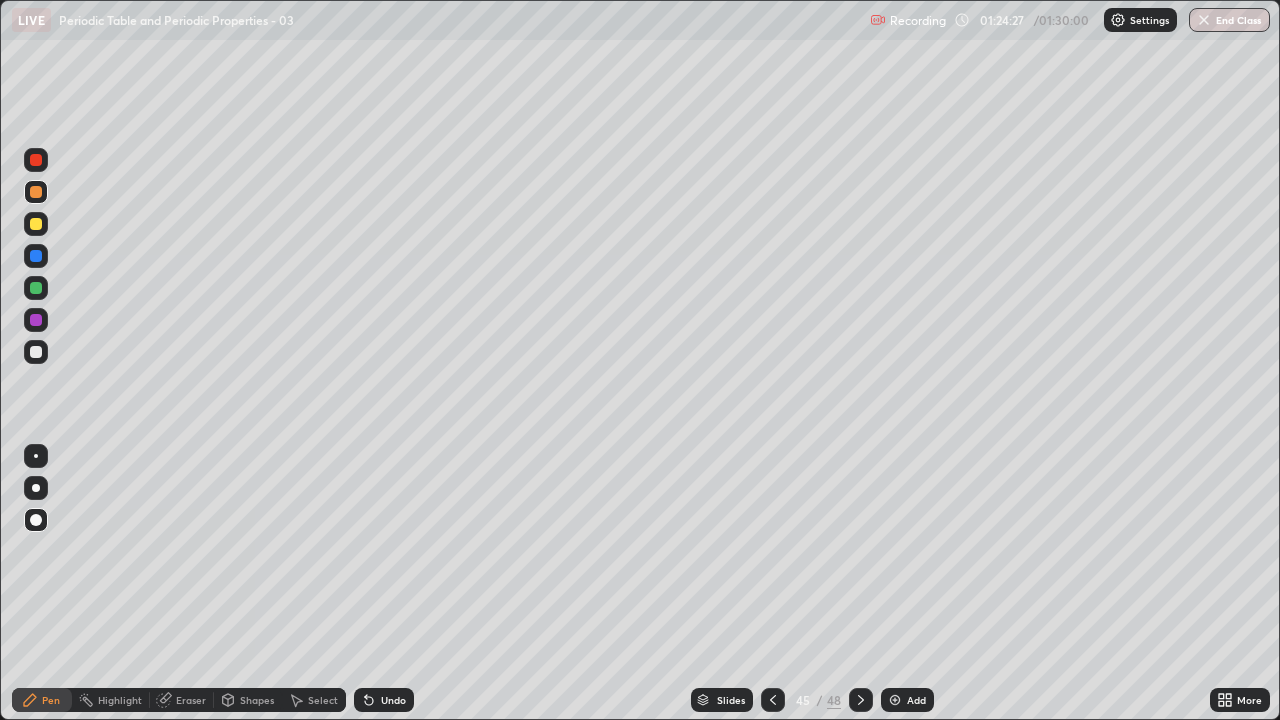click on "Undo" at bounding box center [393, 700] 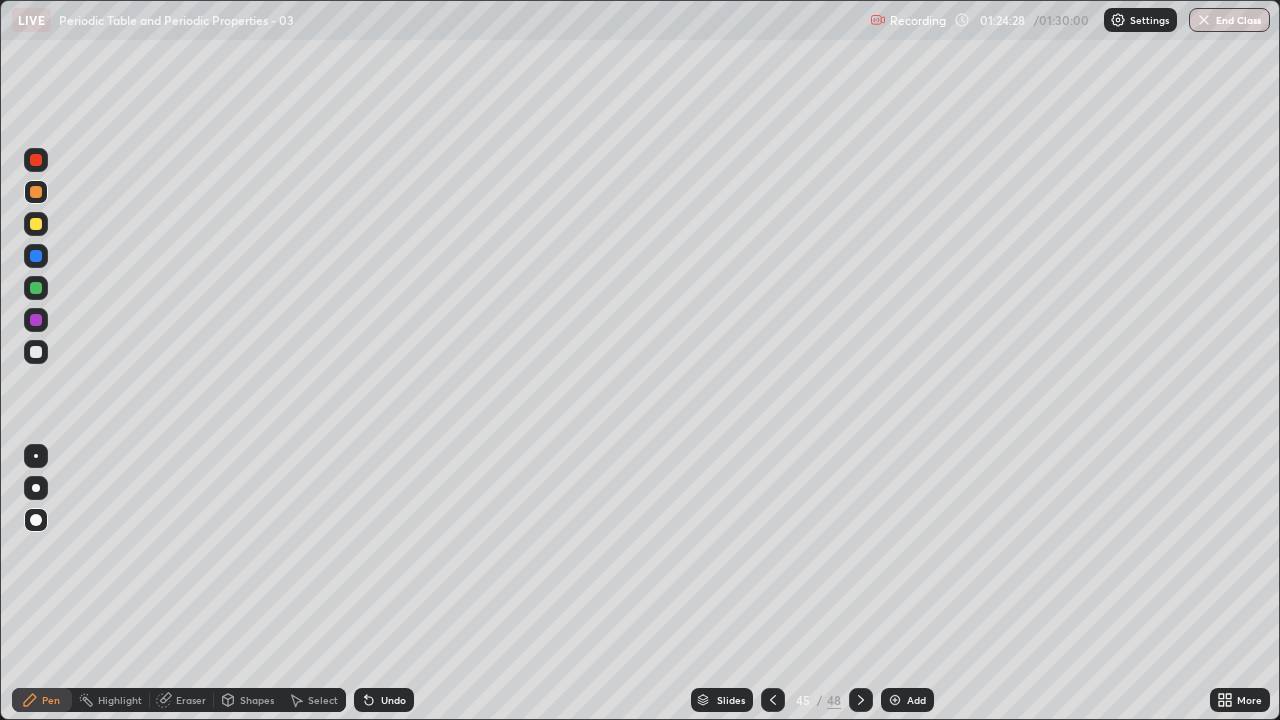 click on "Undo" at bounding box center (380, 700) 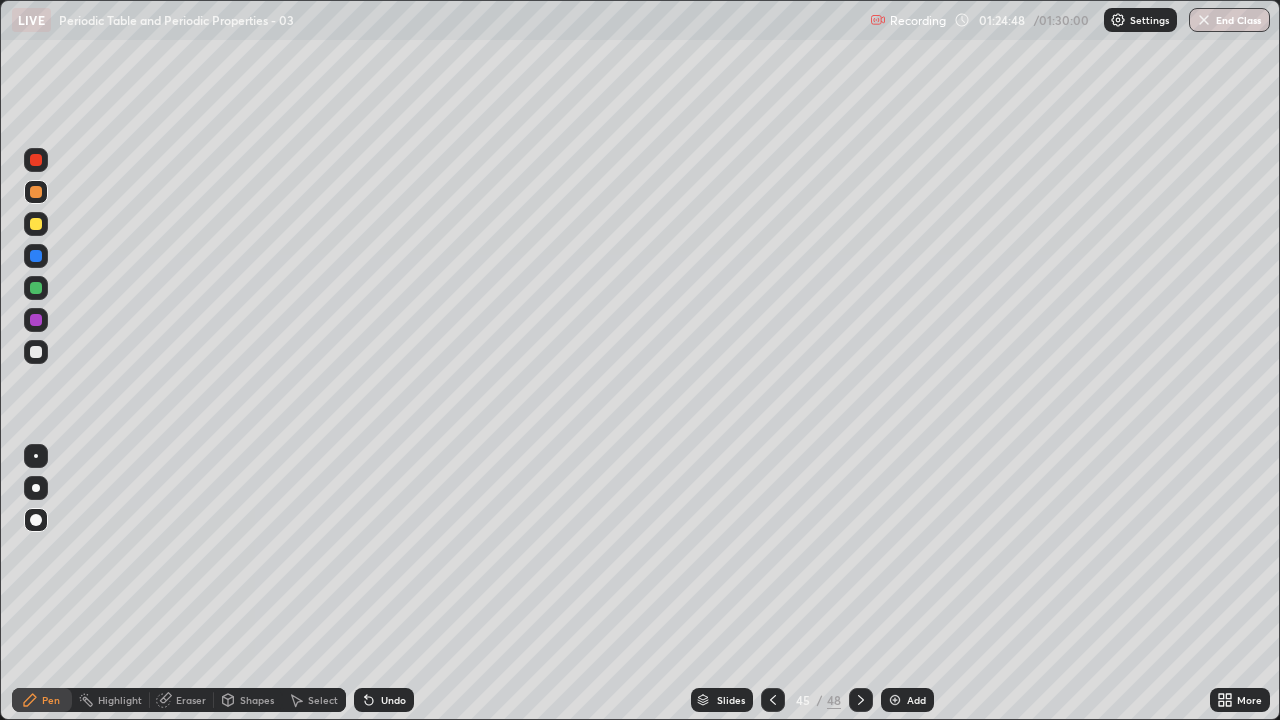 click on "Undo" at bounding box center [393, 700] 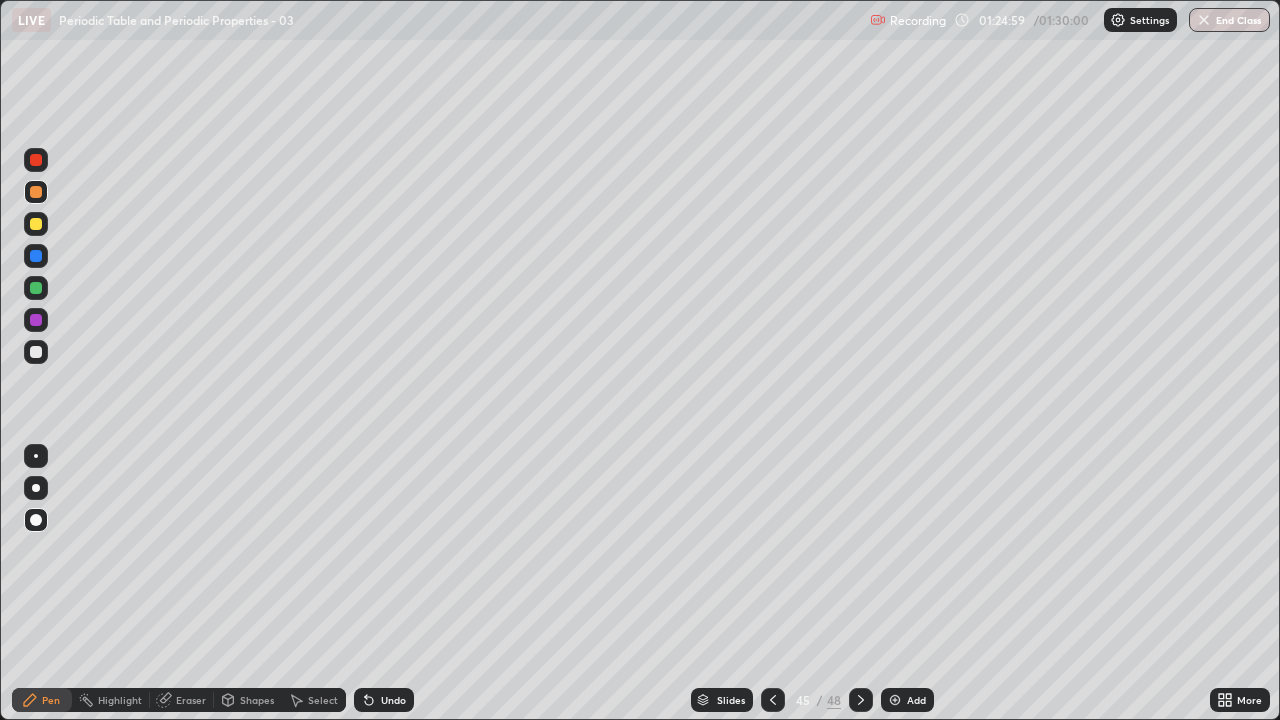 click at bounding box center (36, 224) 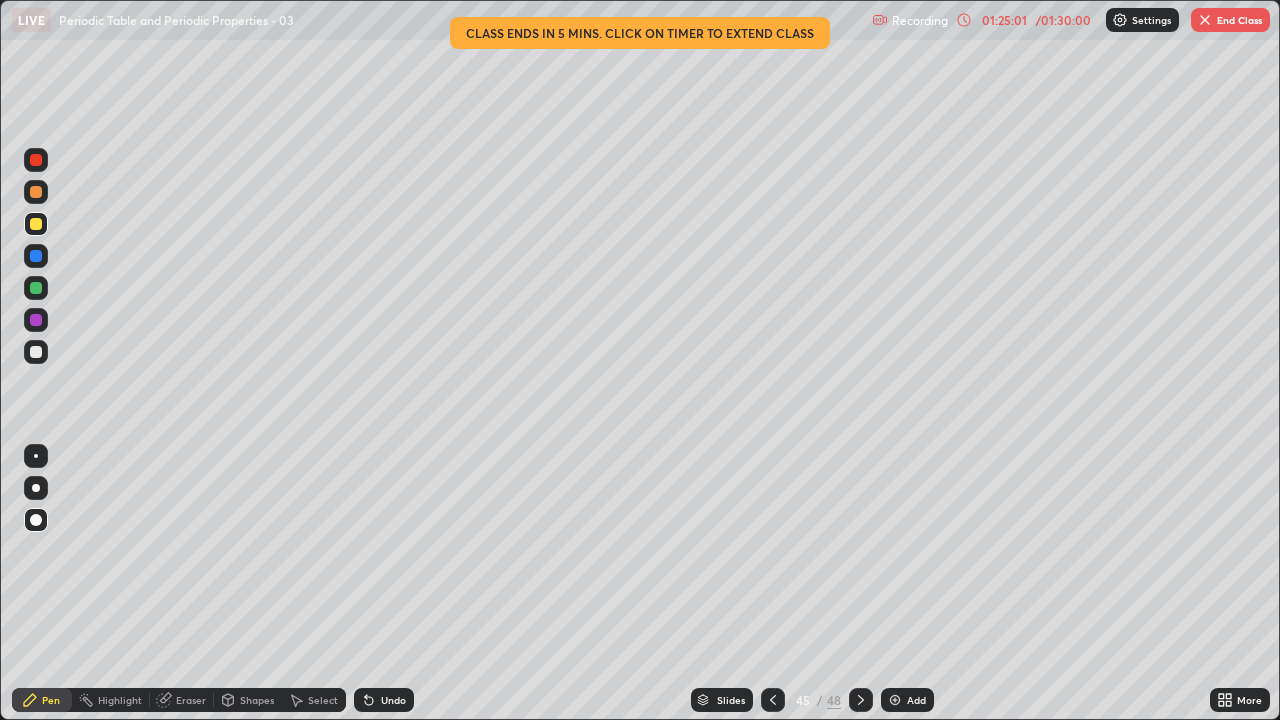 click at bounding box center [36, 288] 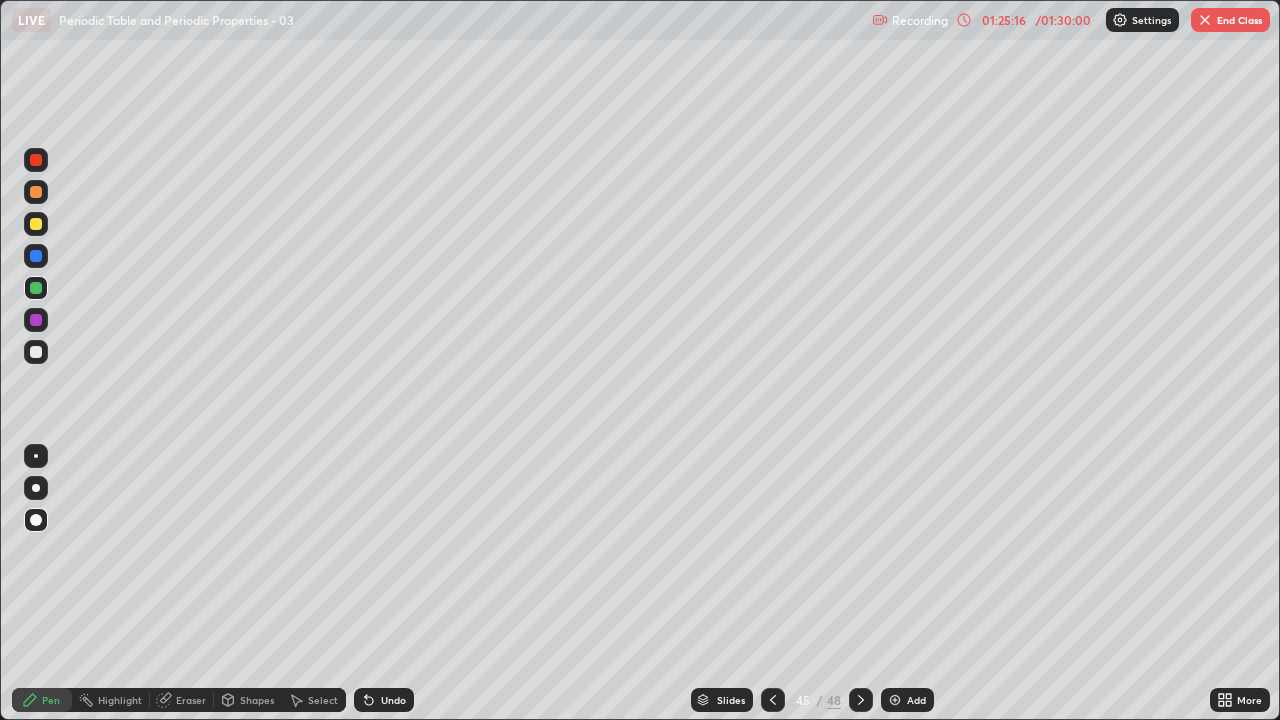 click at bounding box center [36, 352] 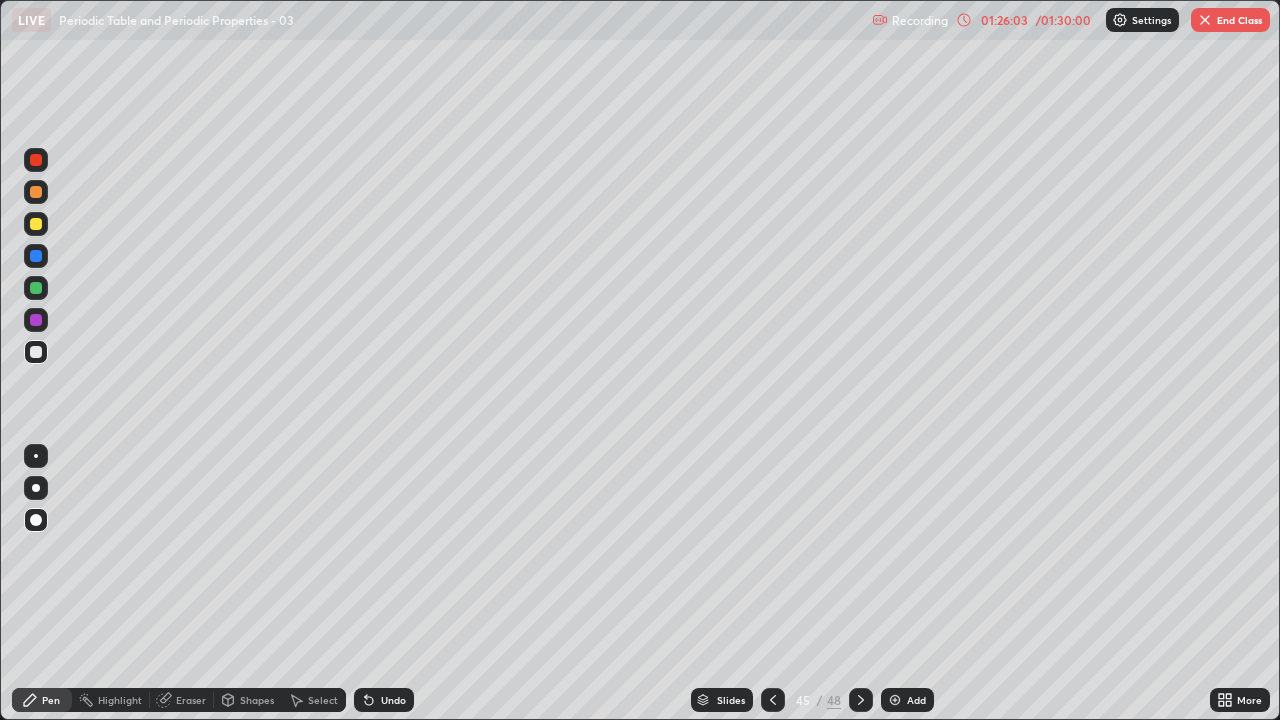 click at bounding box center [36, 224] 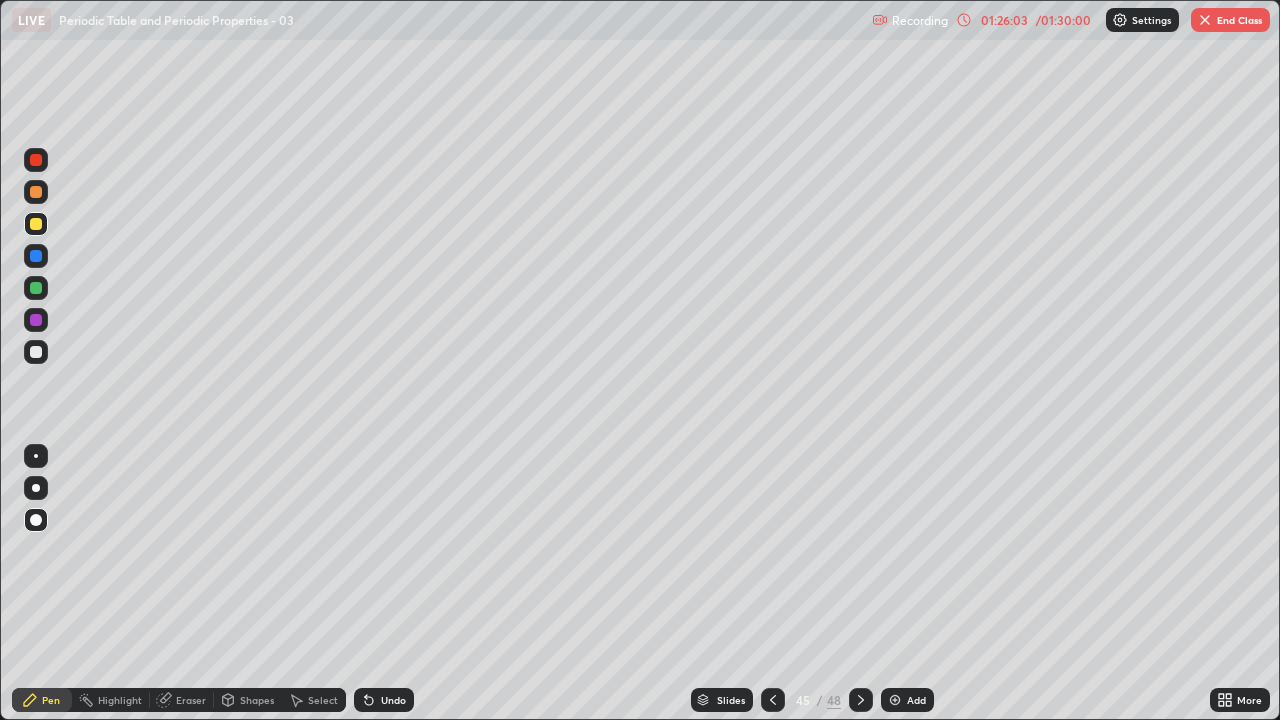 click at bounding box center (36, 224) 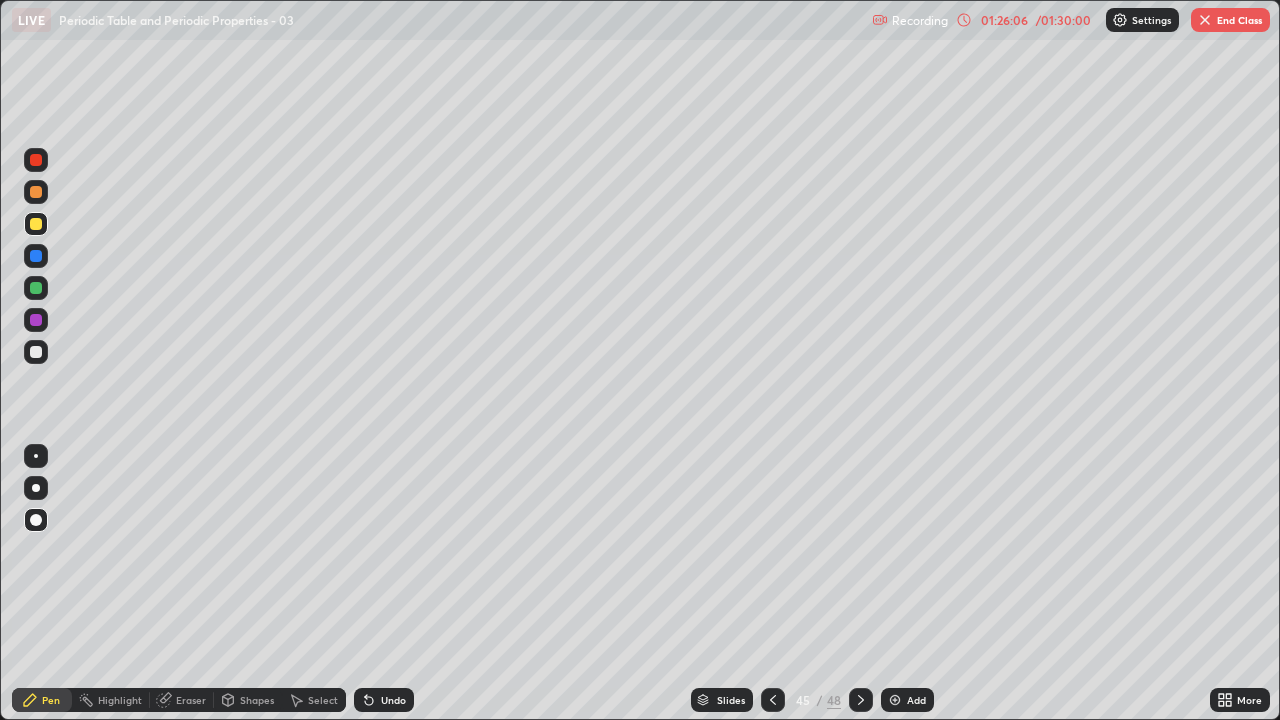 click at bounding box center (36, 320) 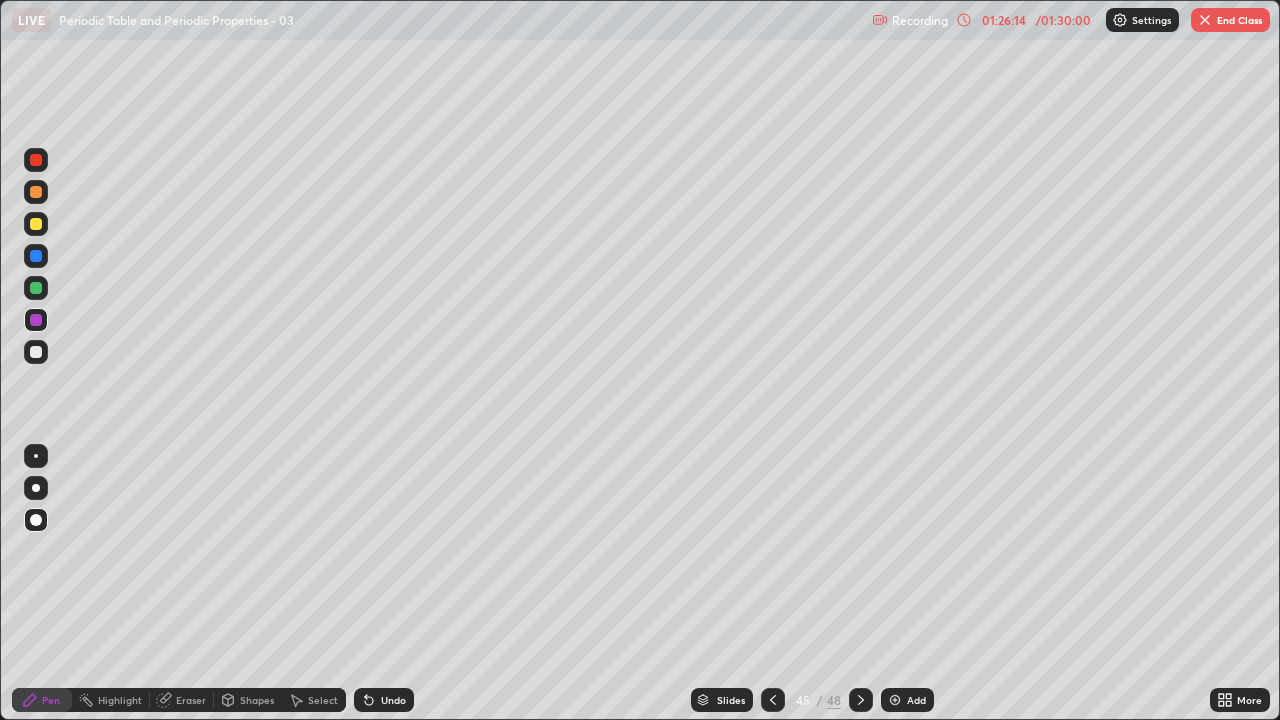 click 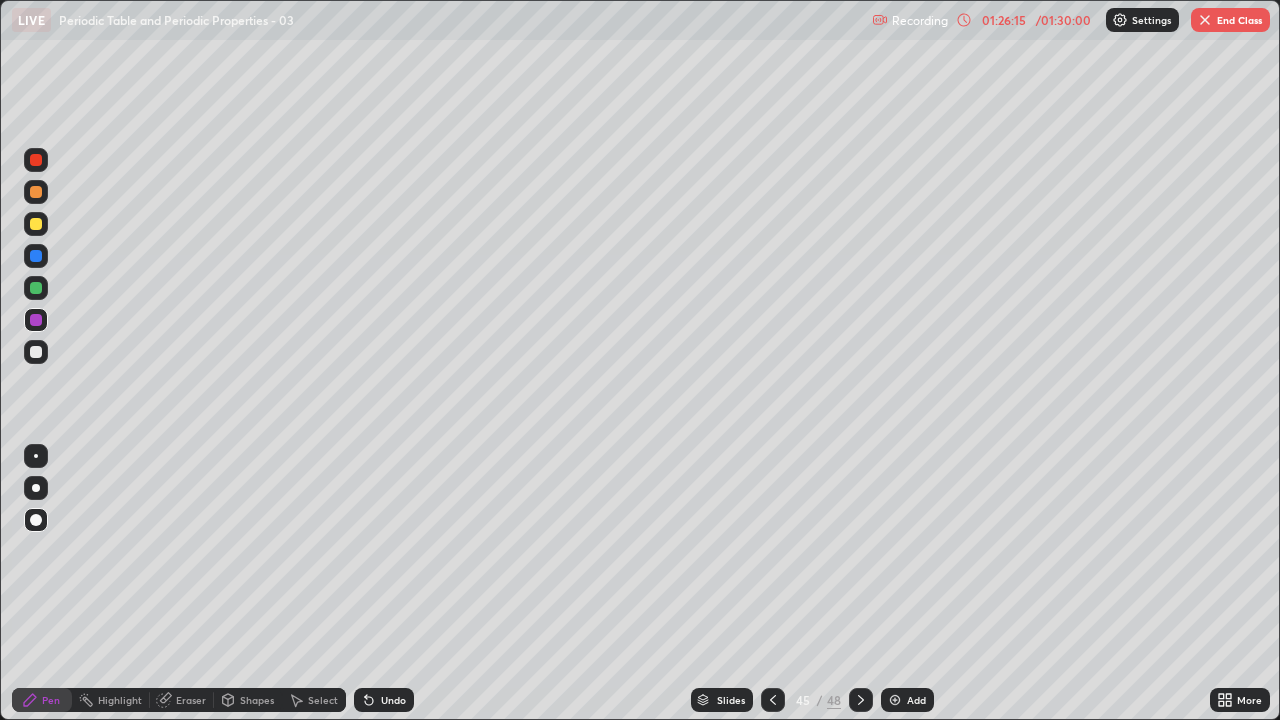 click on "Undo" at bounding box center (384, 700) 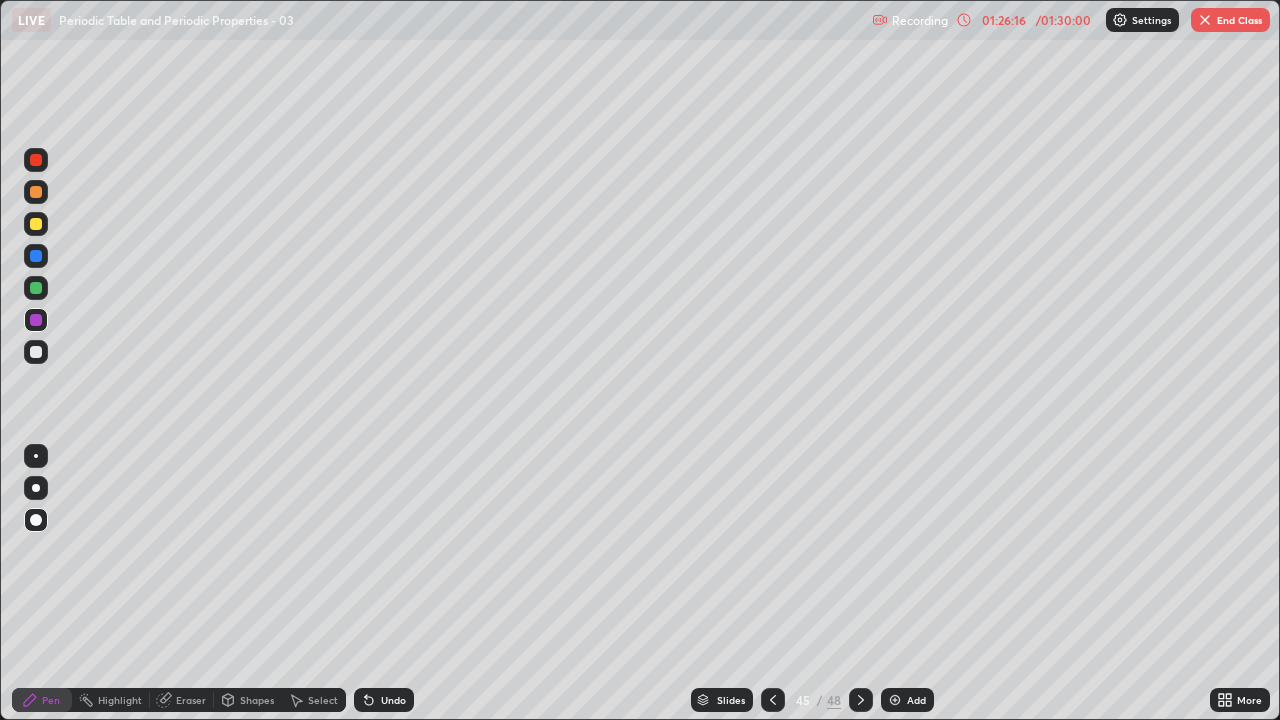 click on "Undo" at bounding box center (384, 700) 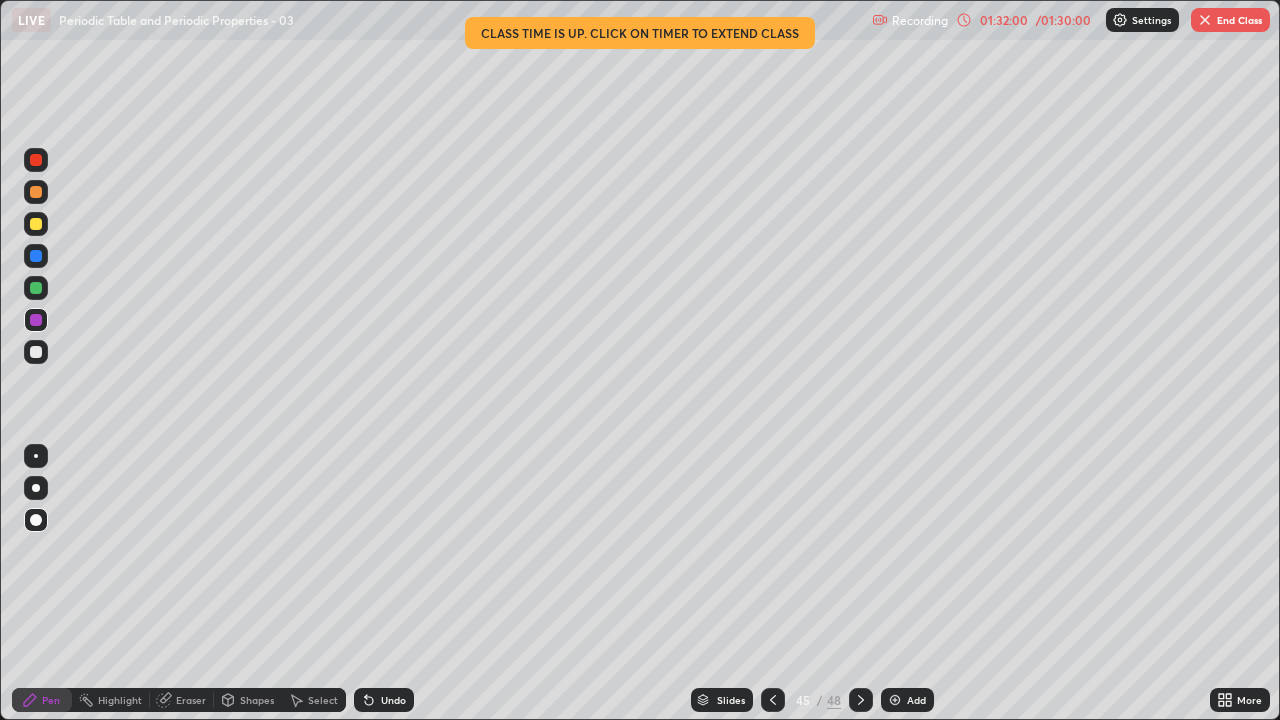 click on "End Class" at bounding box center (1230, 20) 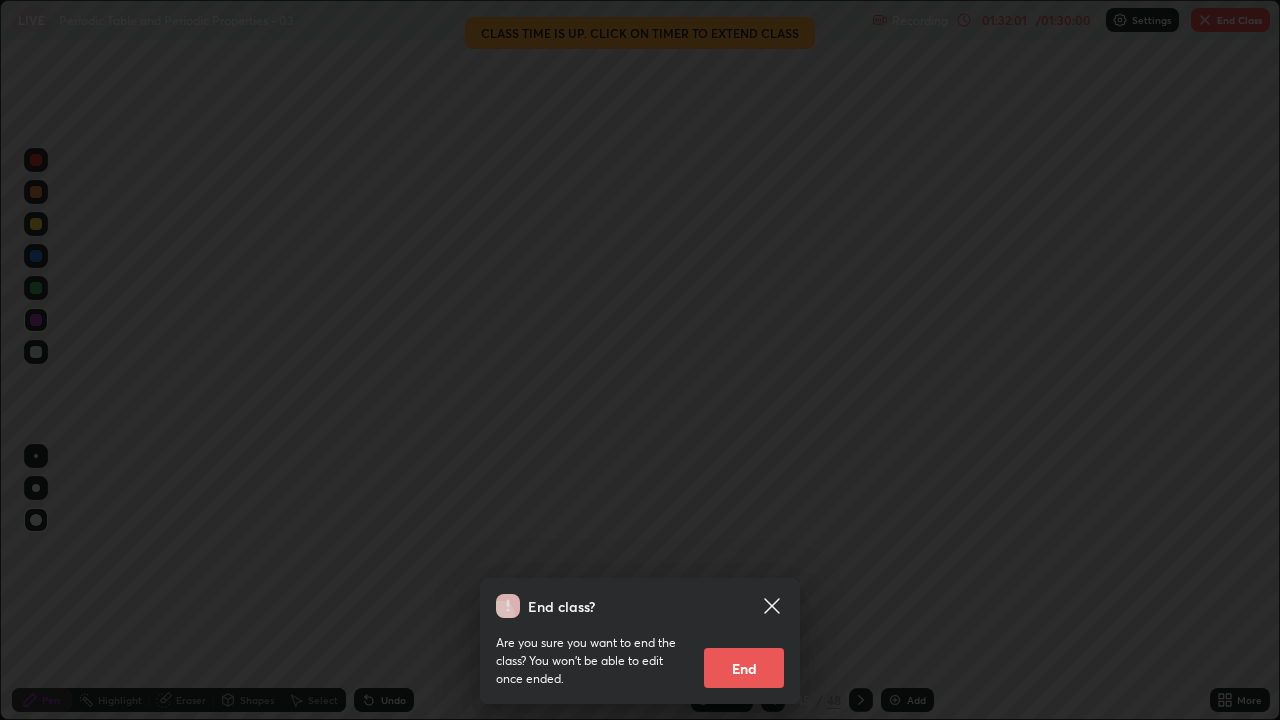 click on "End" at bounding box center (744, 668) 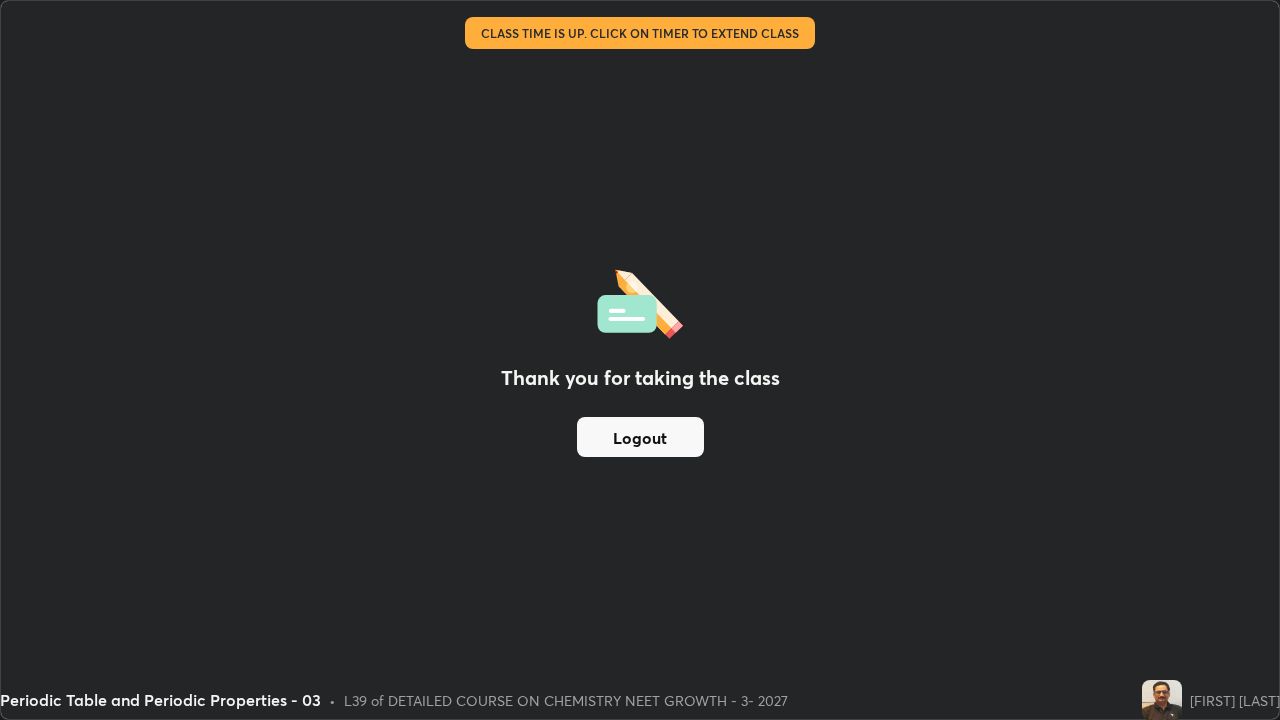 click on "Logout" at bounding box center [640, 437] 